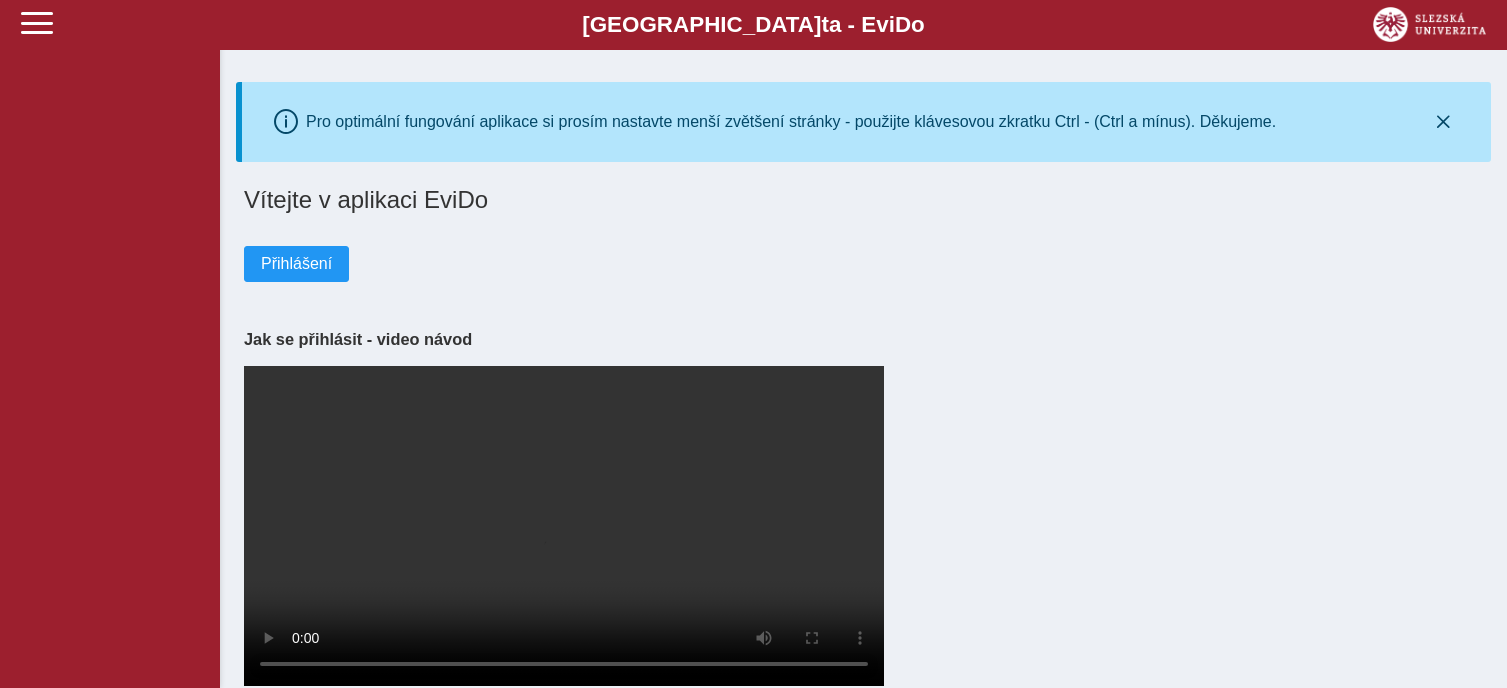 scroll, scrollTop: 0, scrollLeft: 0, axis: both 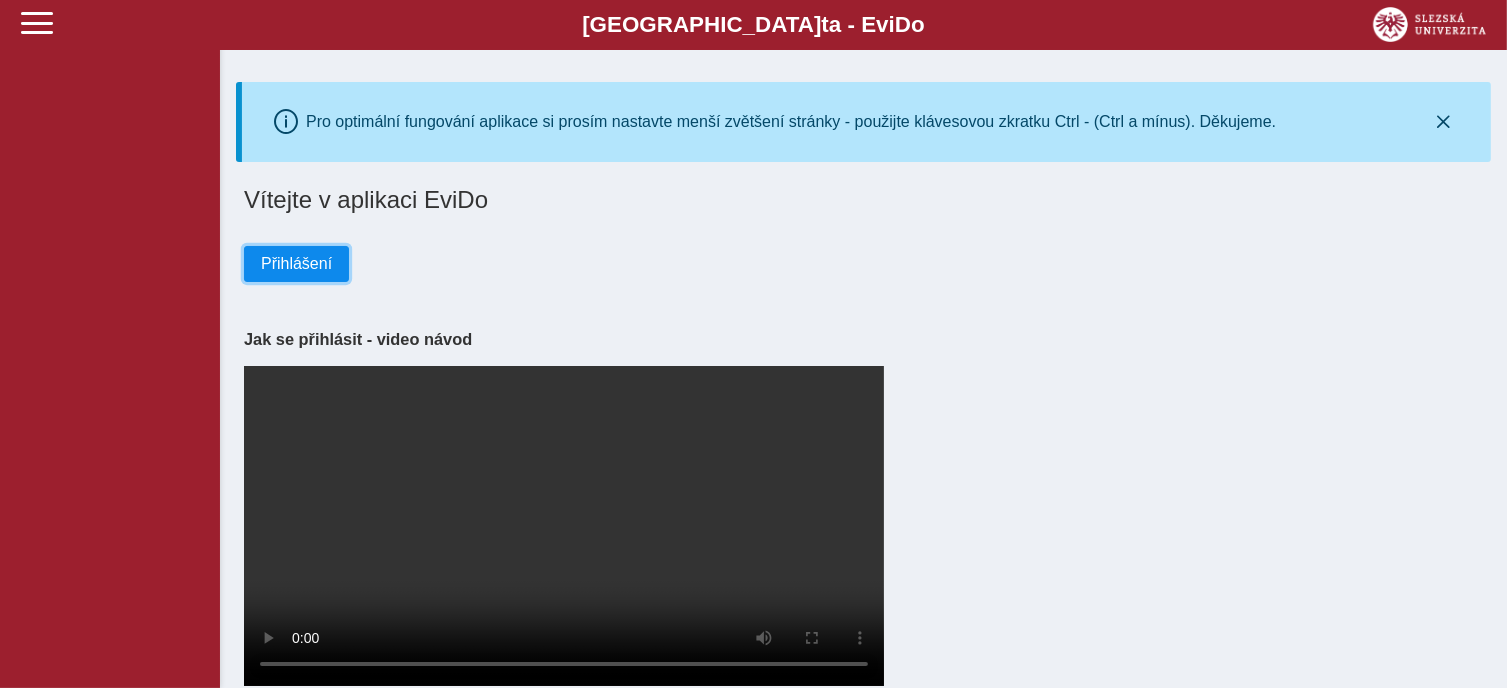 click on "Přihlášení" at bounding box center (296, 264) 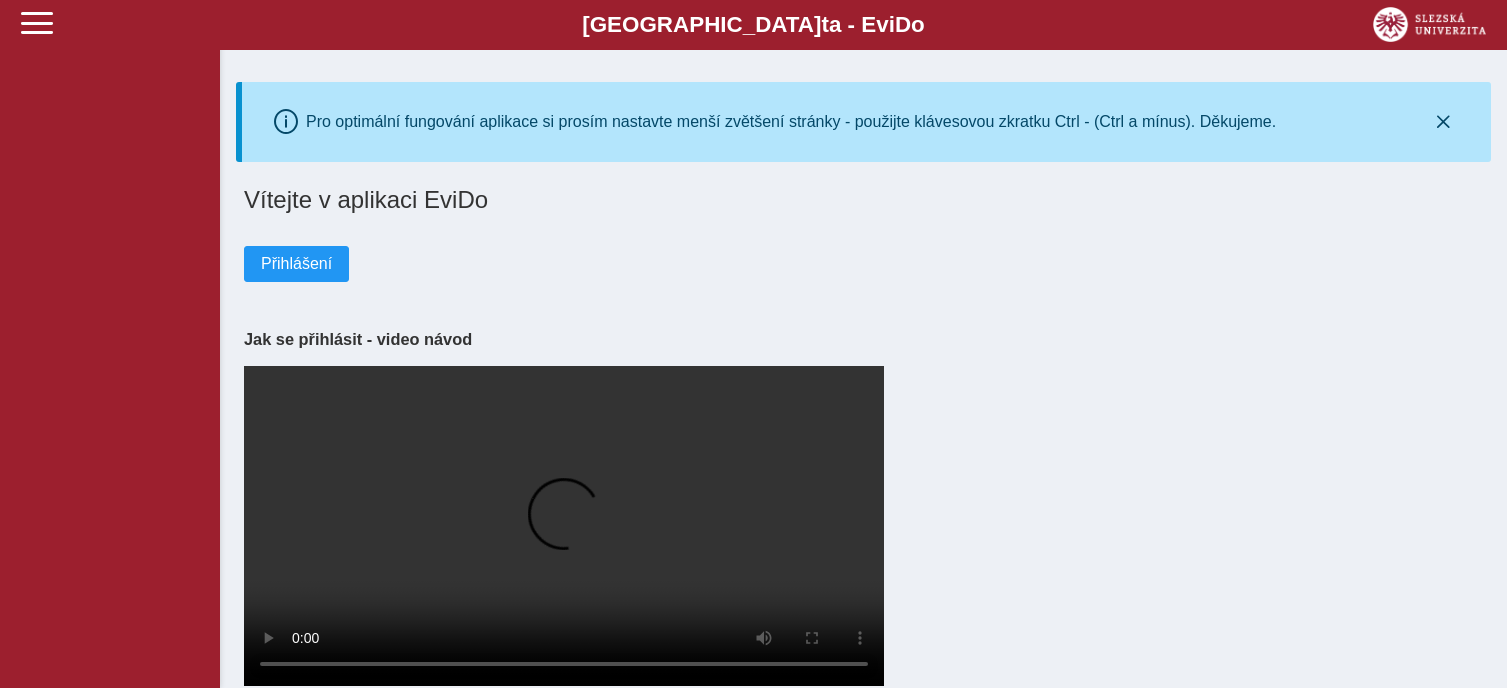 scroll, scrollTop: 0, scrollLeft: 0, axis: both 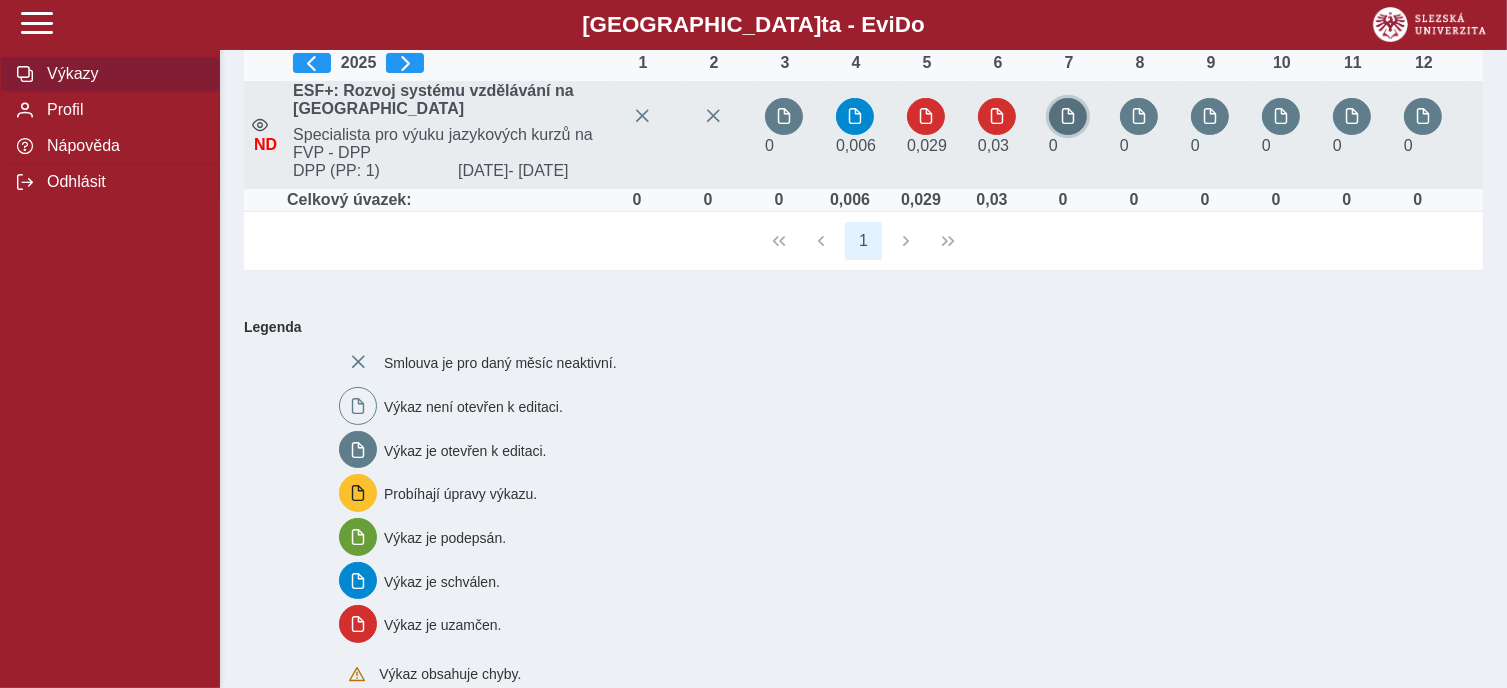 click at bounding box center (1068, 116) 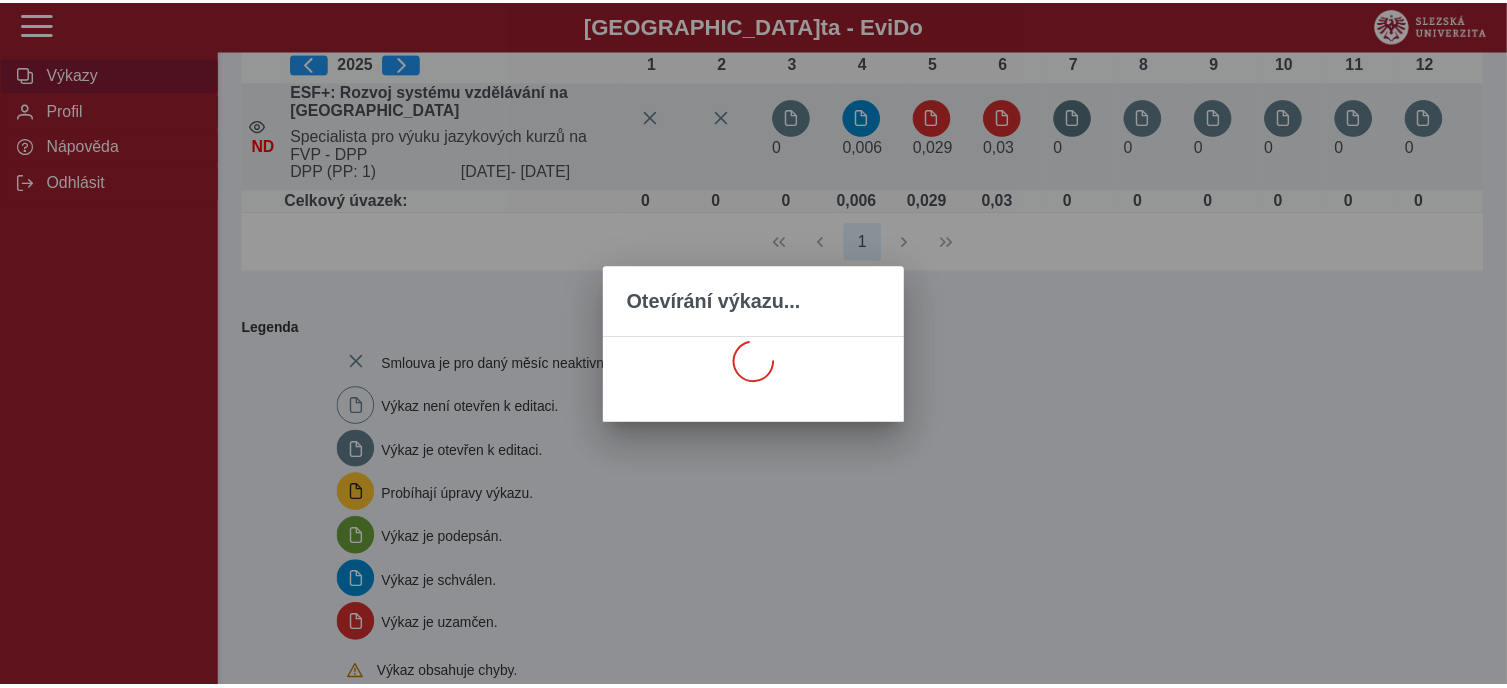 scroll, scrollTop: 0, scrollLeft: 0, axis: both 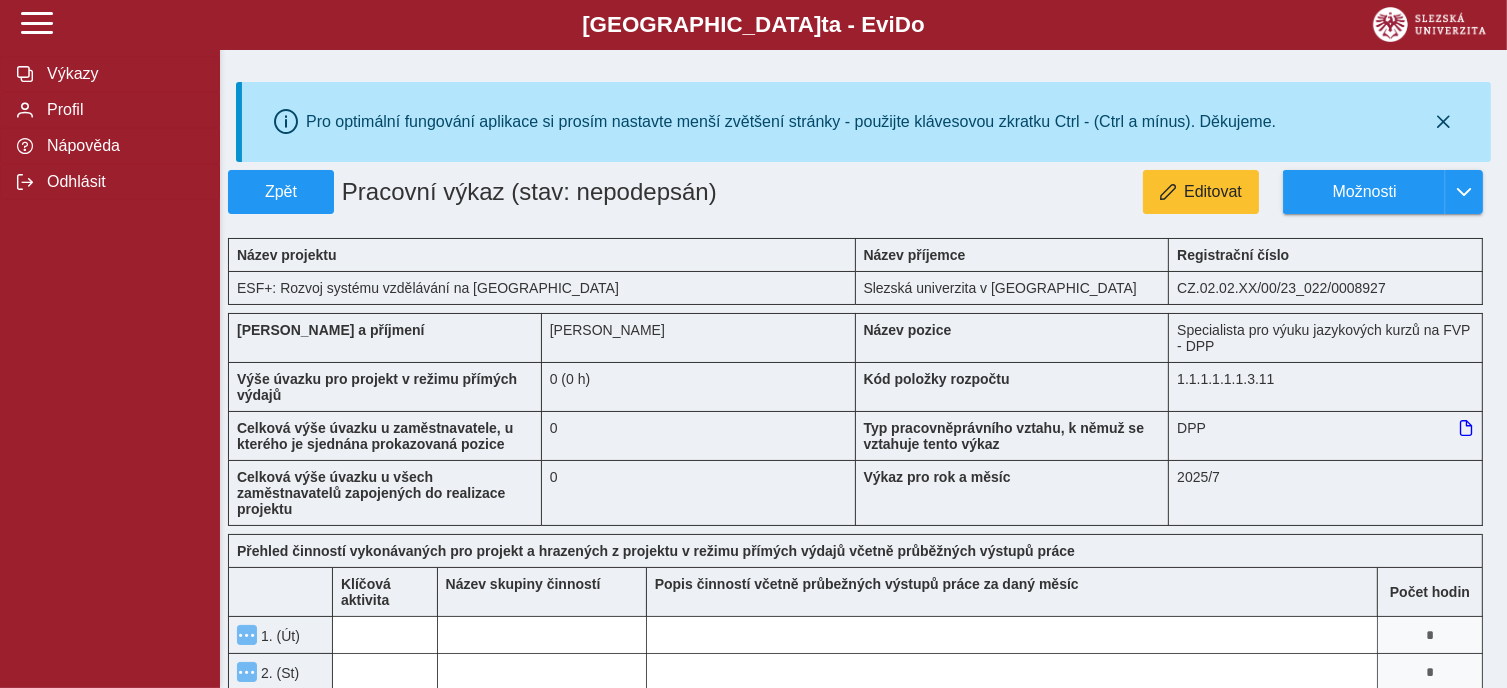 type 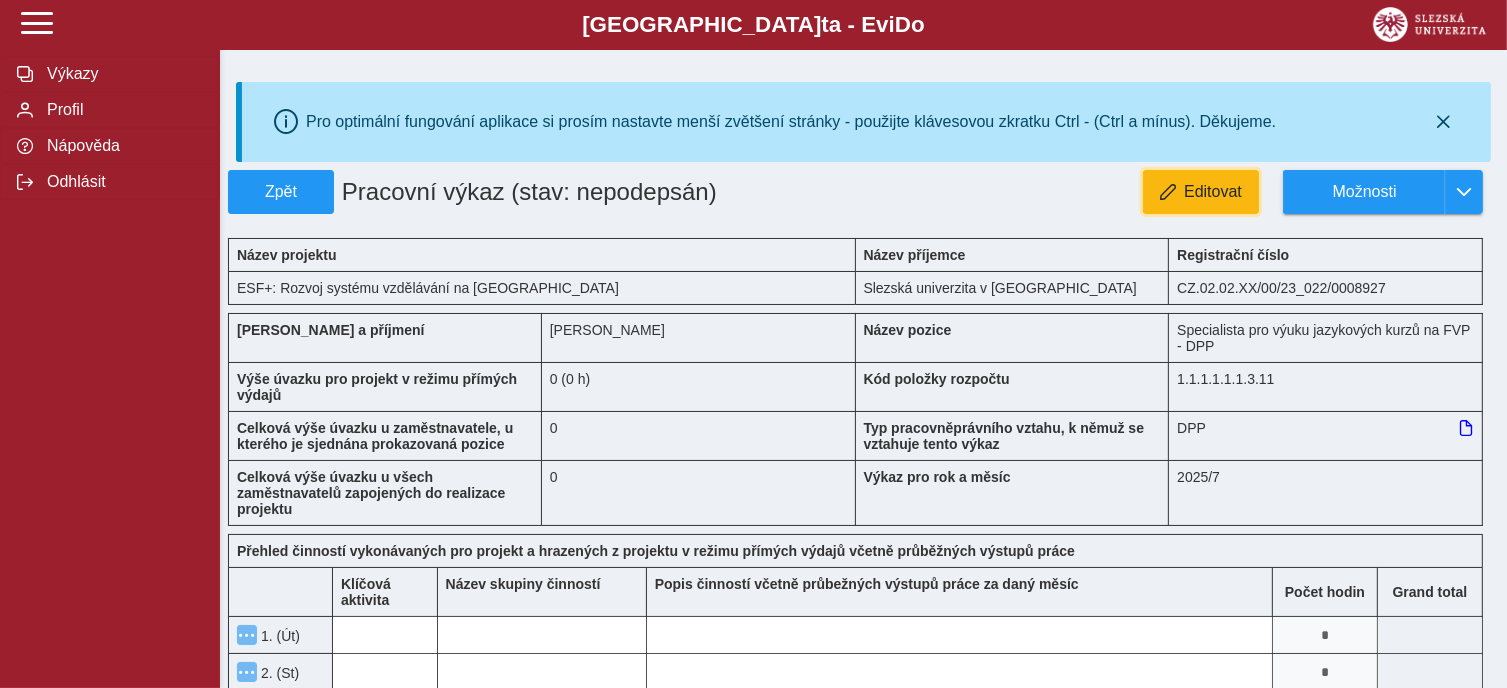 click on "Editovat" at bounding box center (1213, 192) 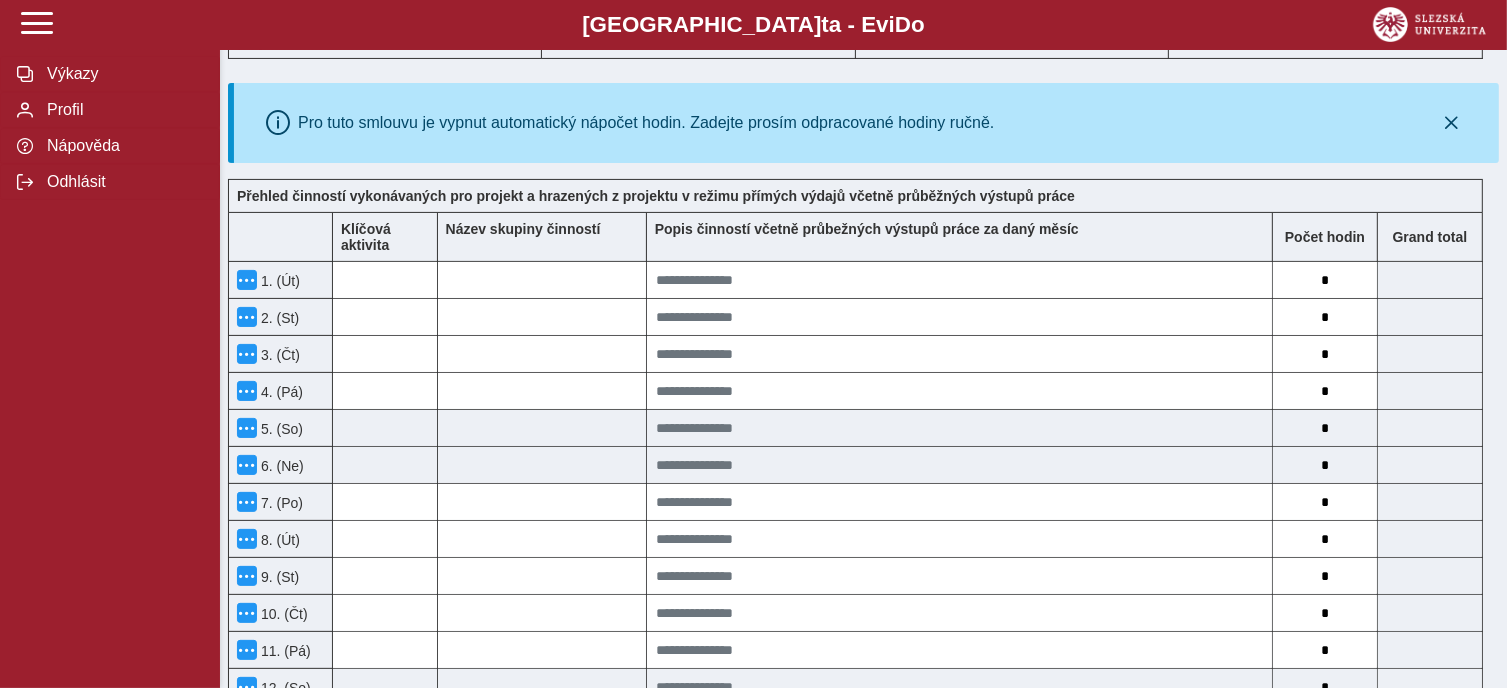scroll, scrollTop: 470, scrollLeft: 0, axis: vertical 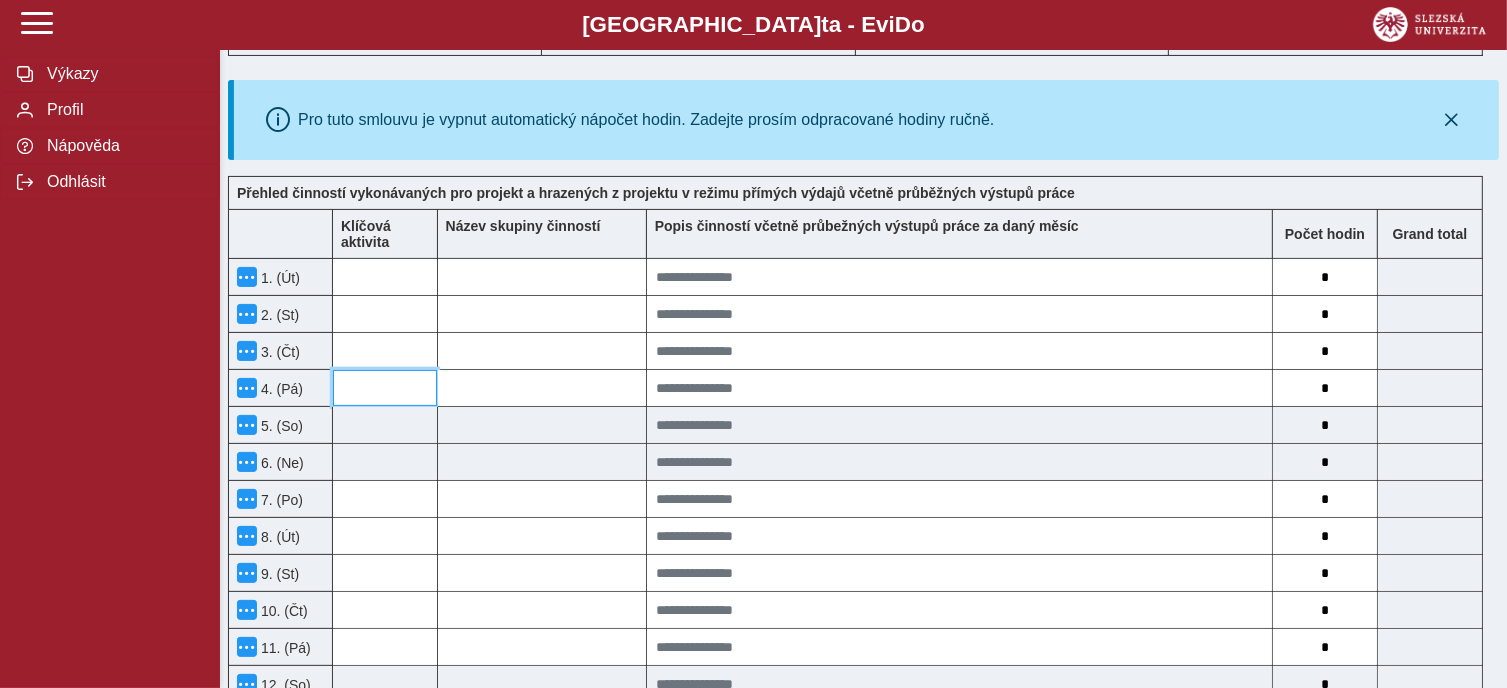 click at bounding box center [385, 388] 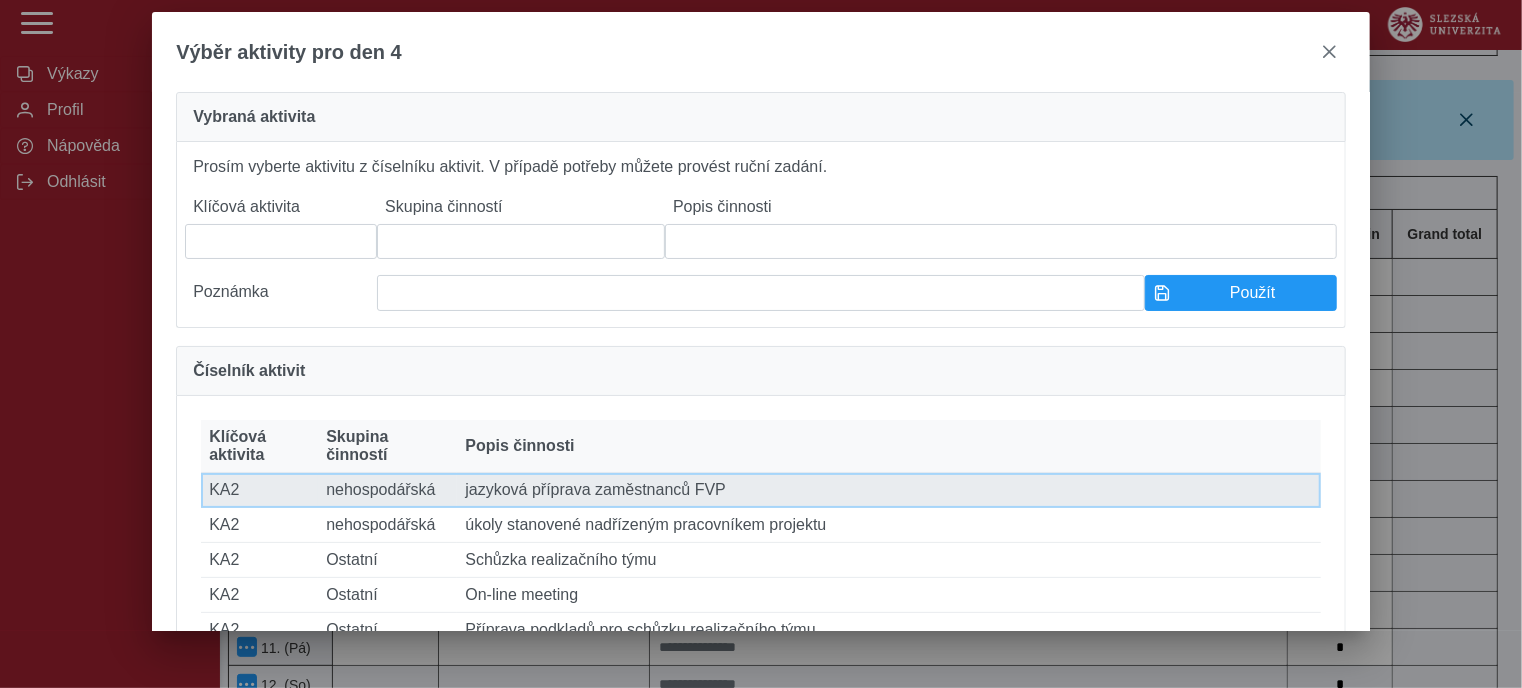 click on "Popis činnosti jazyková příprava zaměstnanců FVP" at bounding box center (888, 490) 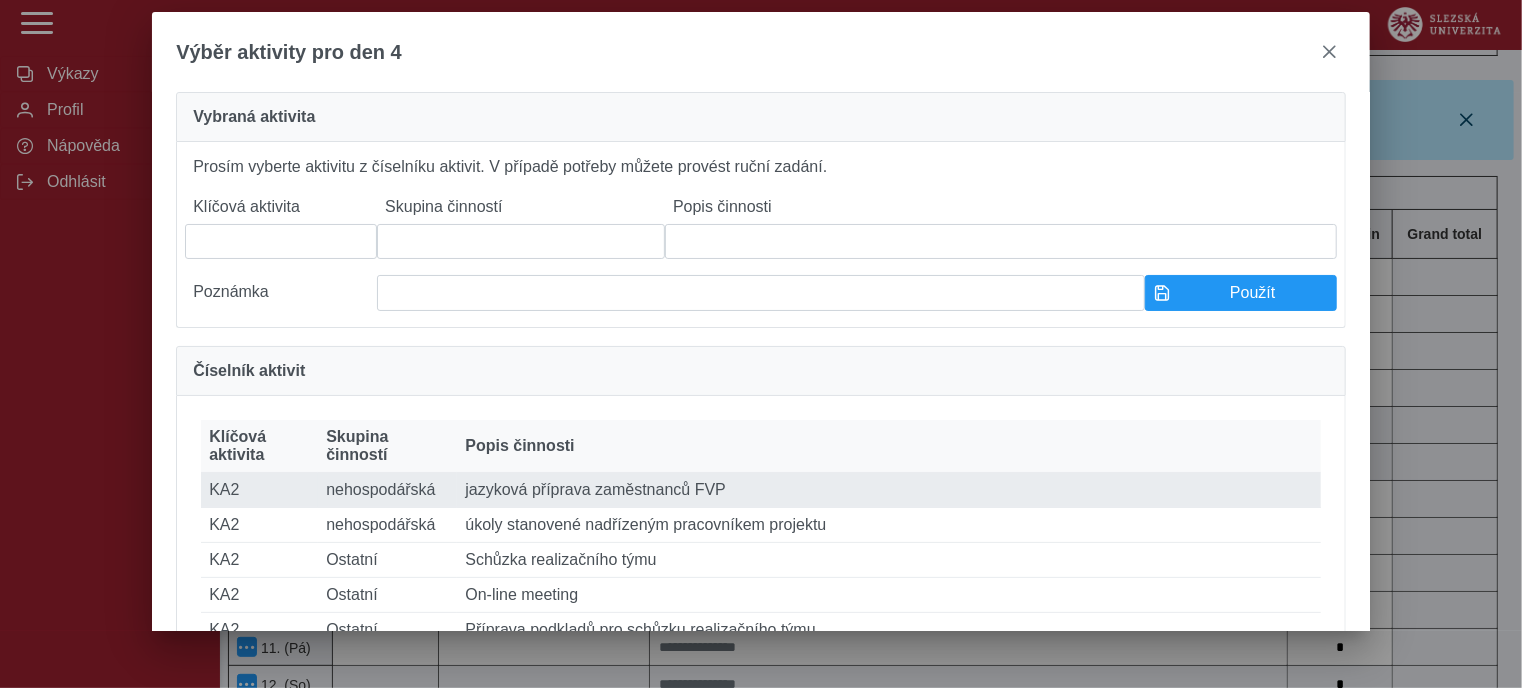 type on "***" 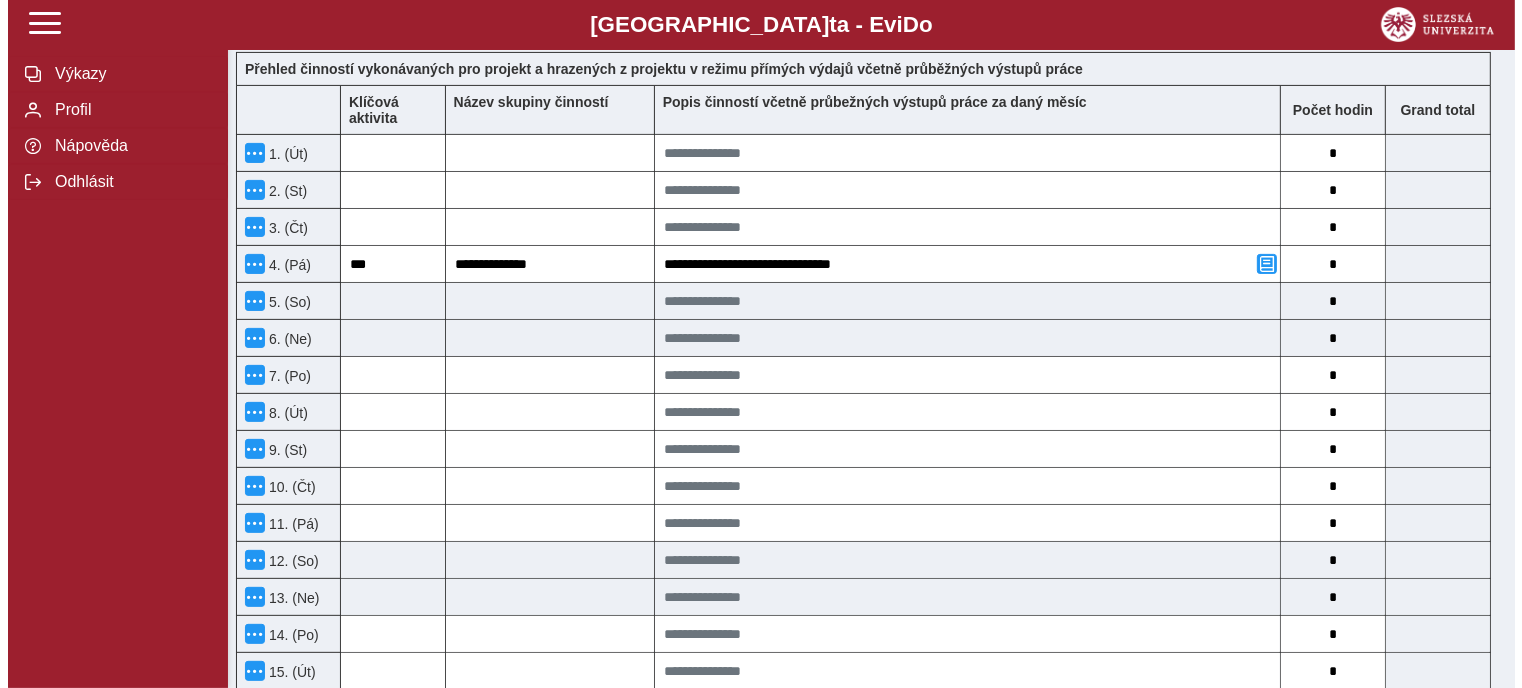 scroll, scrollTop: 600, scrollLeft: 0, axis: vertical 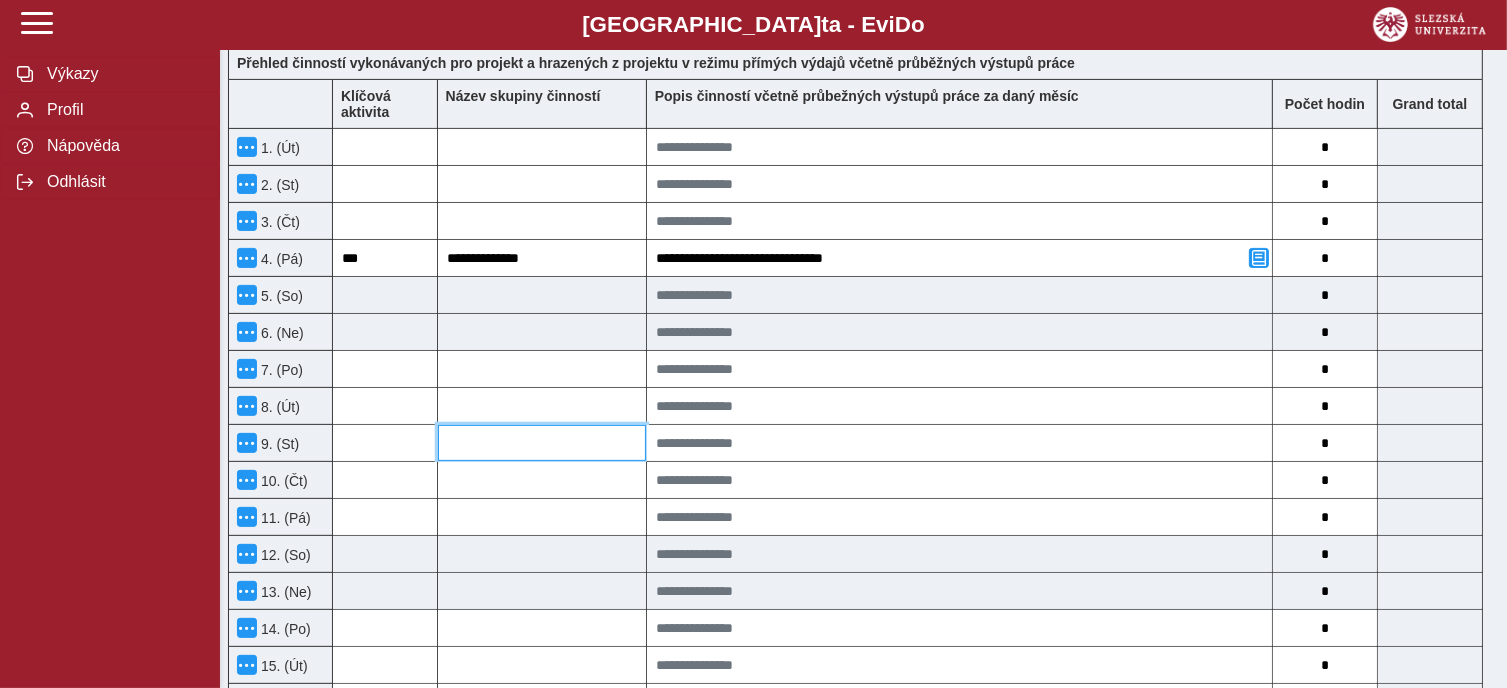 click at bounding box center (542, 443) 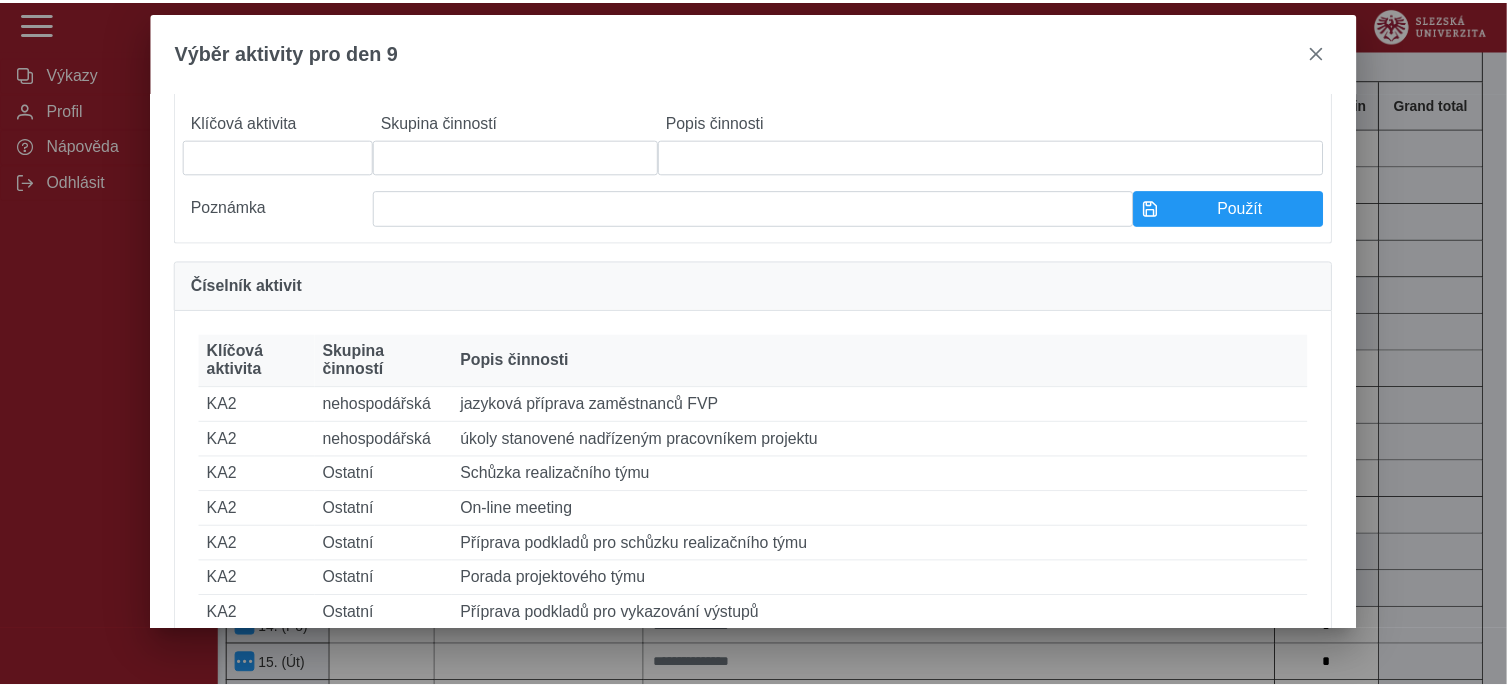 scroll, scrollTop: 0, scrollLeft: 0, axis: both 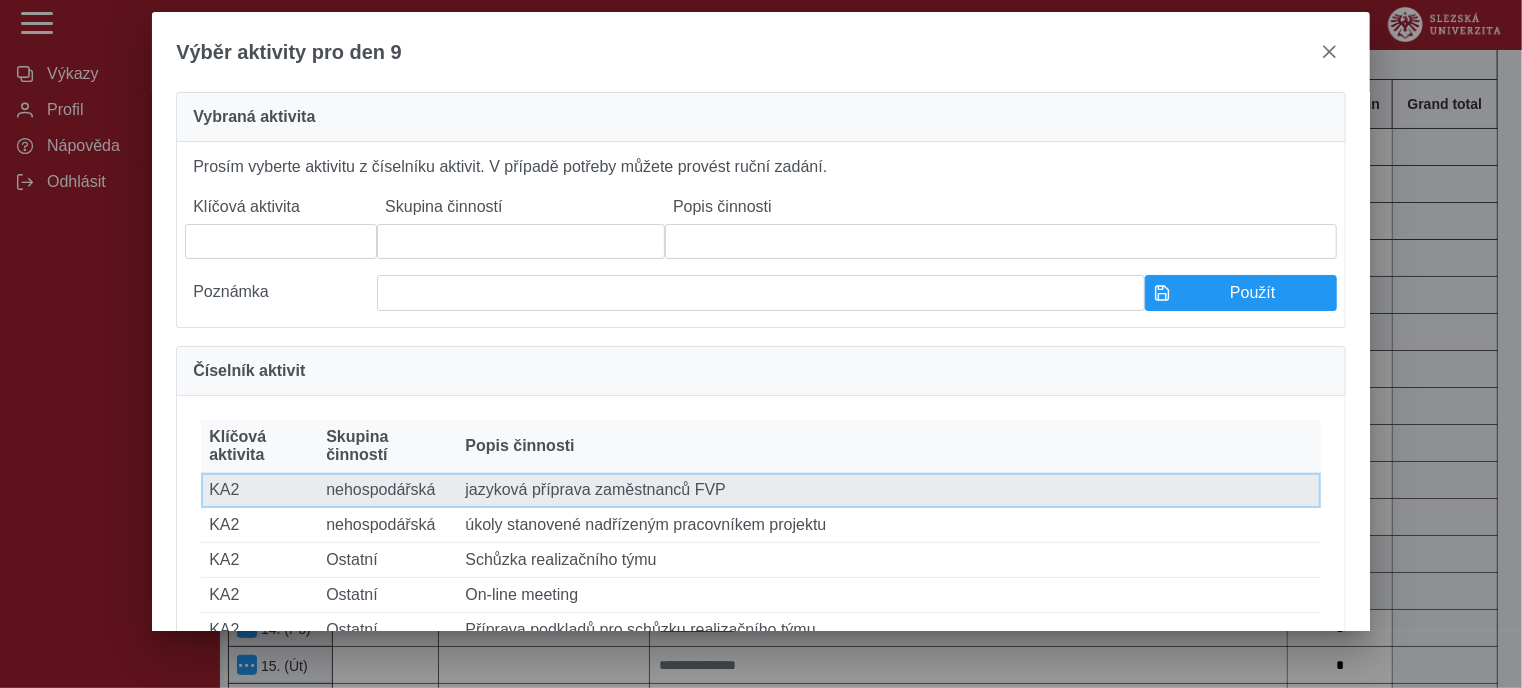 click on "Klíčová aktivita KA2" at bounding box center [259, 490] 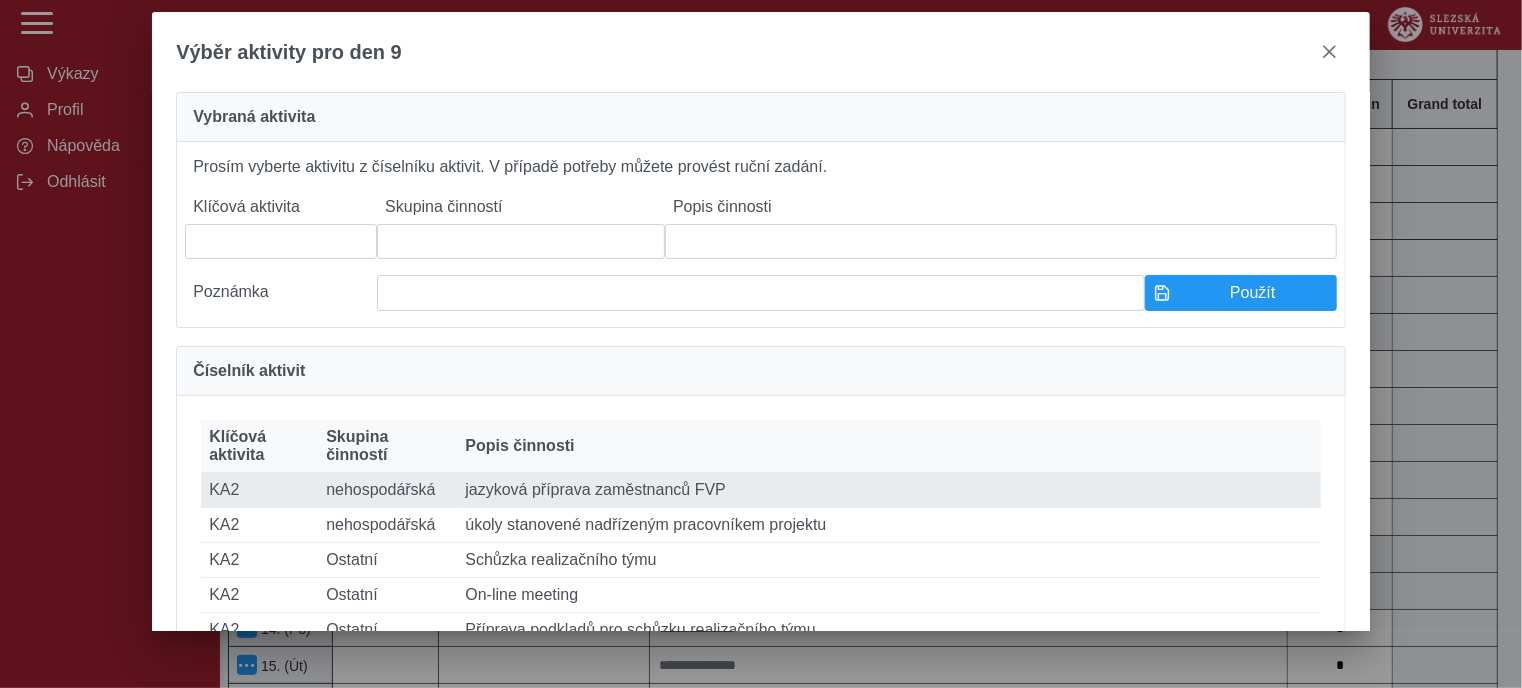 type on "***" 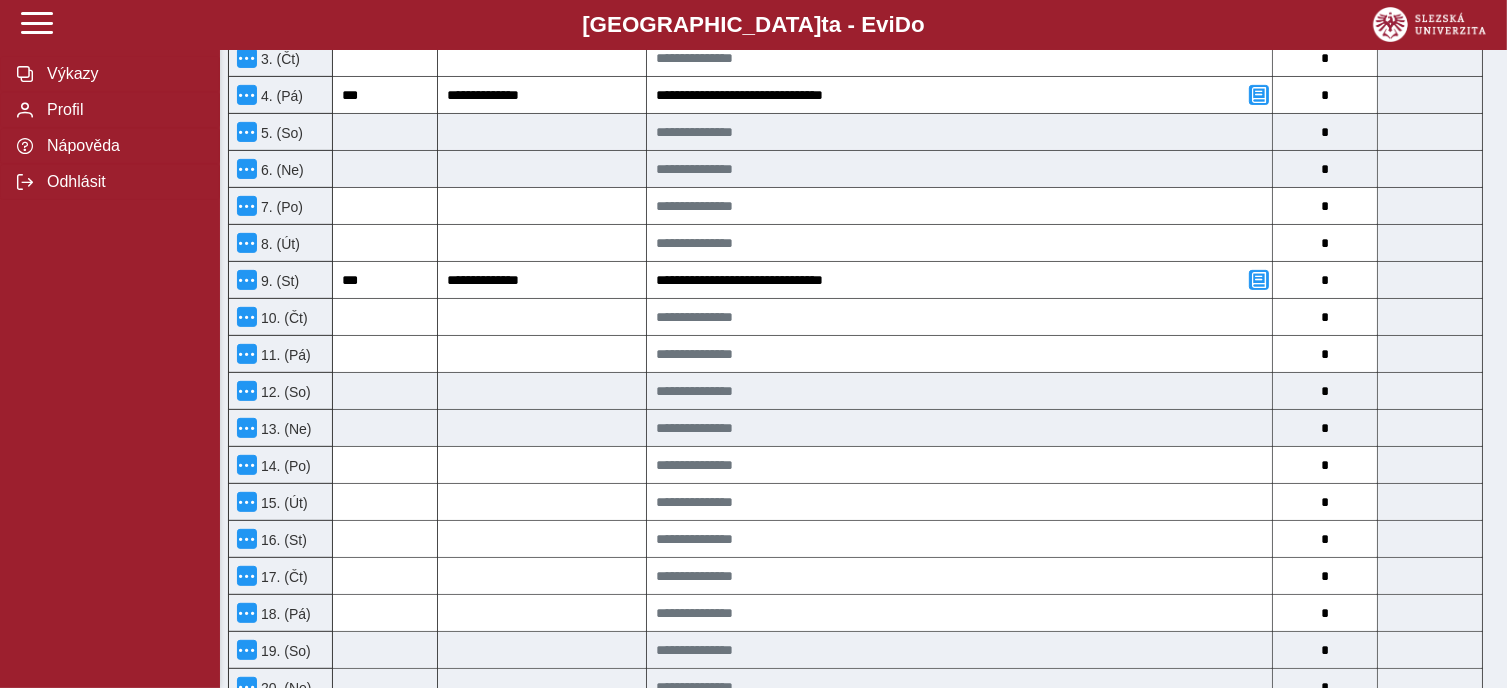 scroll, scrollTop: 773, scrollLeft: 0, axis: vertical 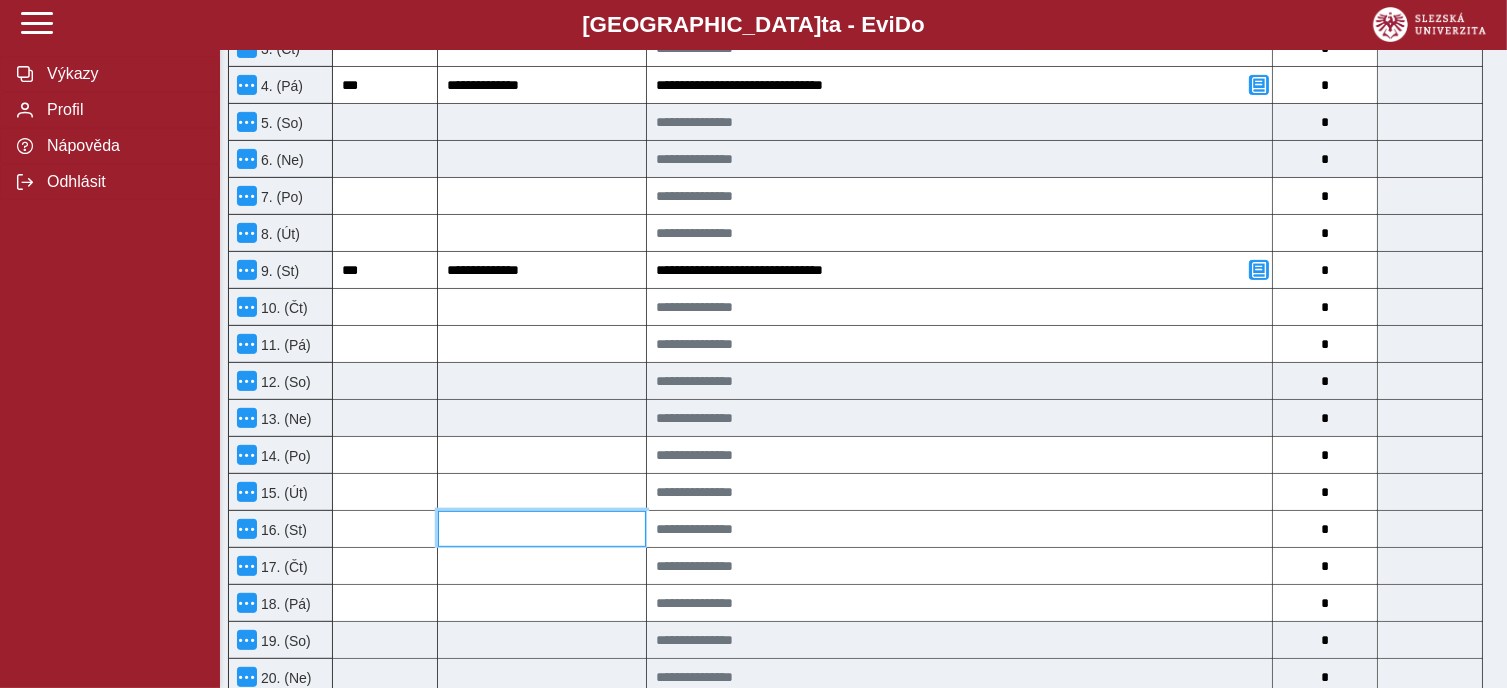 click at bounding box center [542, 529] 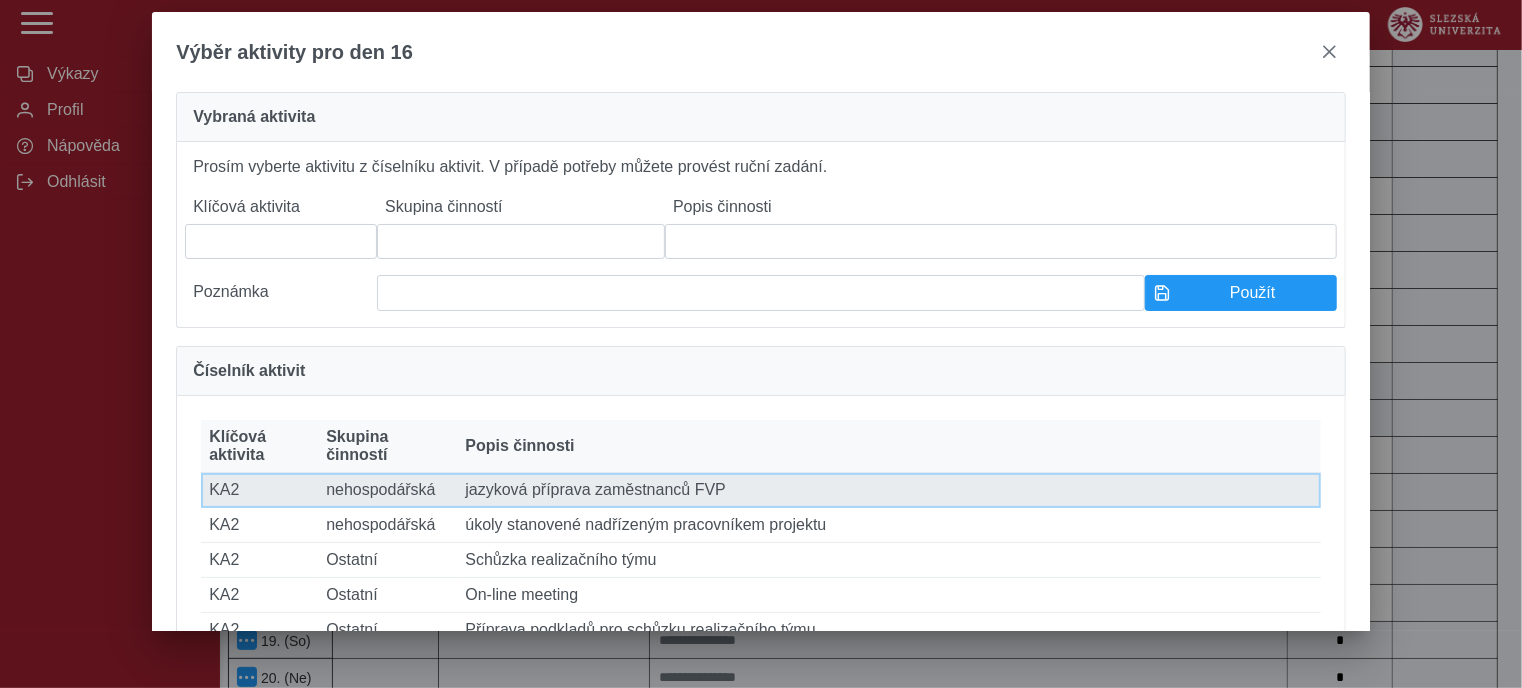 click on "Popis činnosti jazyková příprava zaměstnanců FVP" at bounding box center [888, 490] 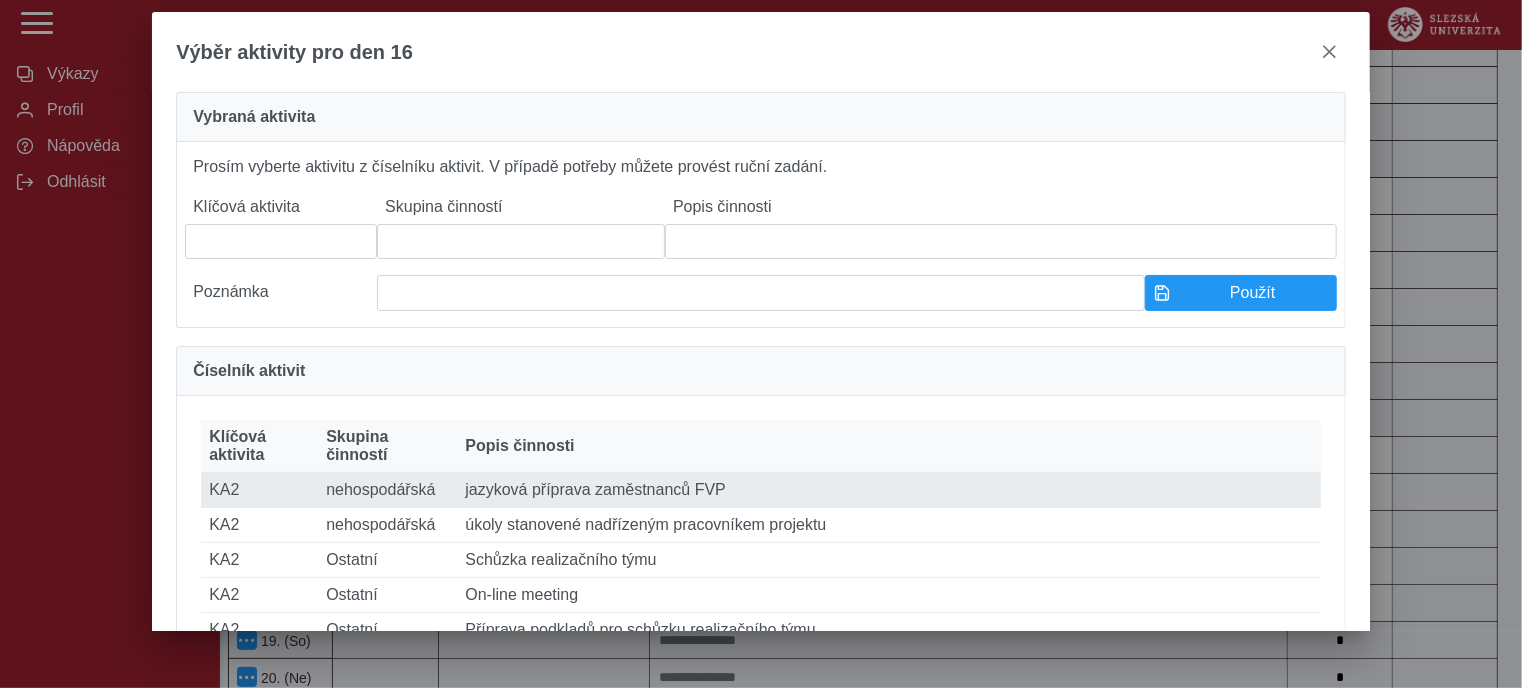 type on "***" 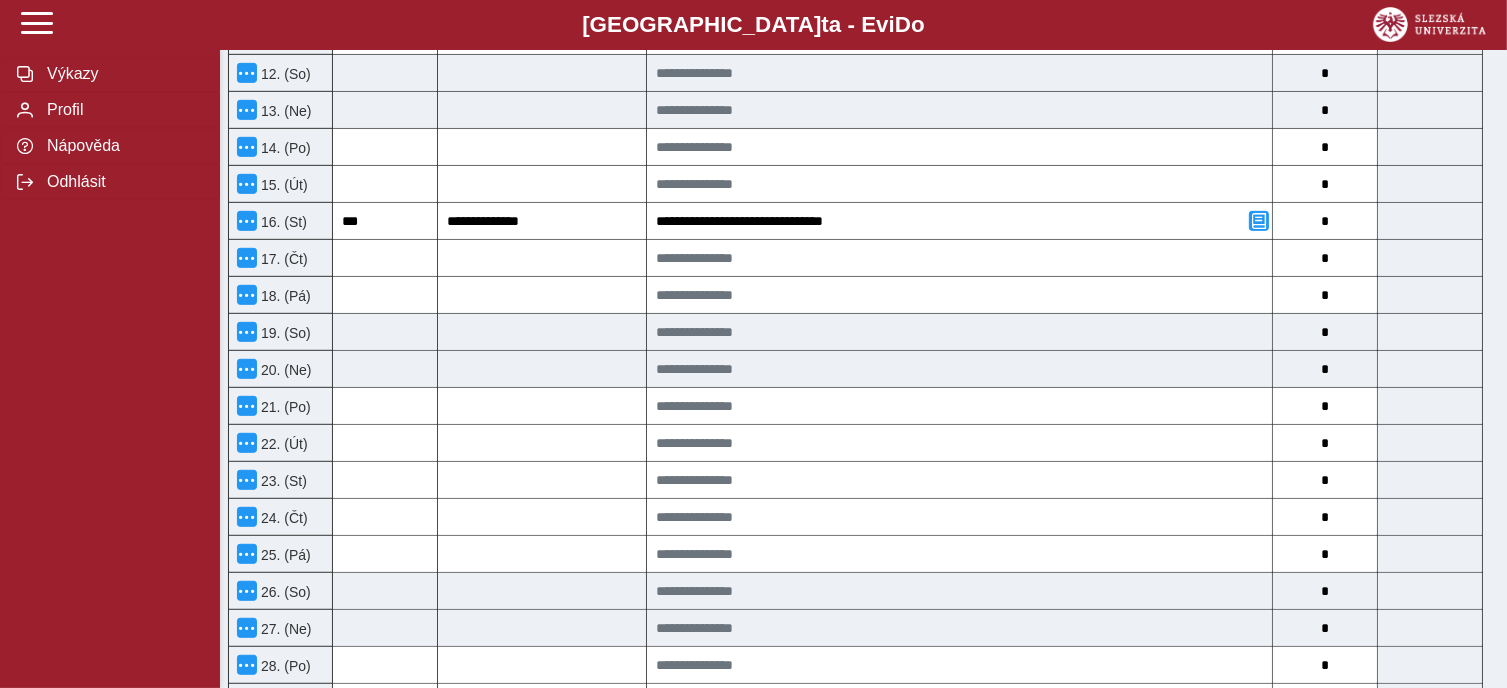 scroll, scrollTop: 1111, scrollLeft: 0, axis: vertical 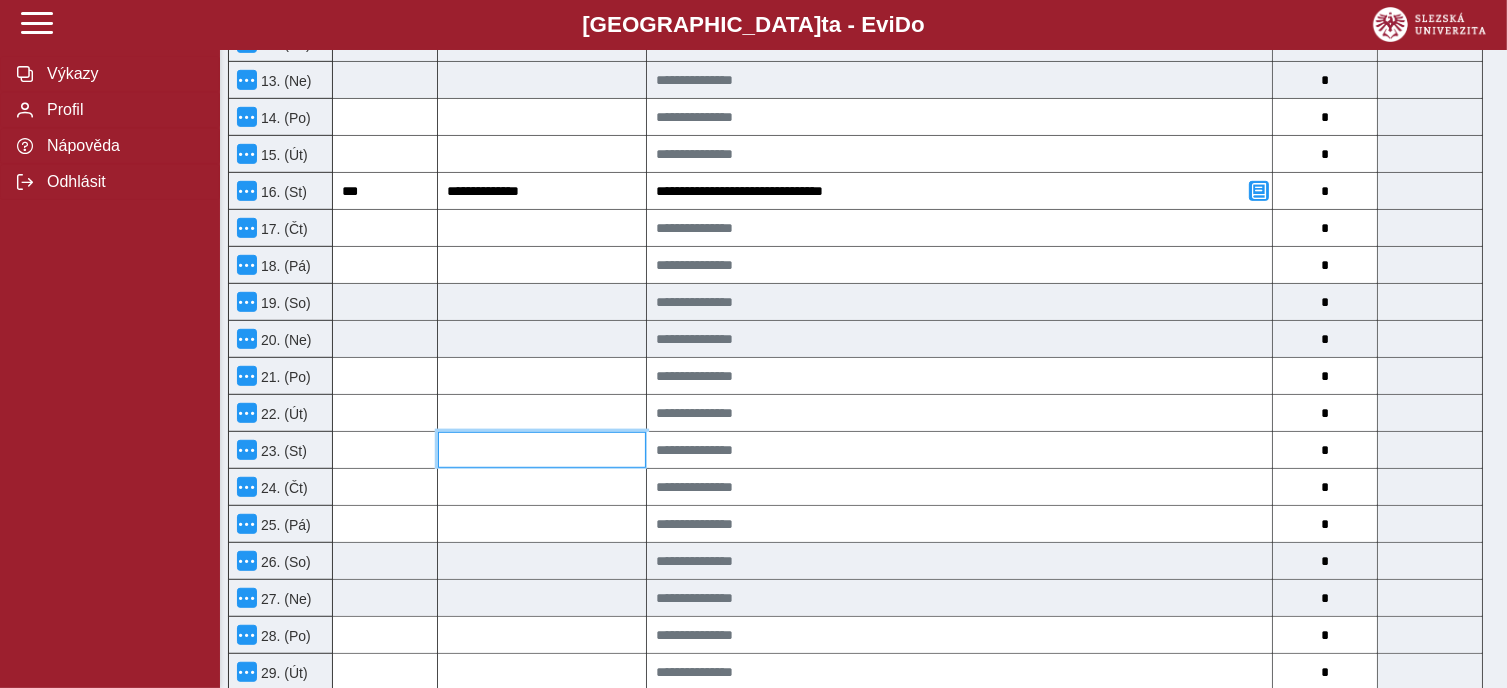click at bounding box center [542, 450] 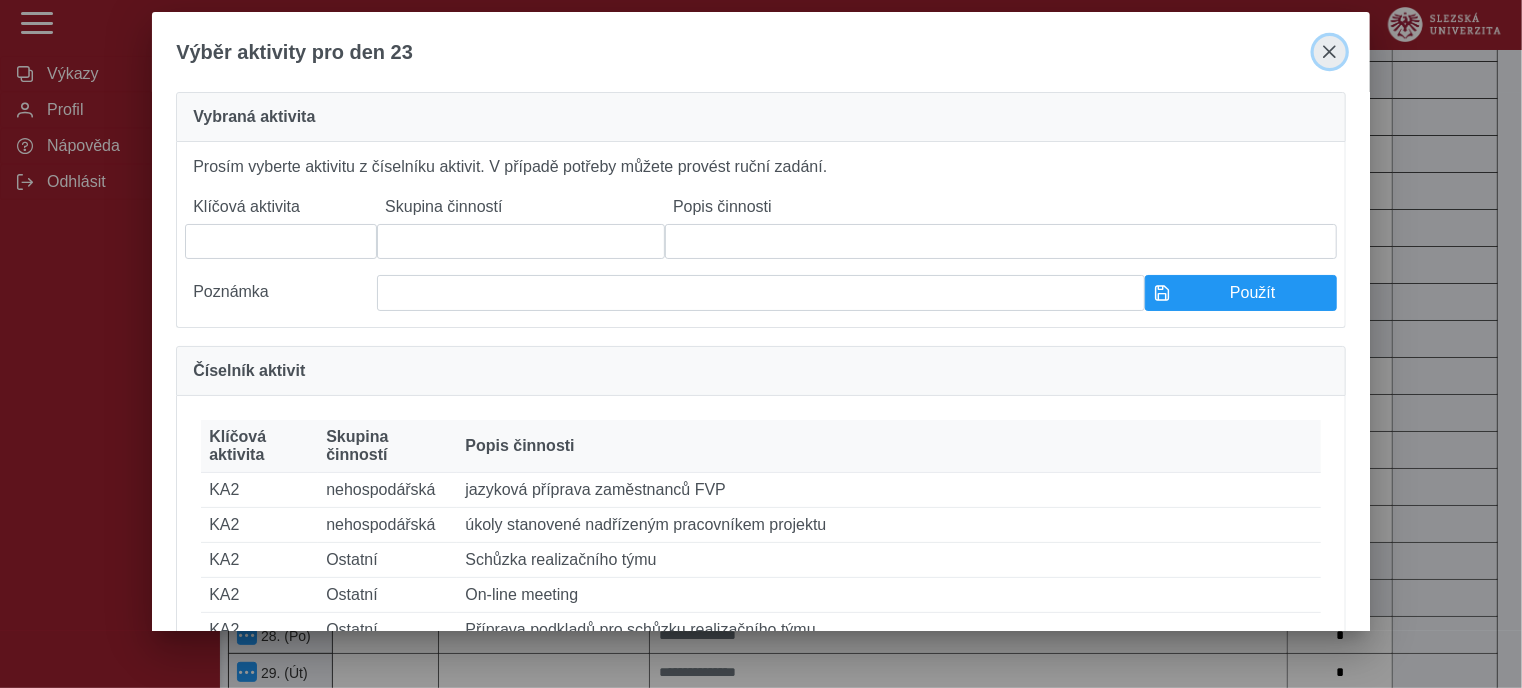 click at bounding box center [1330, 52] 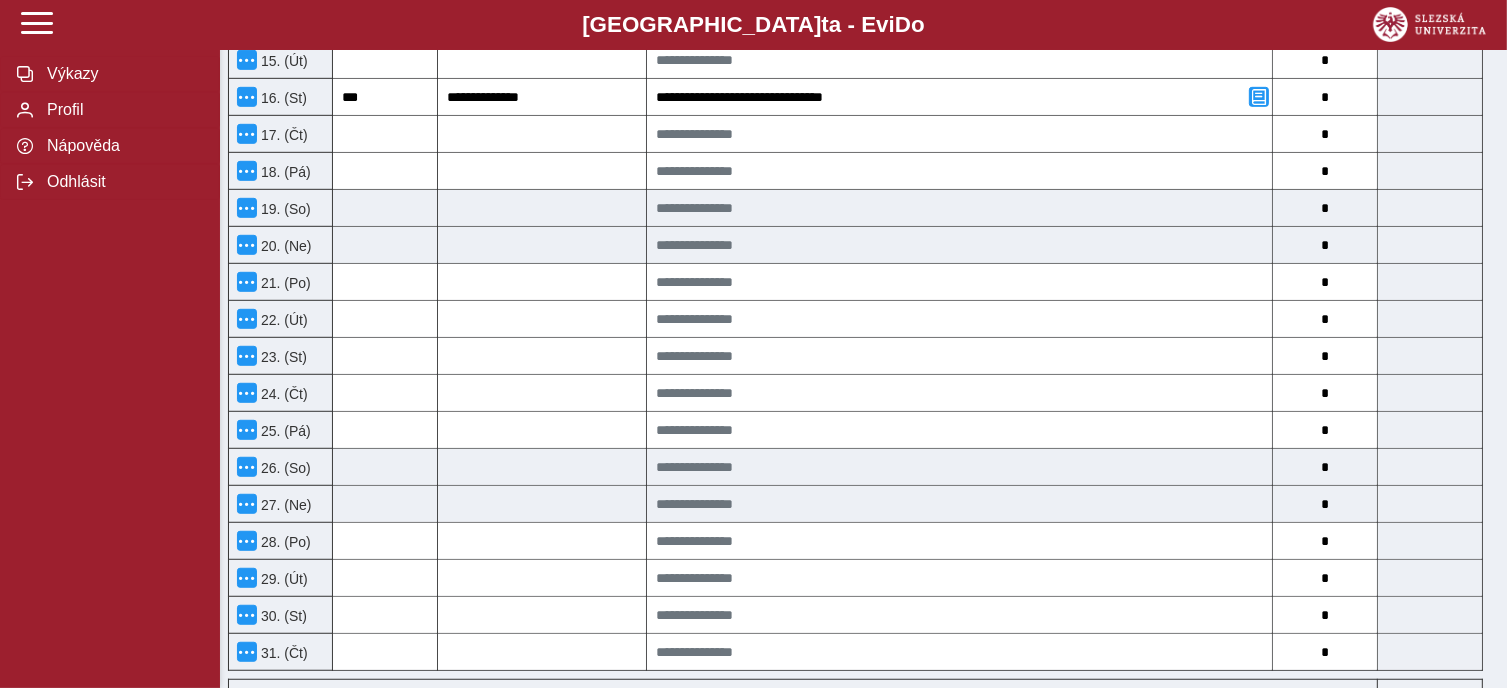 scroll, scrollTop: 1212, scrollLeft: 0, axis: vertical 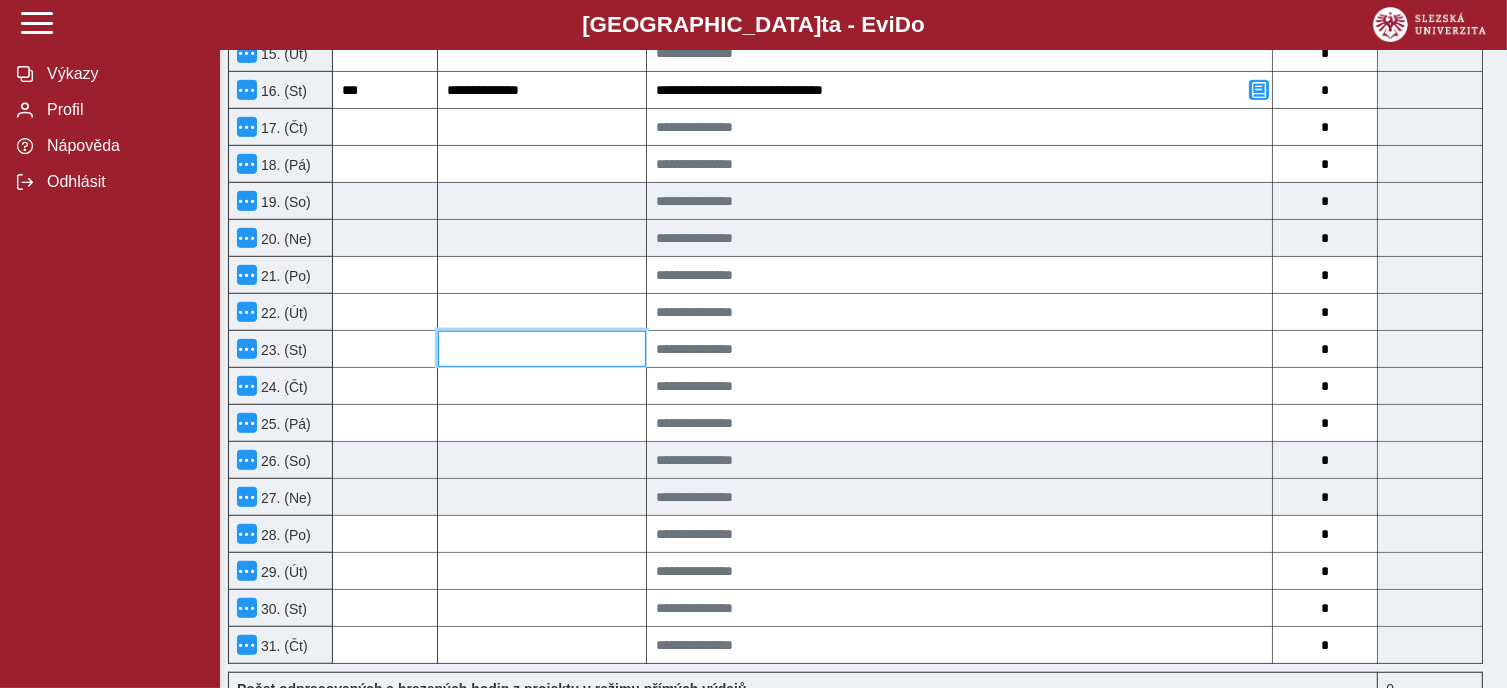 click at bounding box center (542, 349) 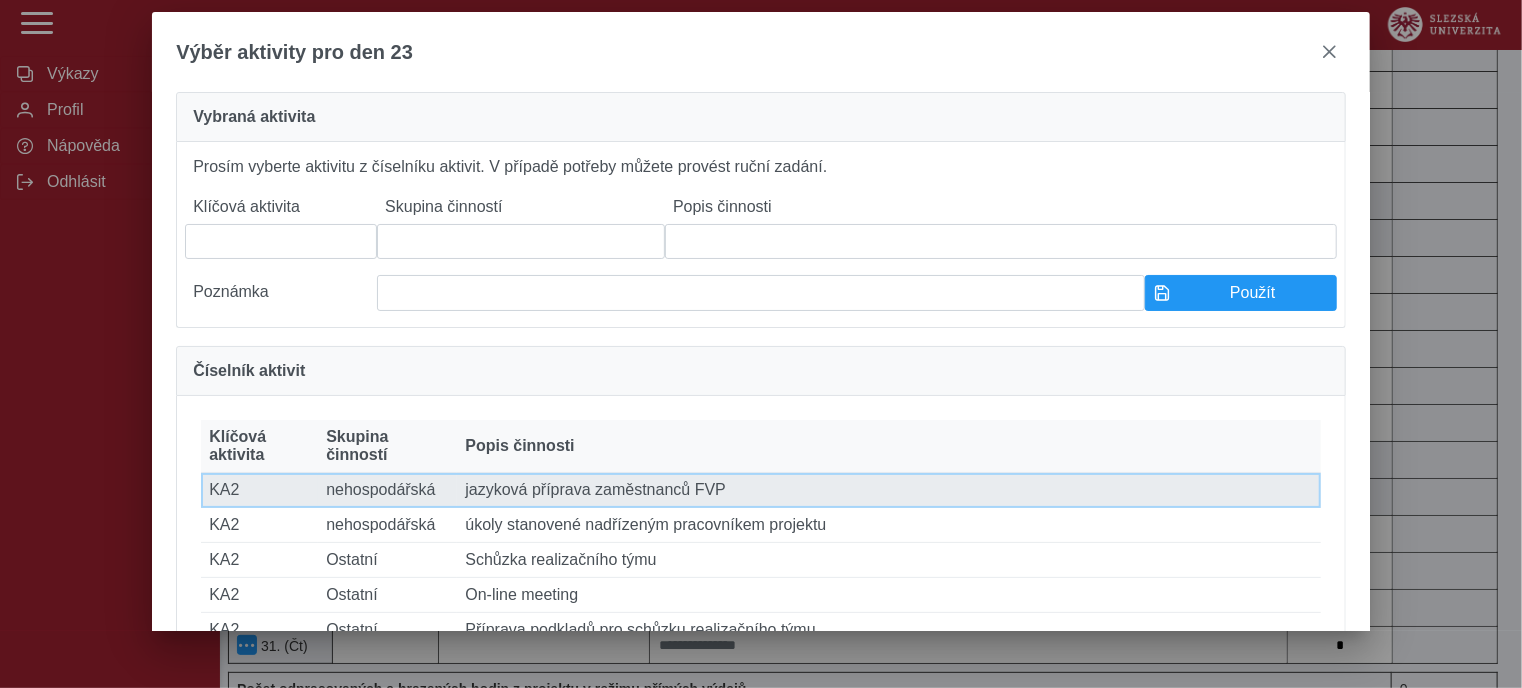 click on "Skupina činností nehospodářská" at bounding box center [387, 490] 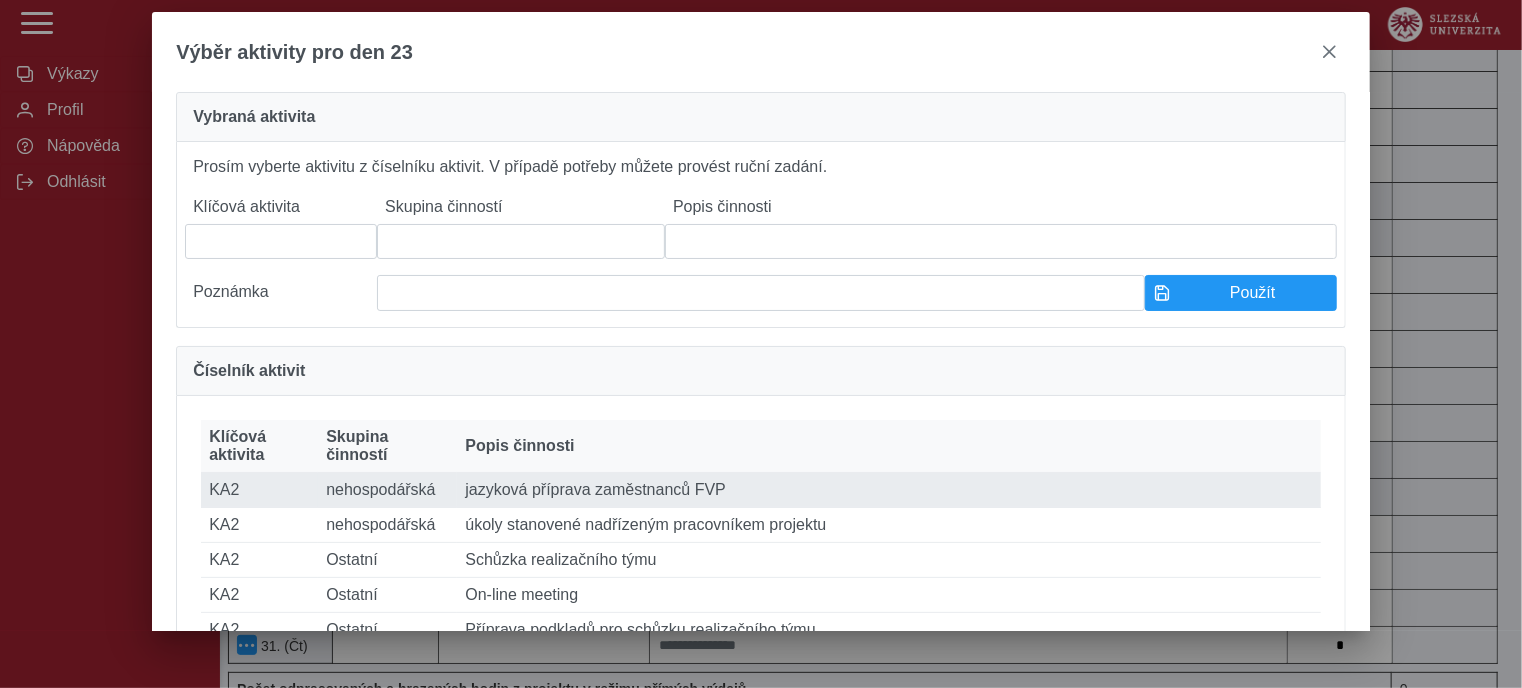 type on "***" 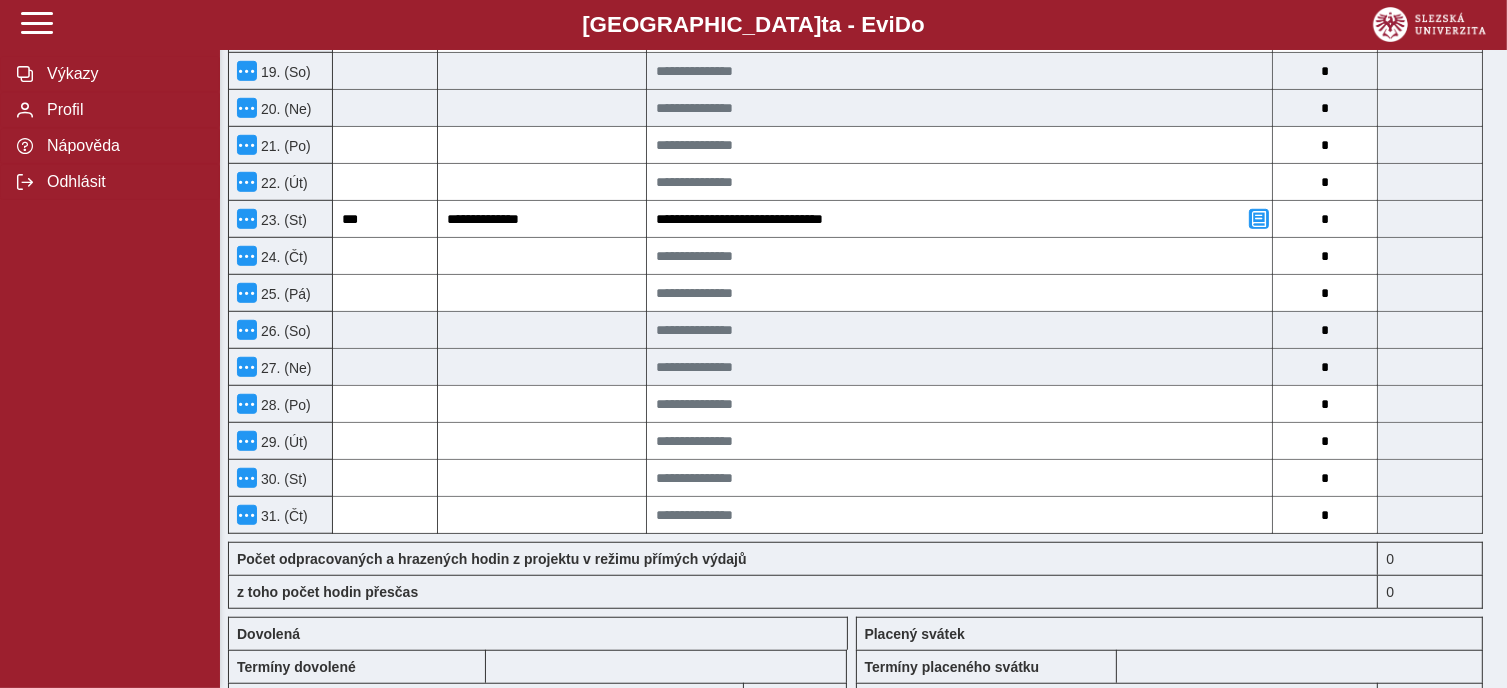 scroll, scrollTop: 1355, scrollLeft: 0, axis: vertical 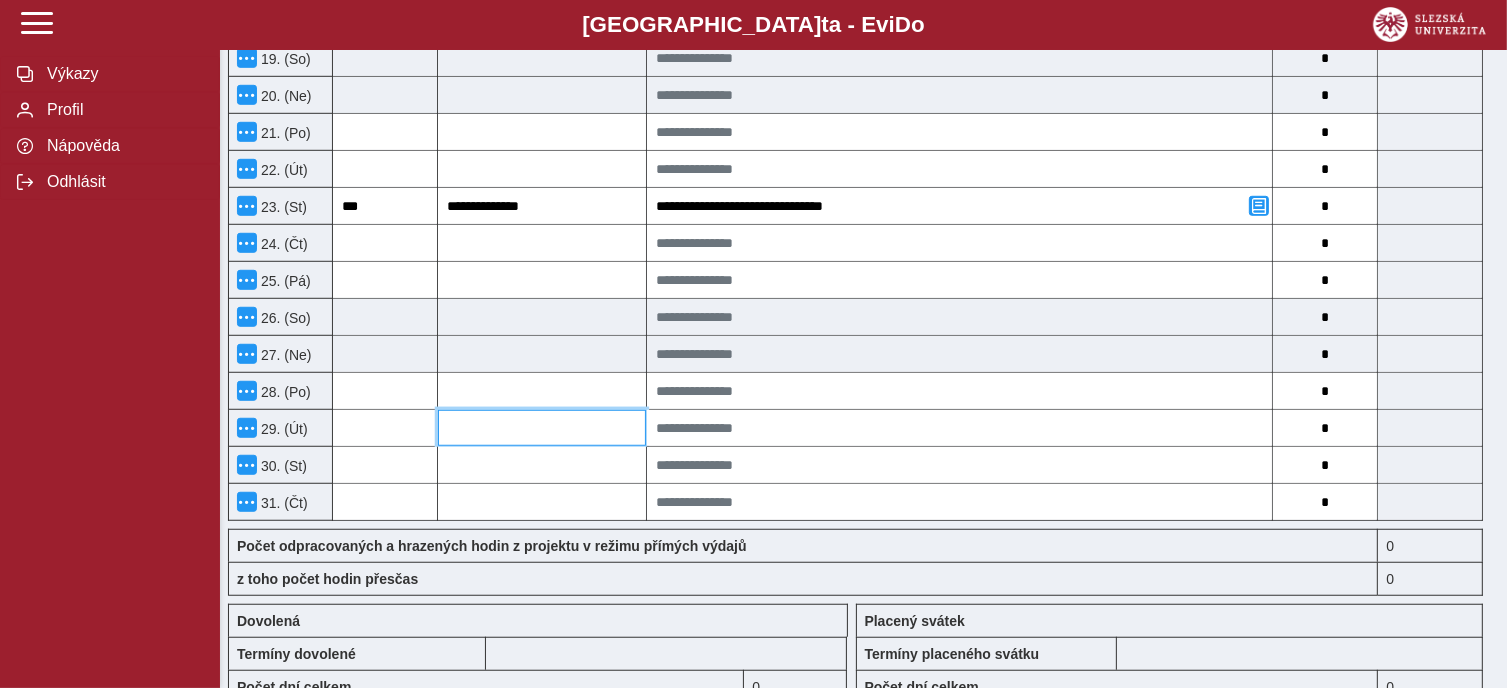 click at bounding box center [542, 428] 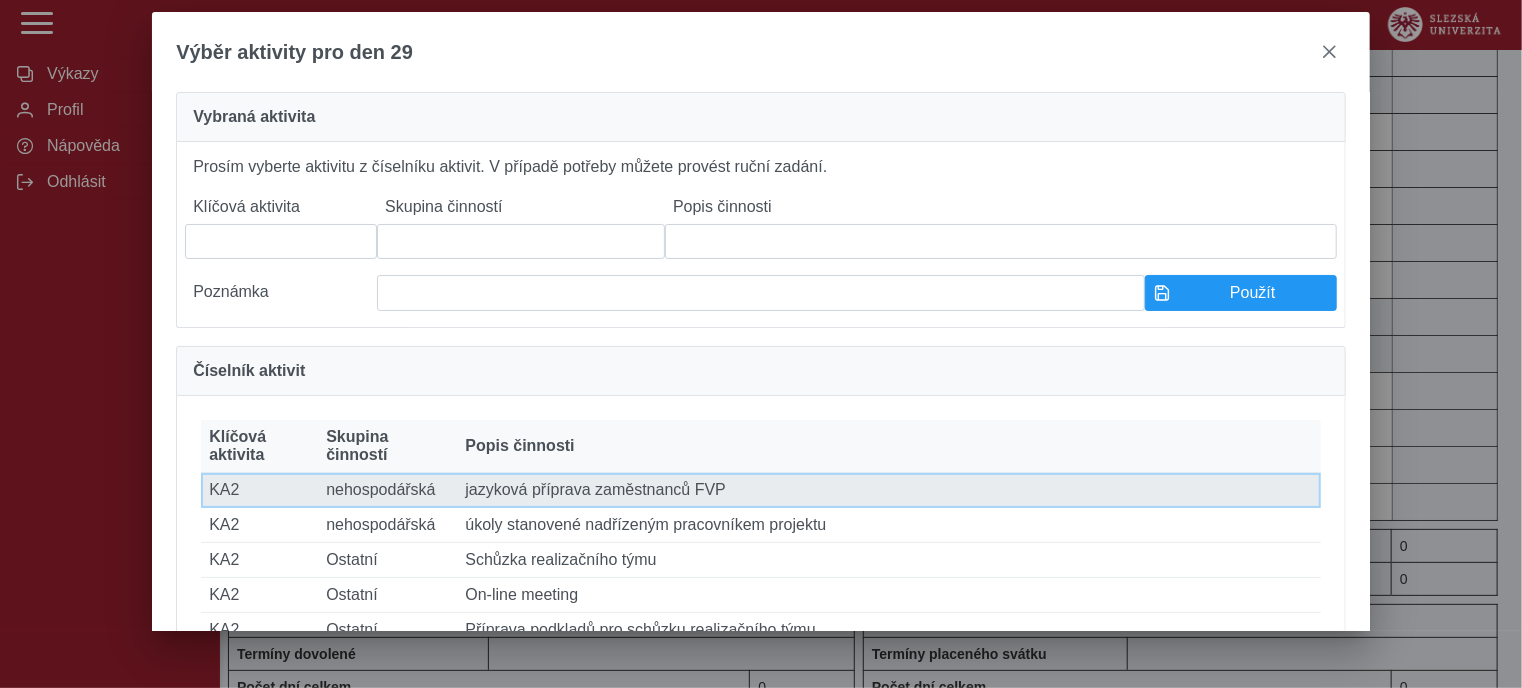 click on "Popis činnosti jazyková příprava zaměstnanců FVP" at bounding box center (888, 490) 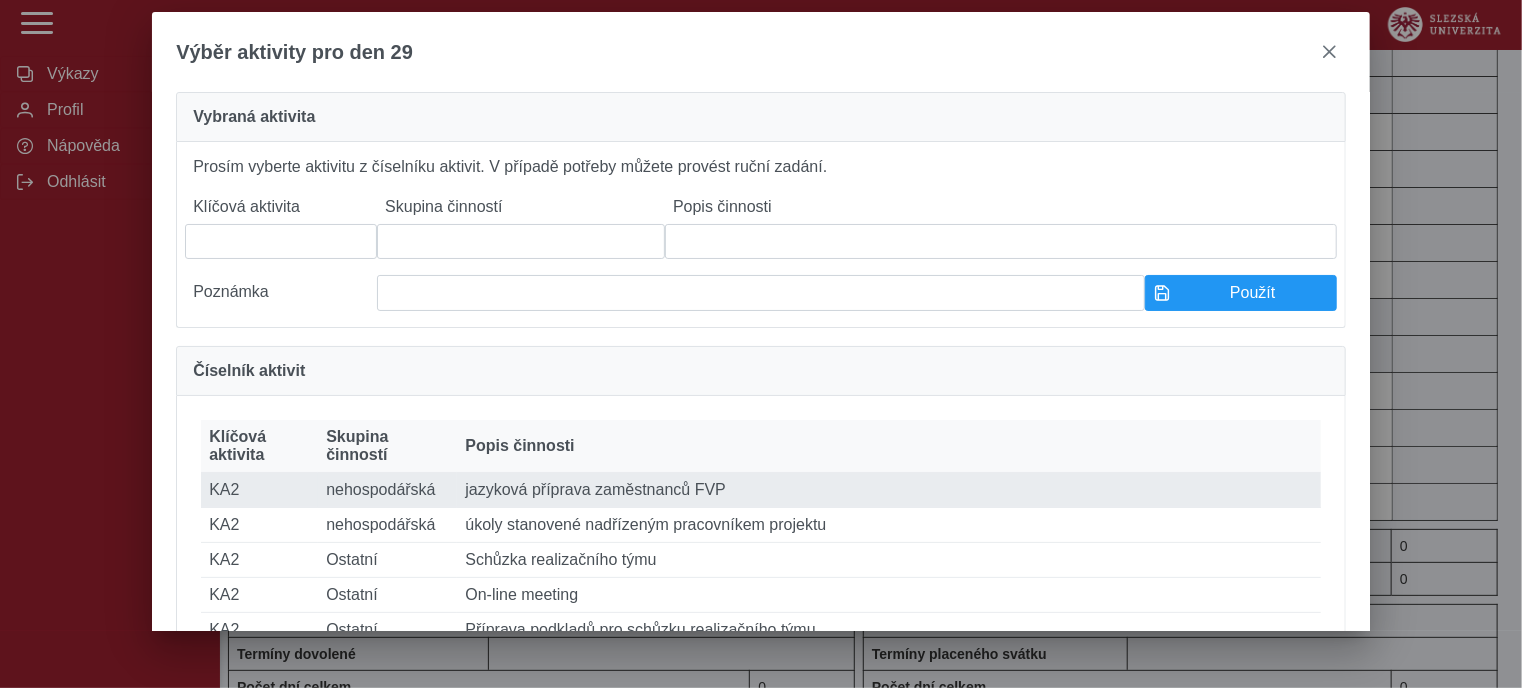 type on "***" 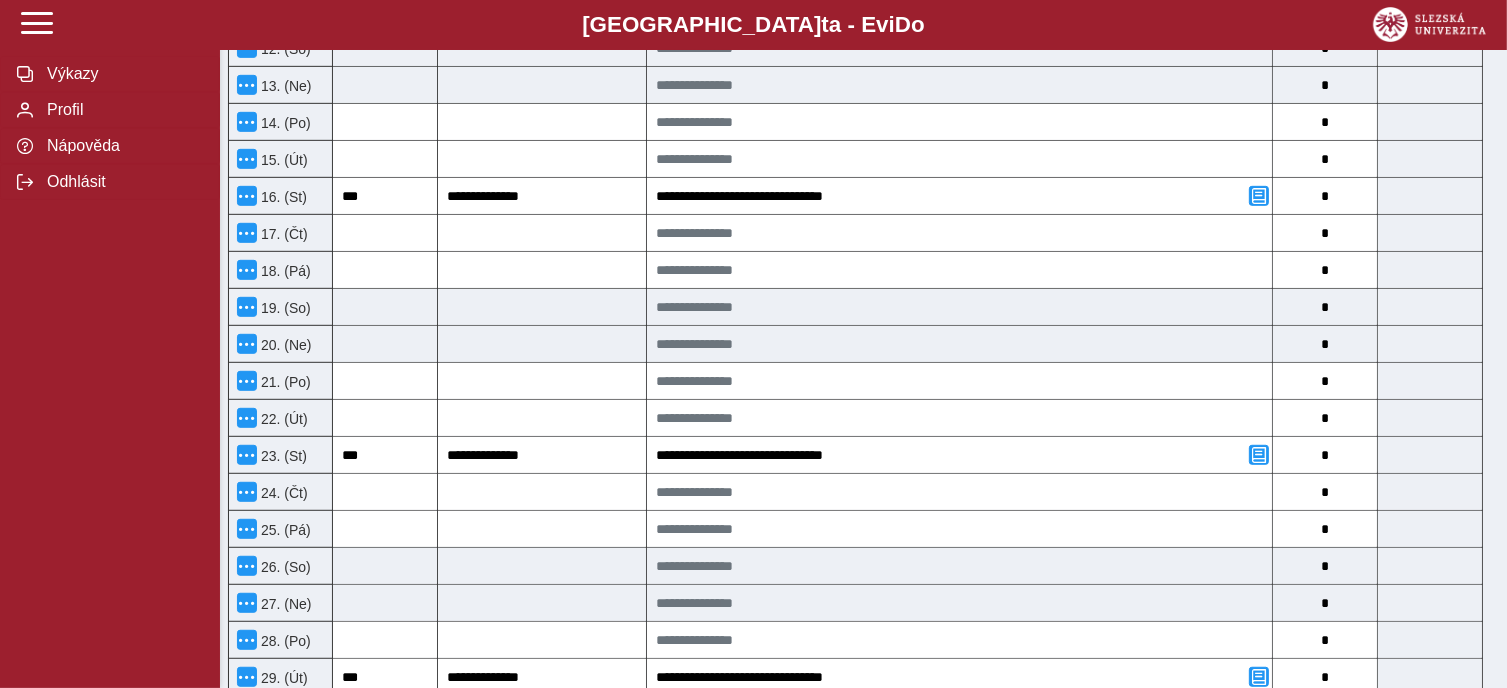 scroll, scrollTop: 1074, scrollLeft: 0, axis: vertical 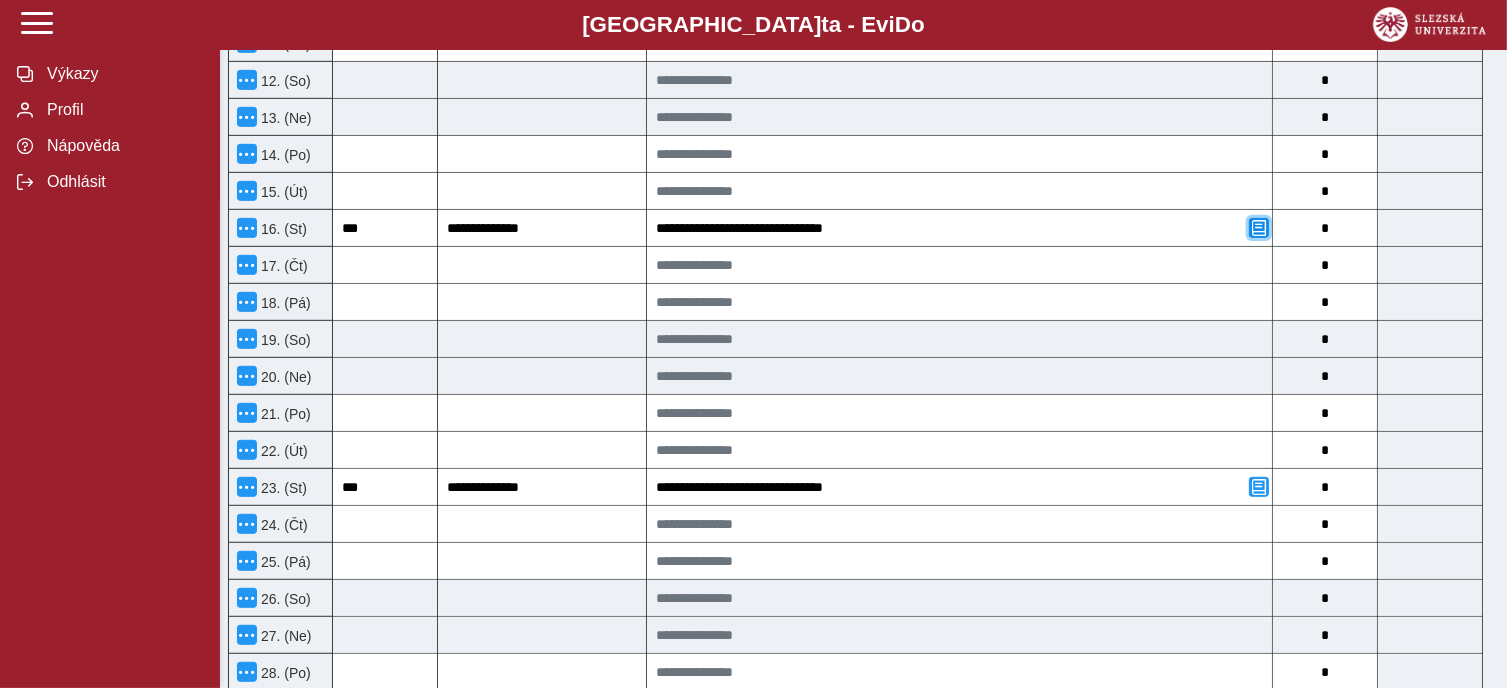 click at bounding box center (1259, 228) 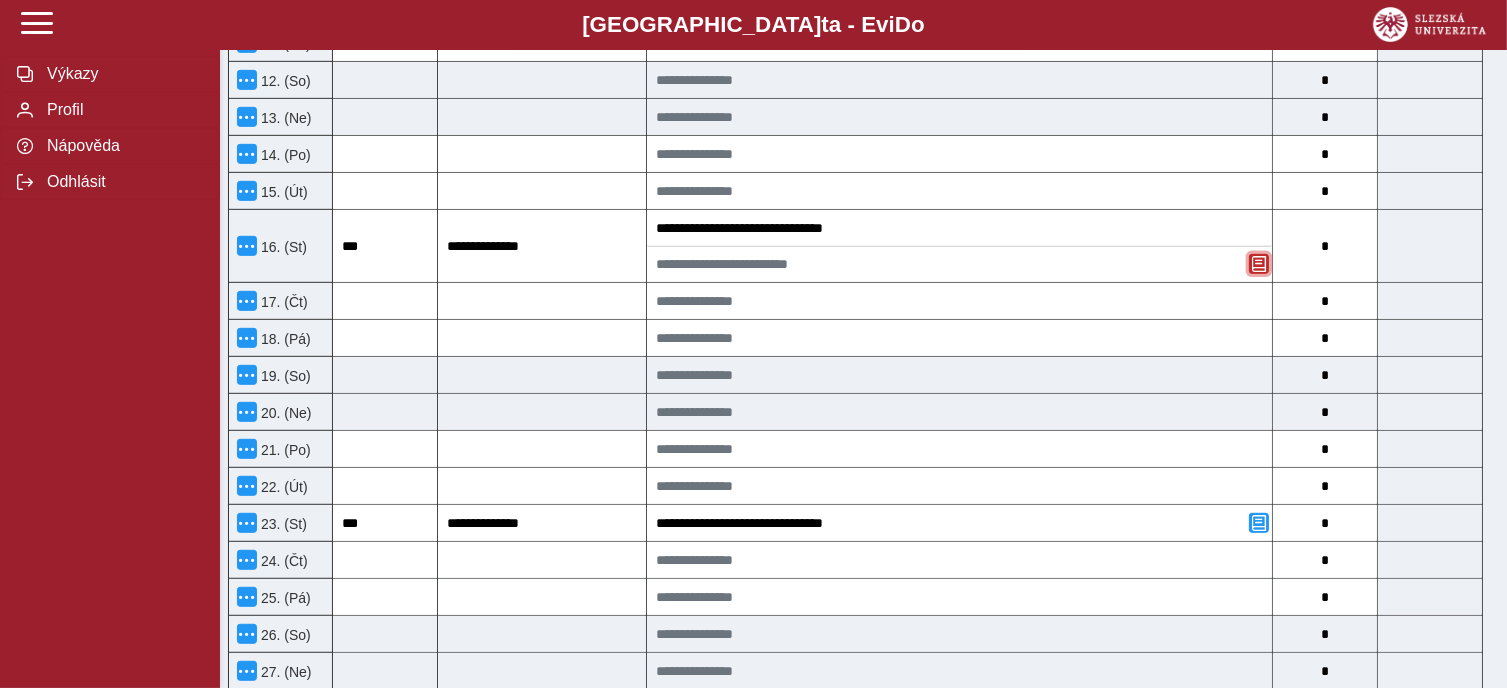 click at bounding box center [1259, 264] 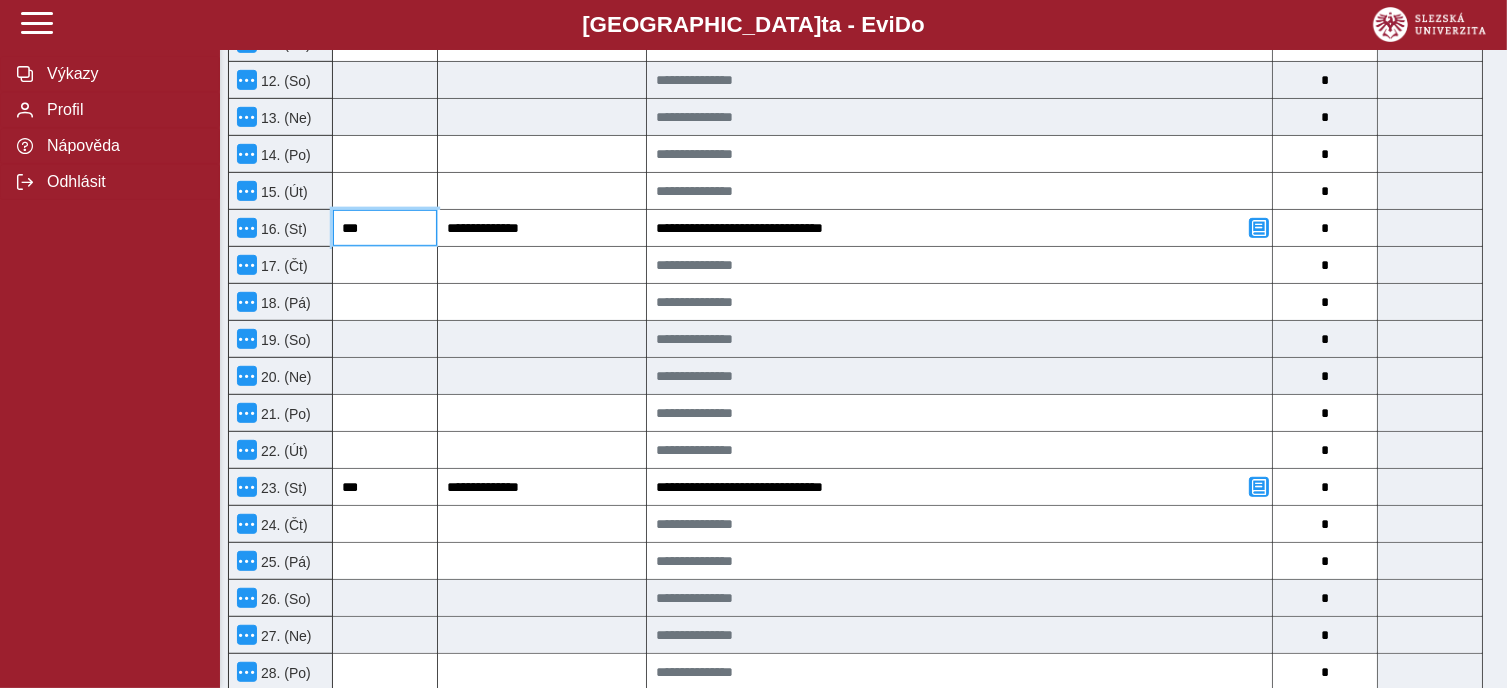 click on "***" at bounding box center (385, 228) 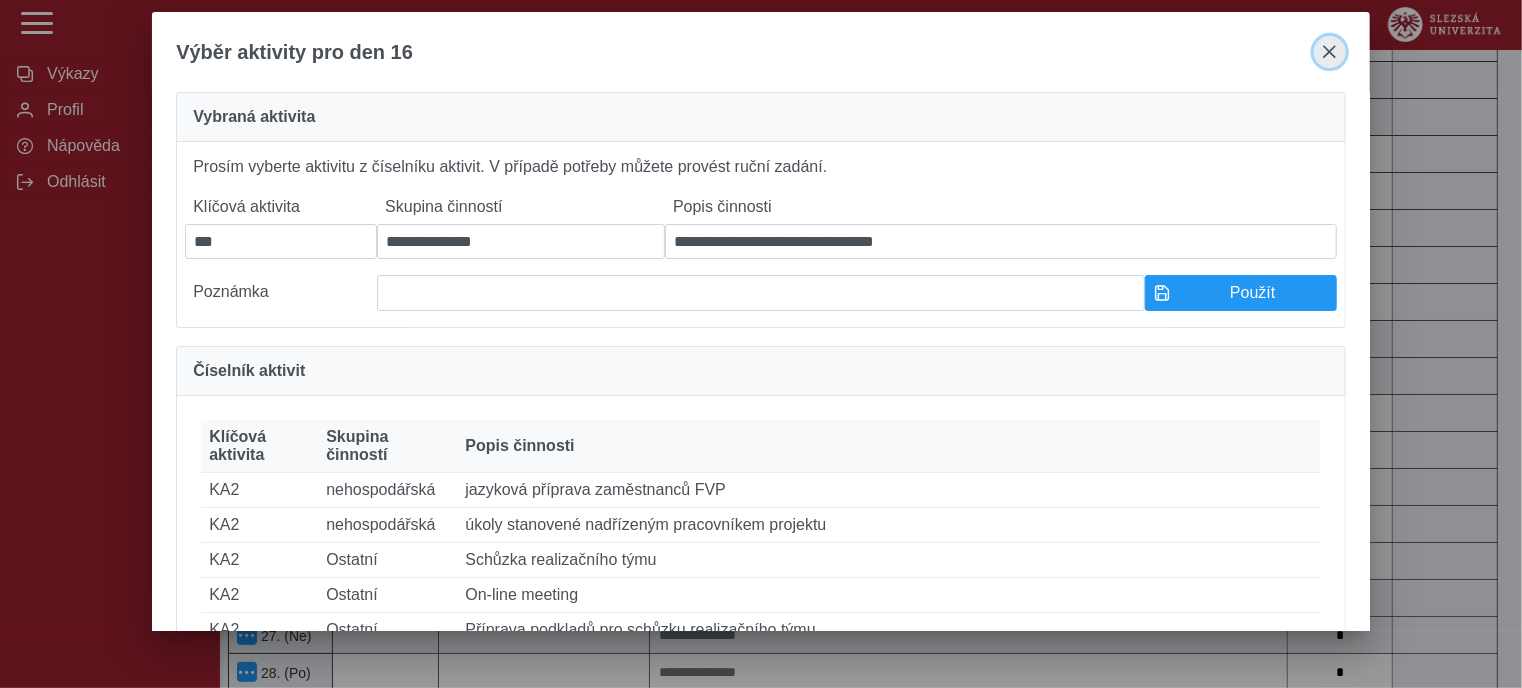 click at bounding box center (1330, 52) 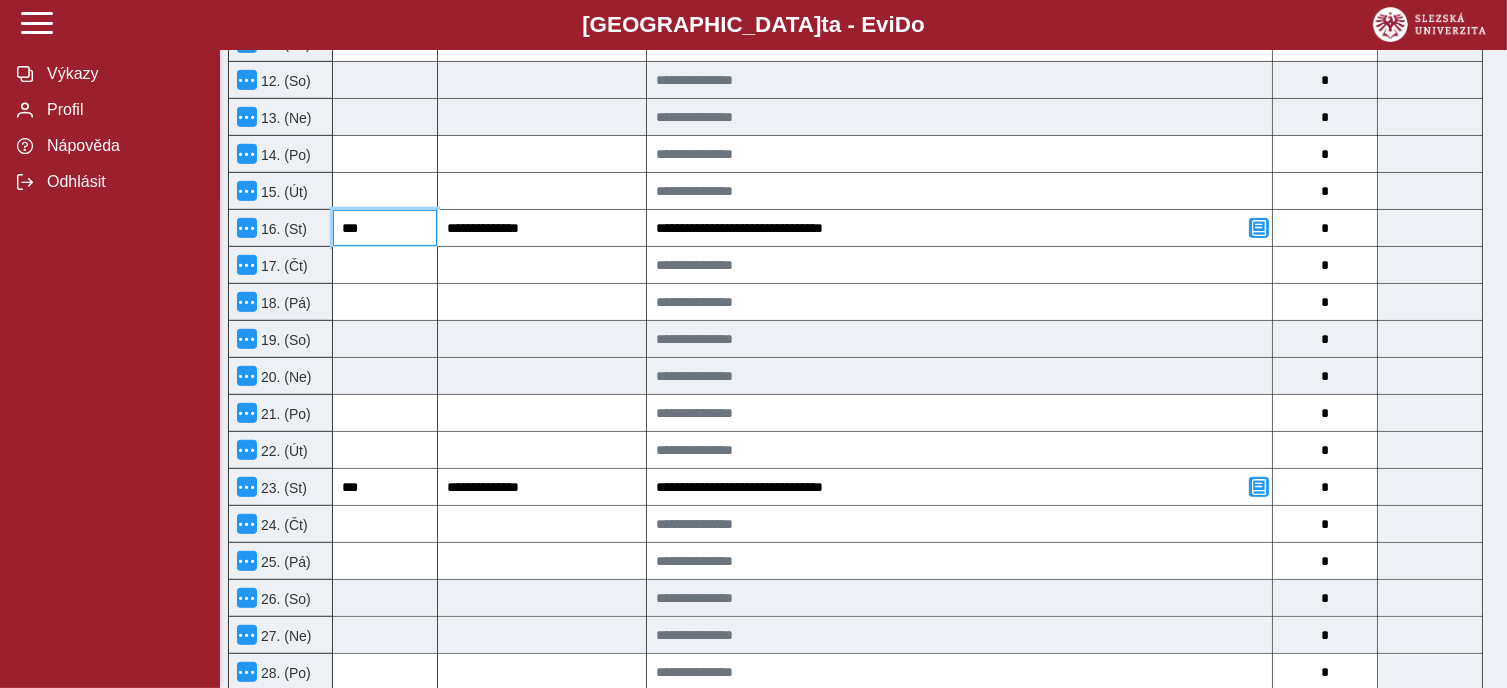 click on "***" at bounding box center [385, 228] 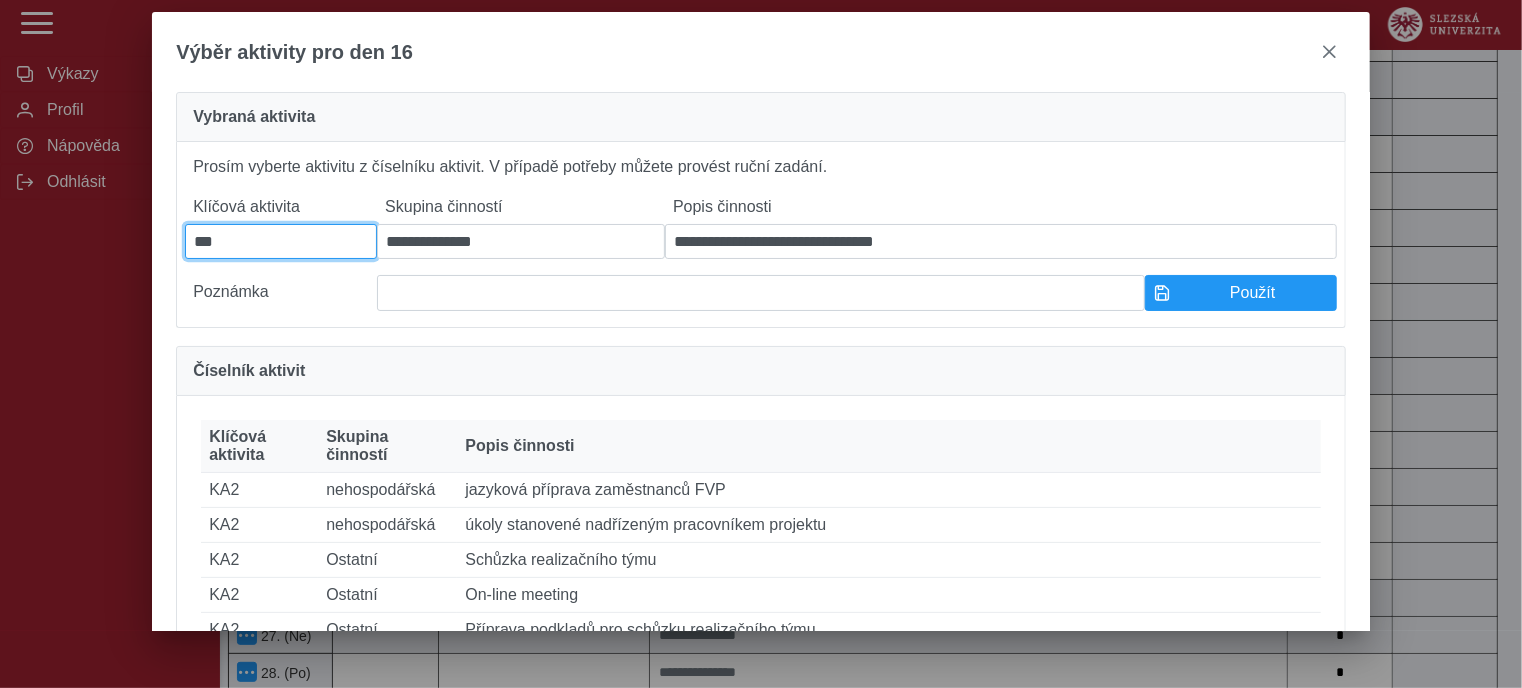 click on "***" at bounding box center (281, 241) 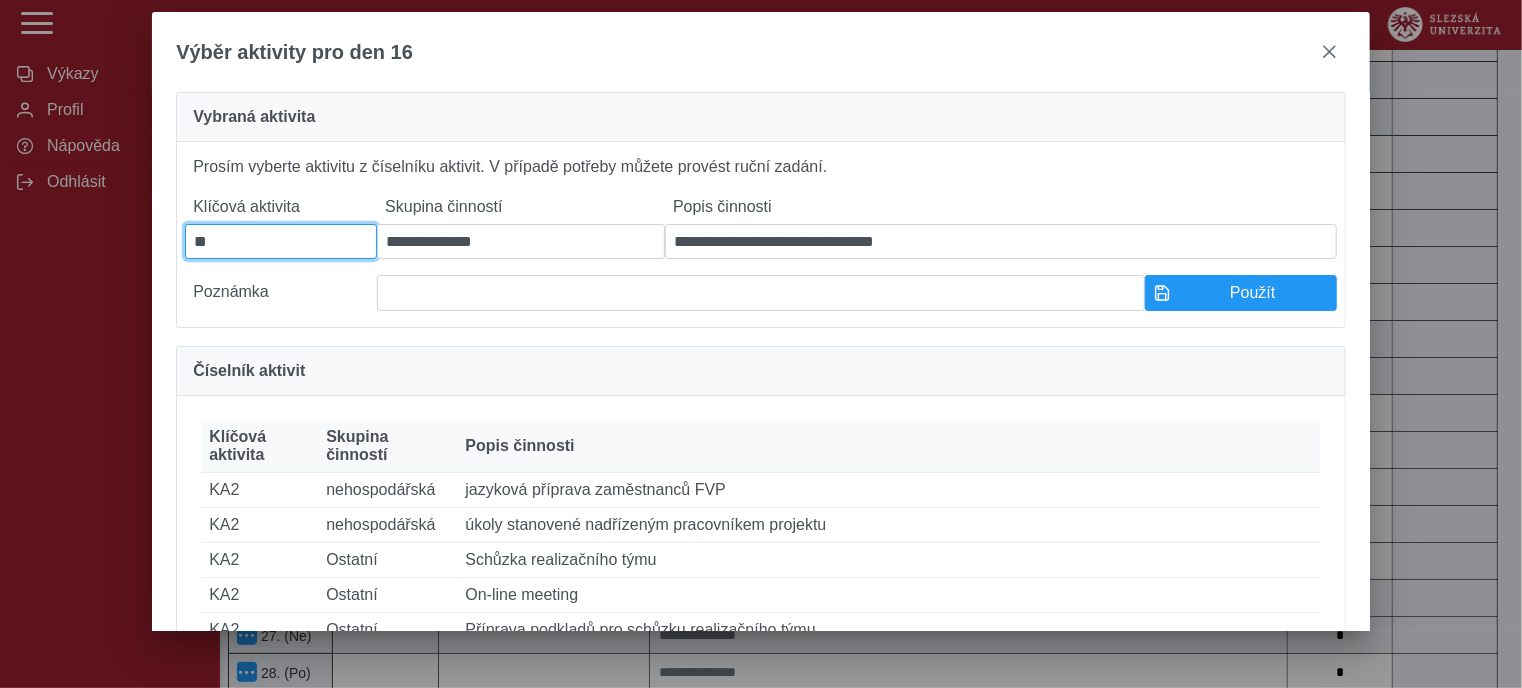 type on "*" 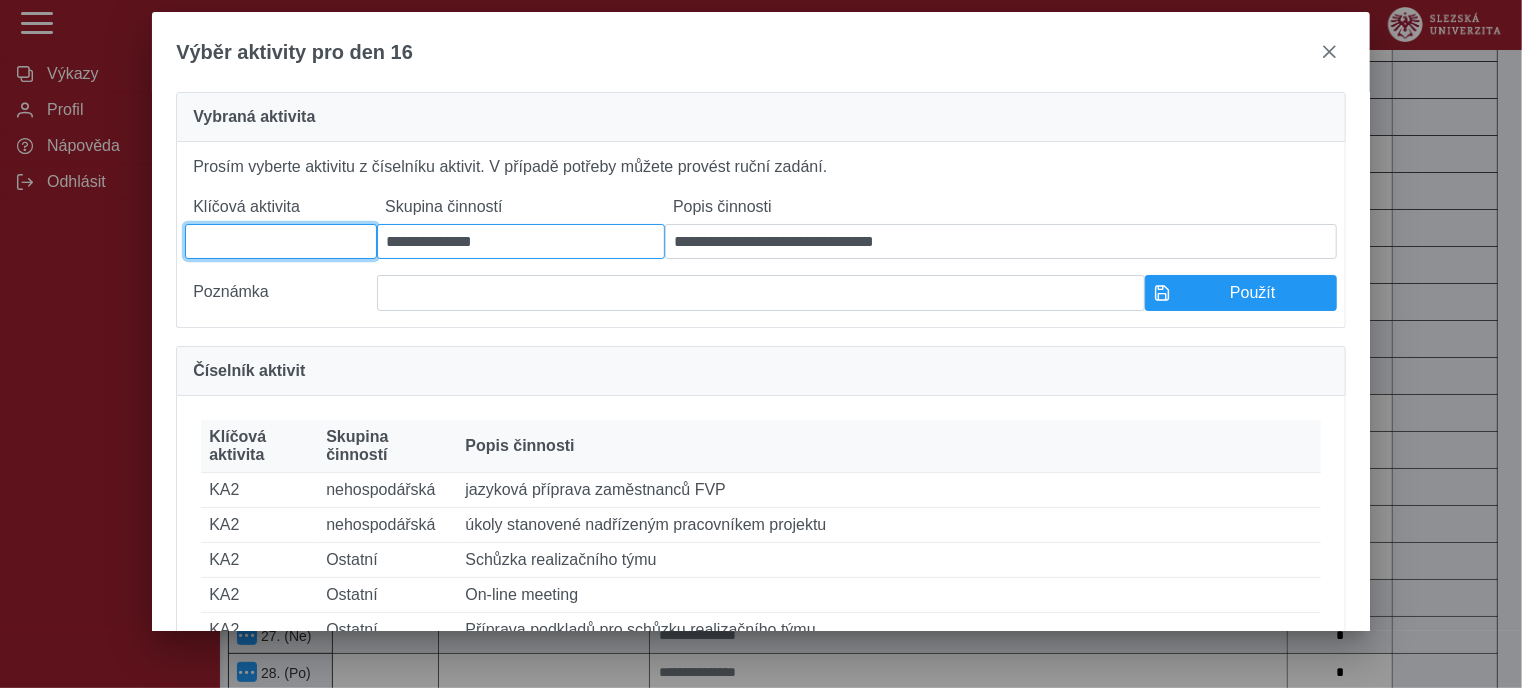 type 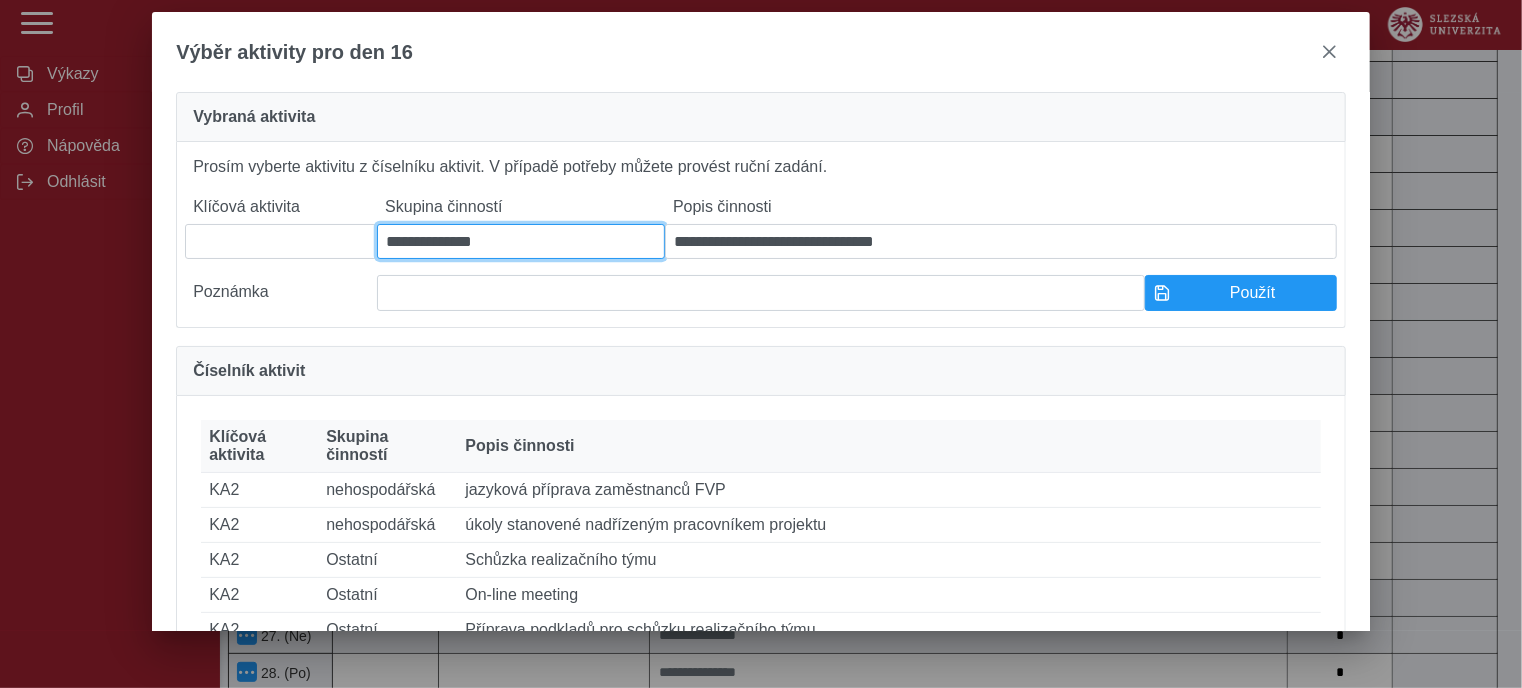 click on "**********" at bounding box center (521, 241) 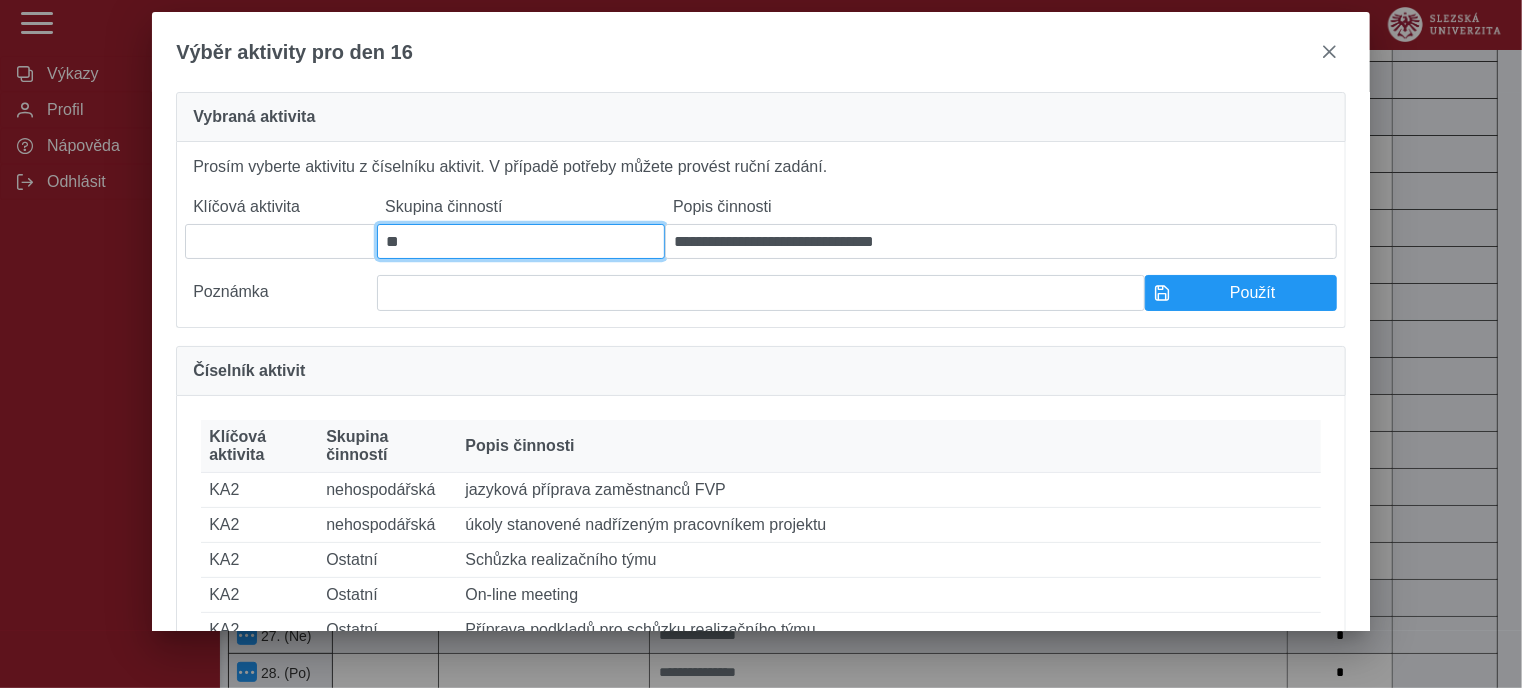 type on "*" 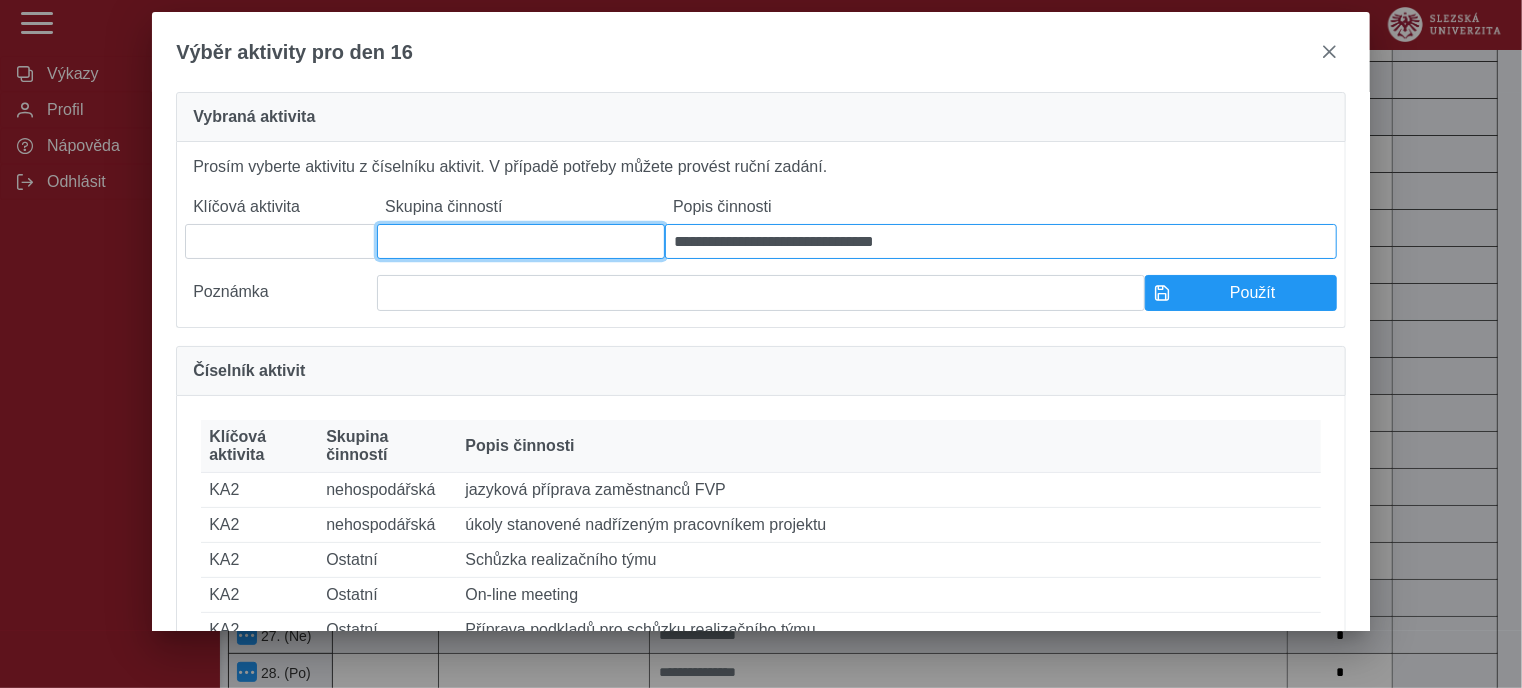 type 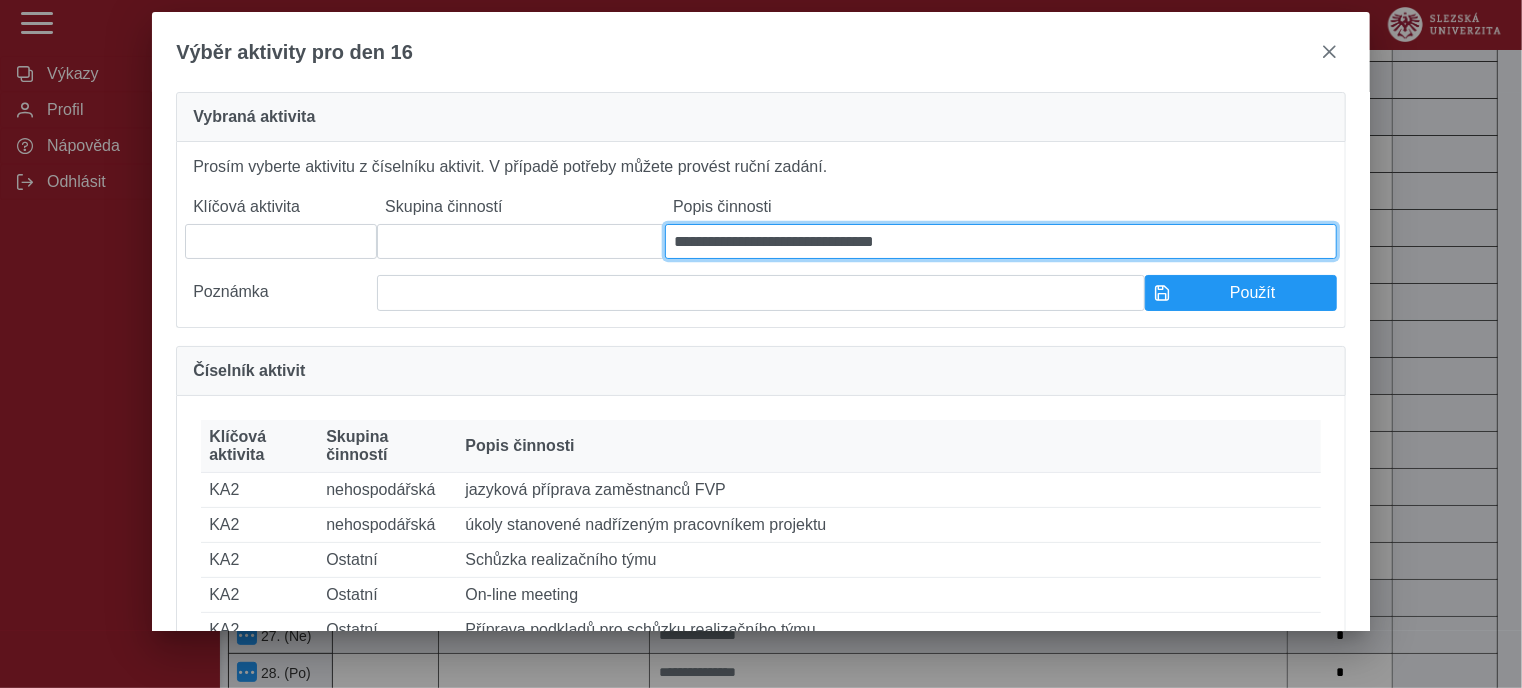 click on "**********" at bounding box center (1001, 241) 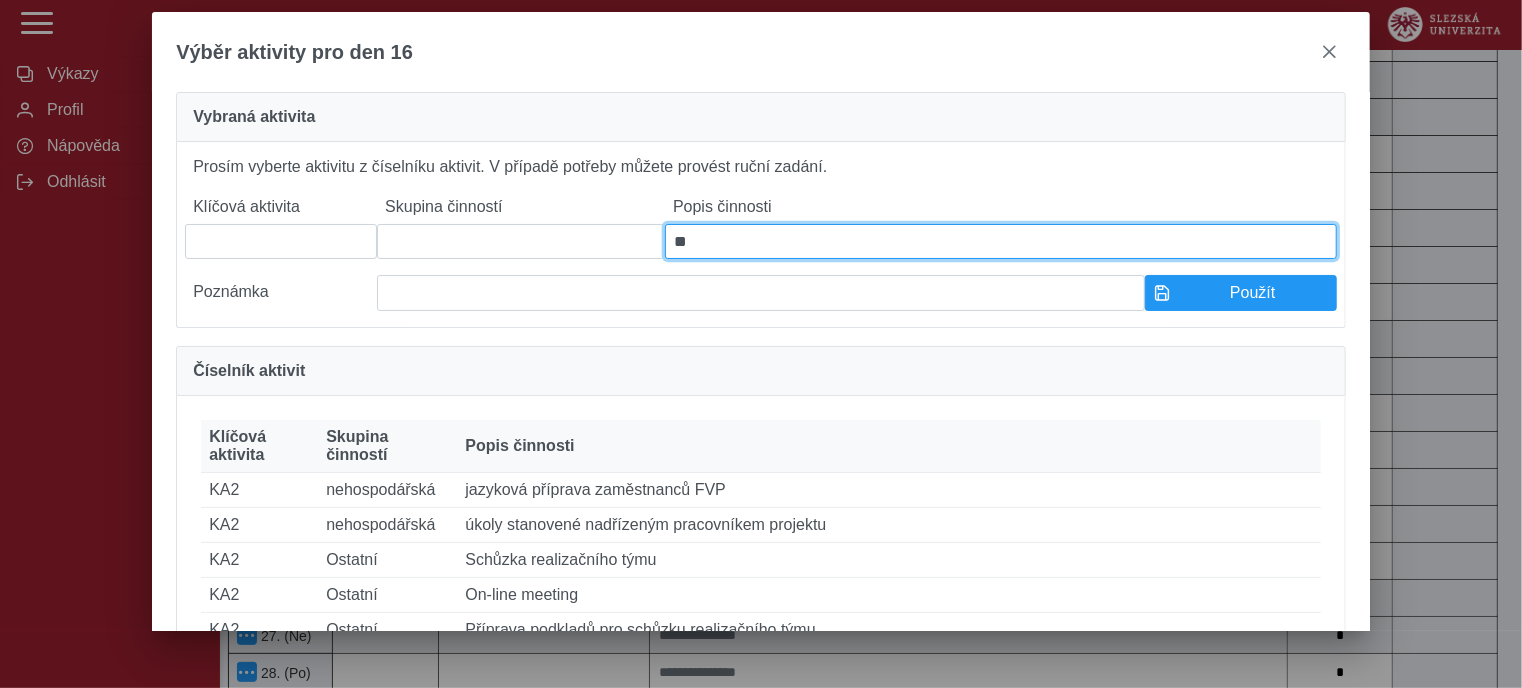 type on "*" 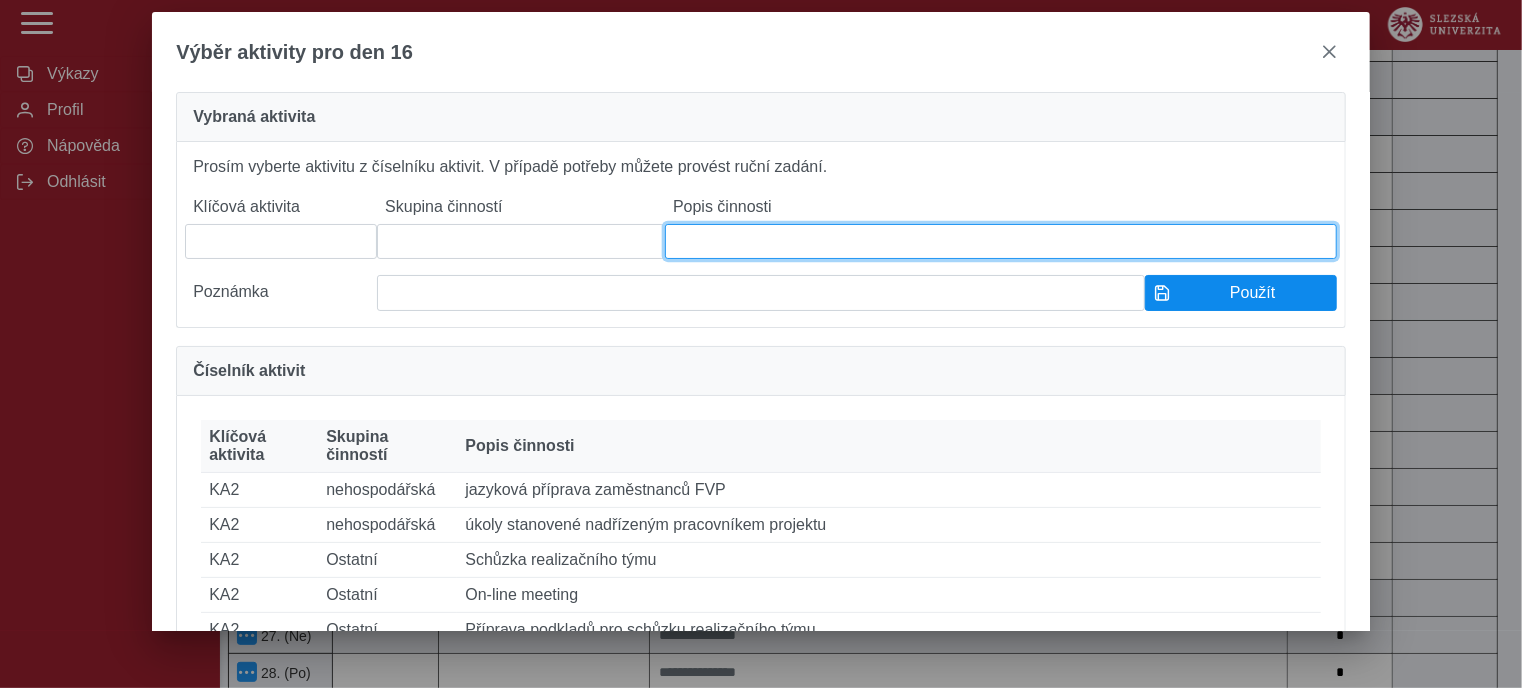 type 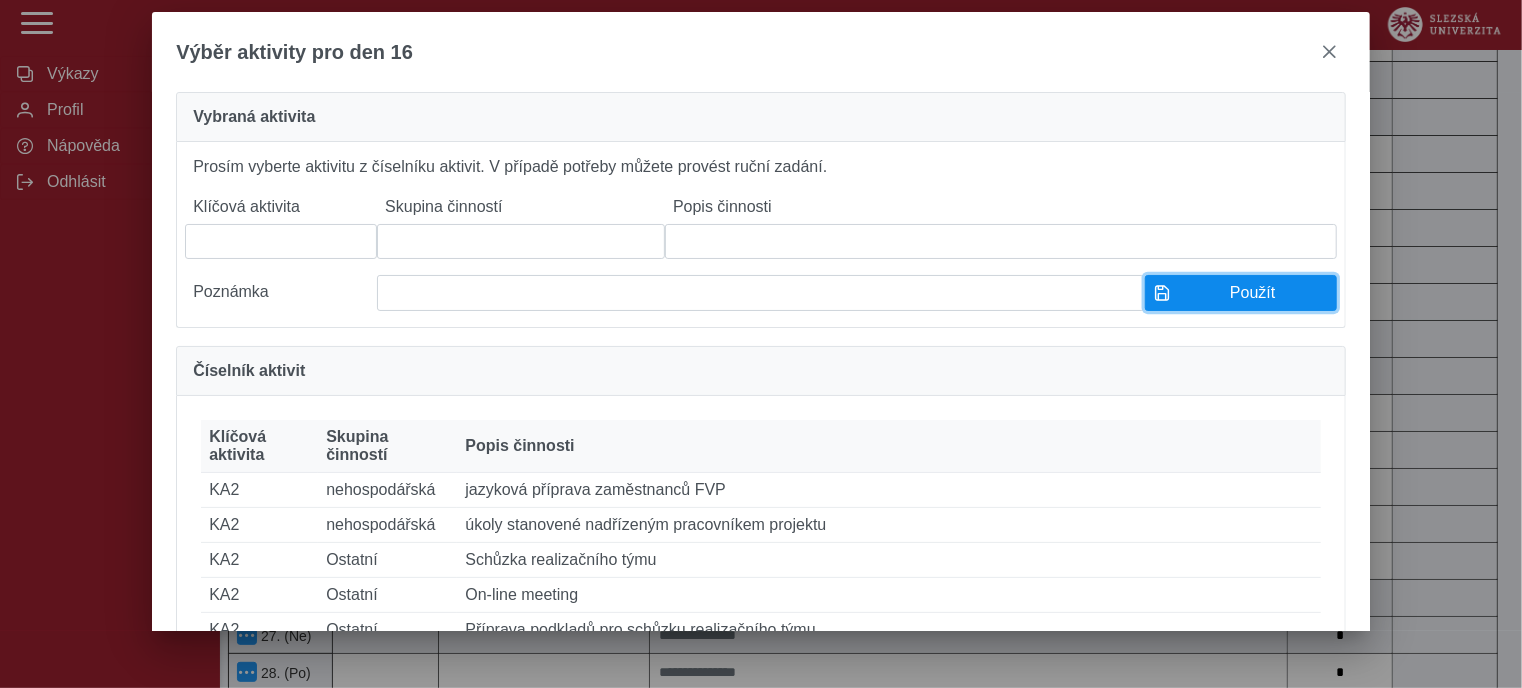 click on "Použít" at bounding box center [1253, 293] 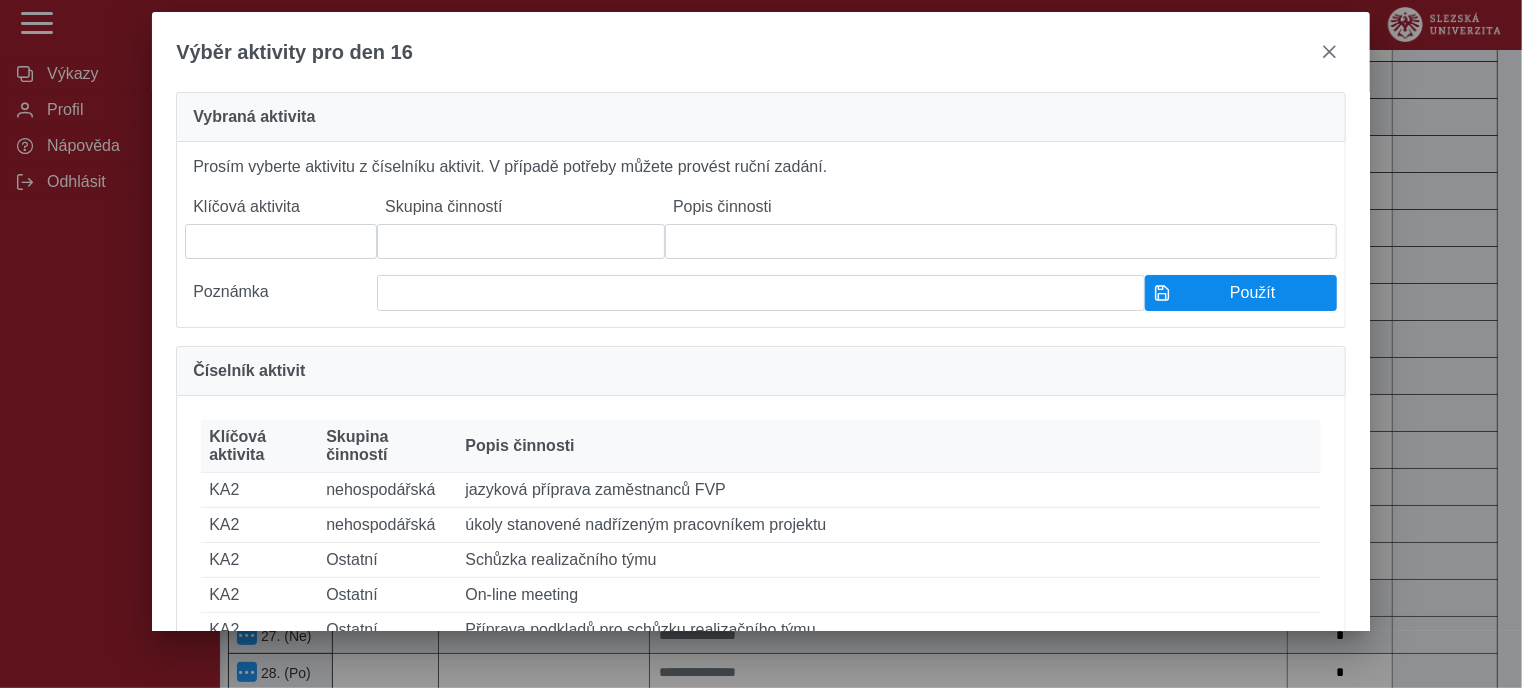type 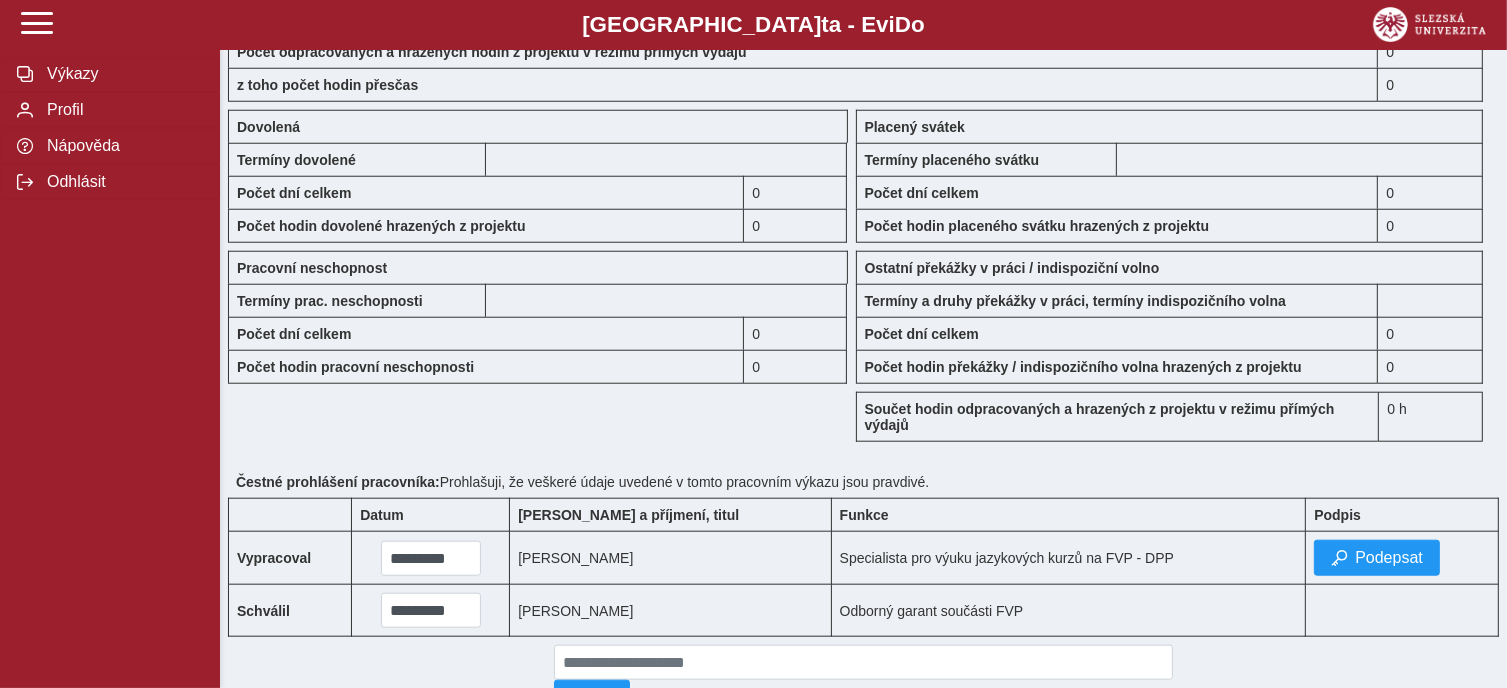 scroll, scrollTop: 1852, scrollLeft: 0, axis: vertical 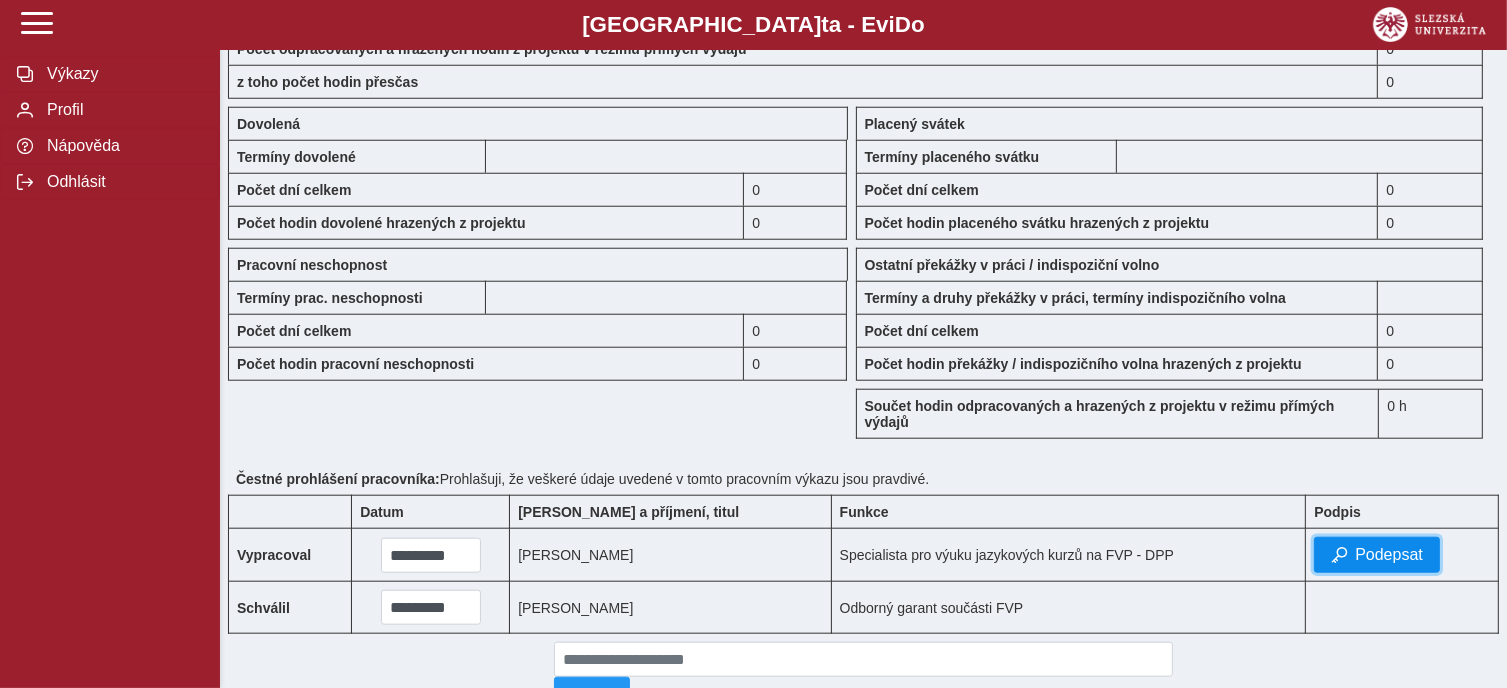click on "Podepsat" at bounding box center (1389, 555) 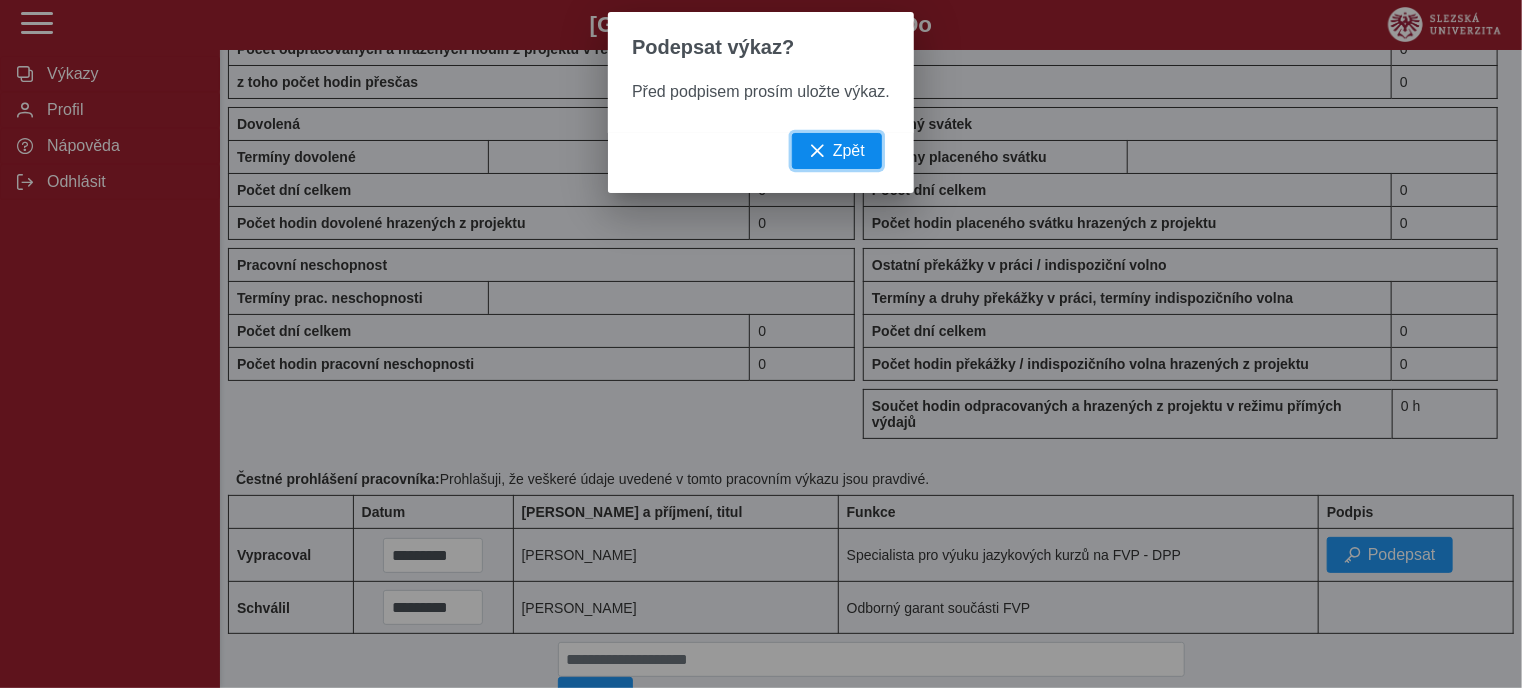 click on "Zpět" at bounding box center [849, 151] 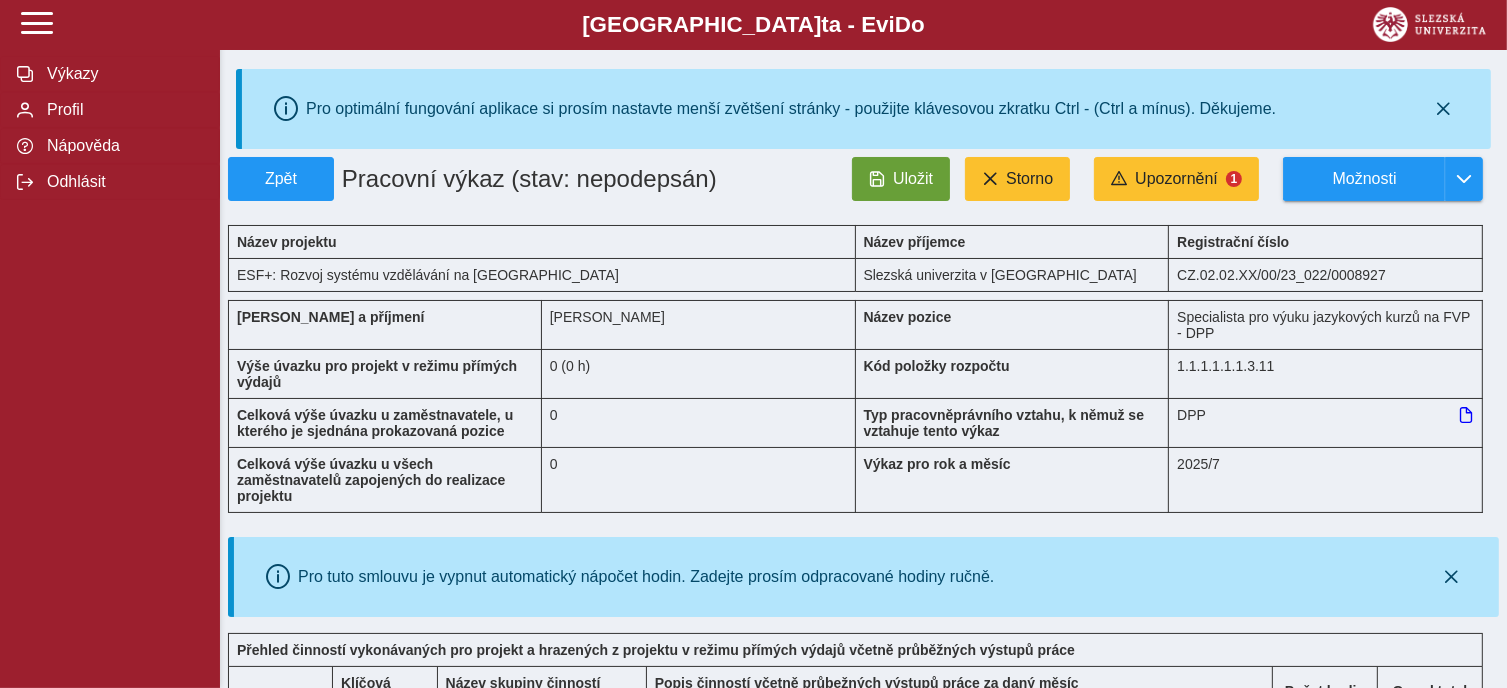 scroll, scrollTop: 0, scrollLeft: 0, axis: both 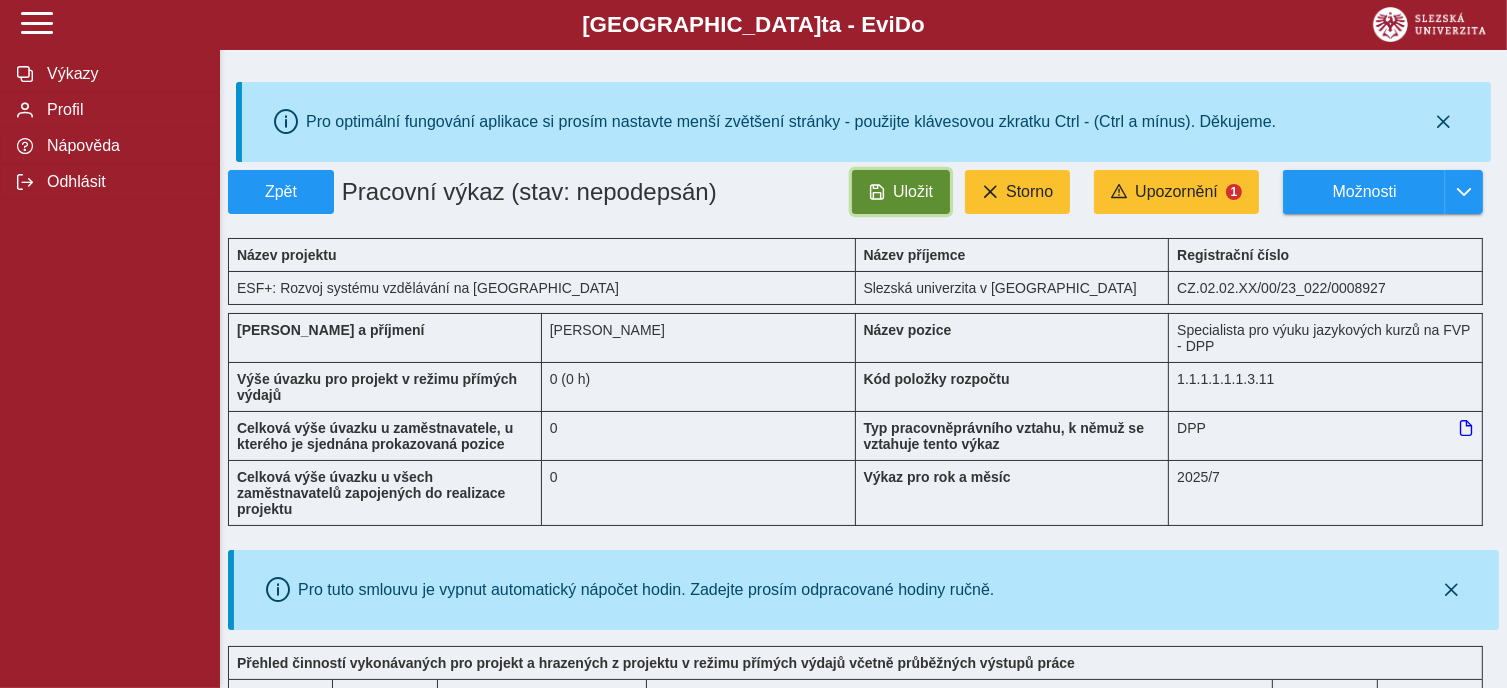click on "Uložit" at bounding box center (913, 192) 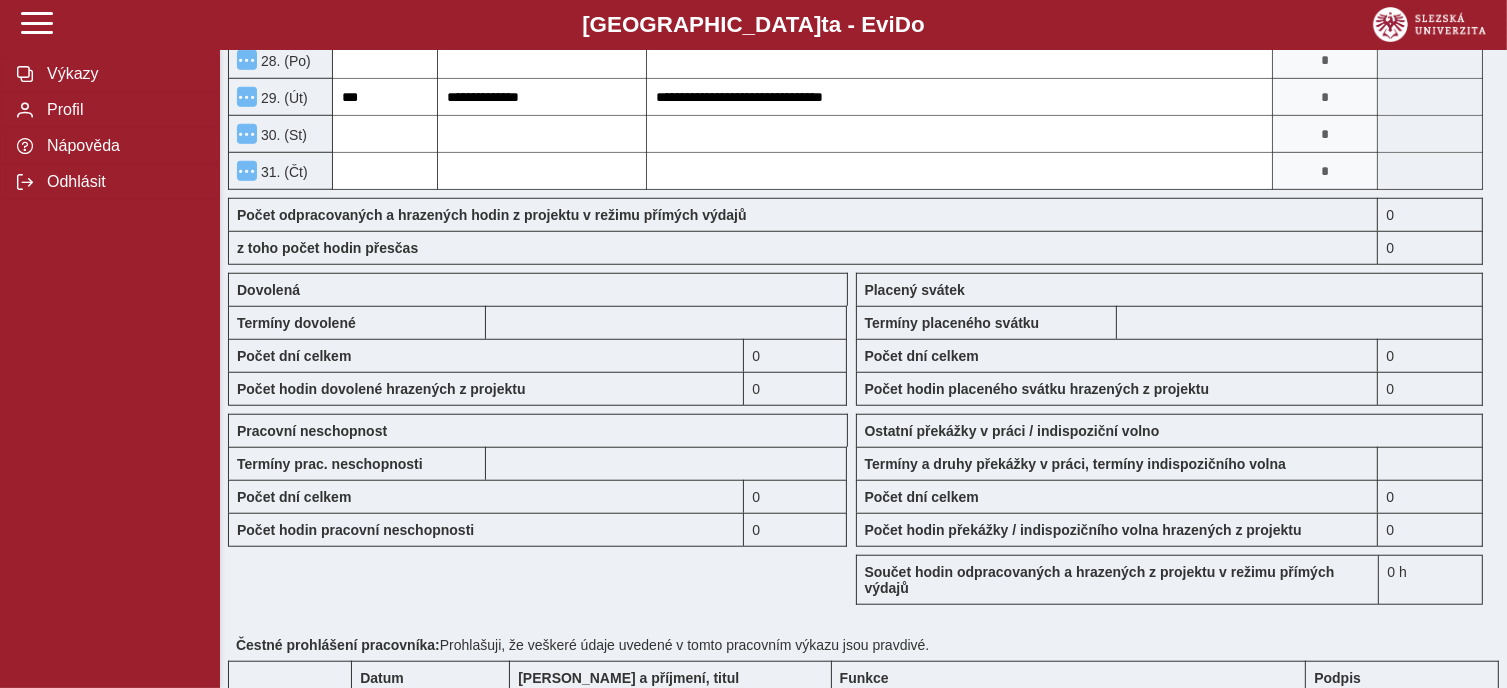 scroll, scrollTop: 1837, scrollLeft: 0, axis: vertical 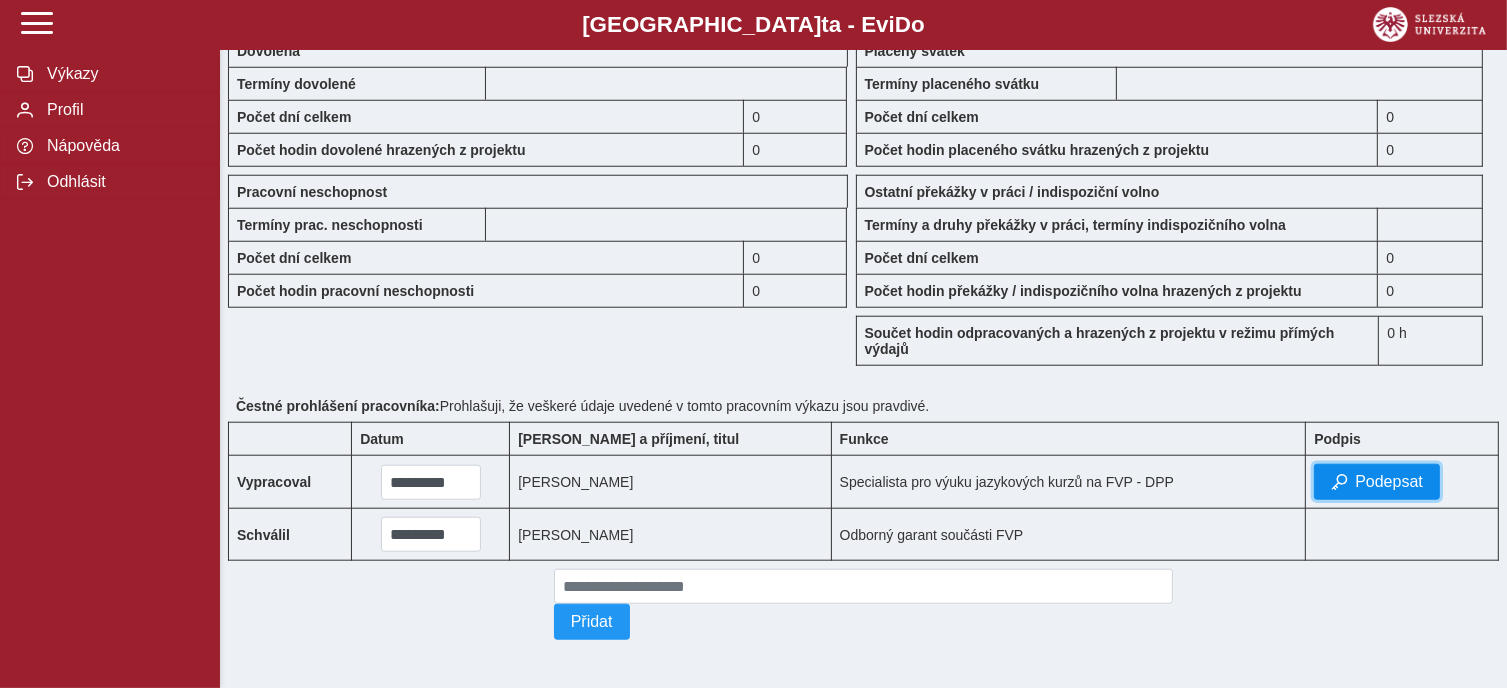 click on "Podepsat" at bounding box center (1389, 482) 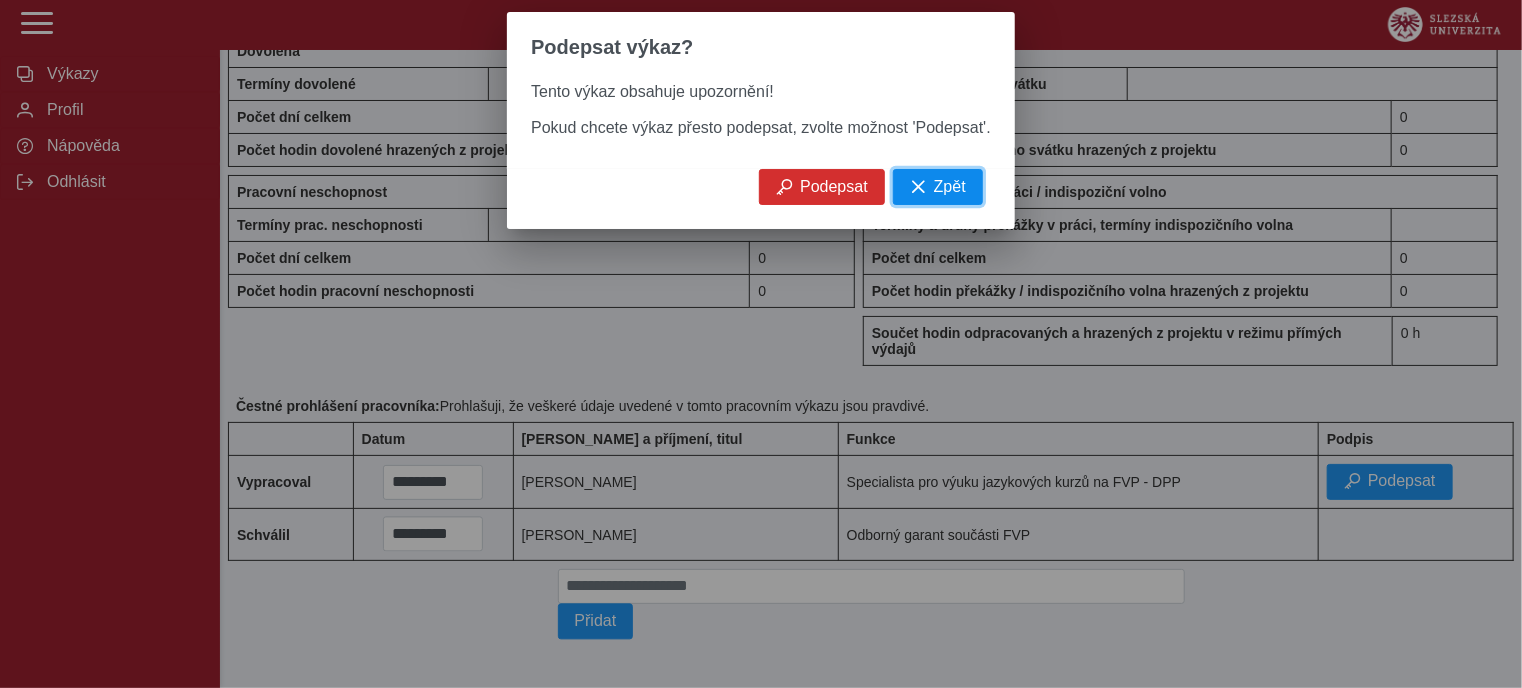 click on "Zpět" at bounding box center [950, 187] 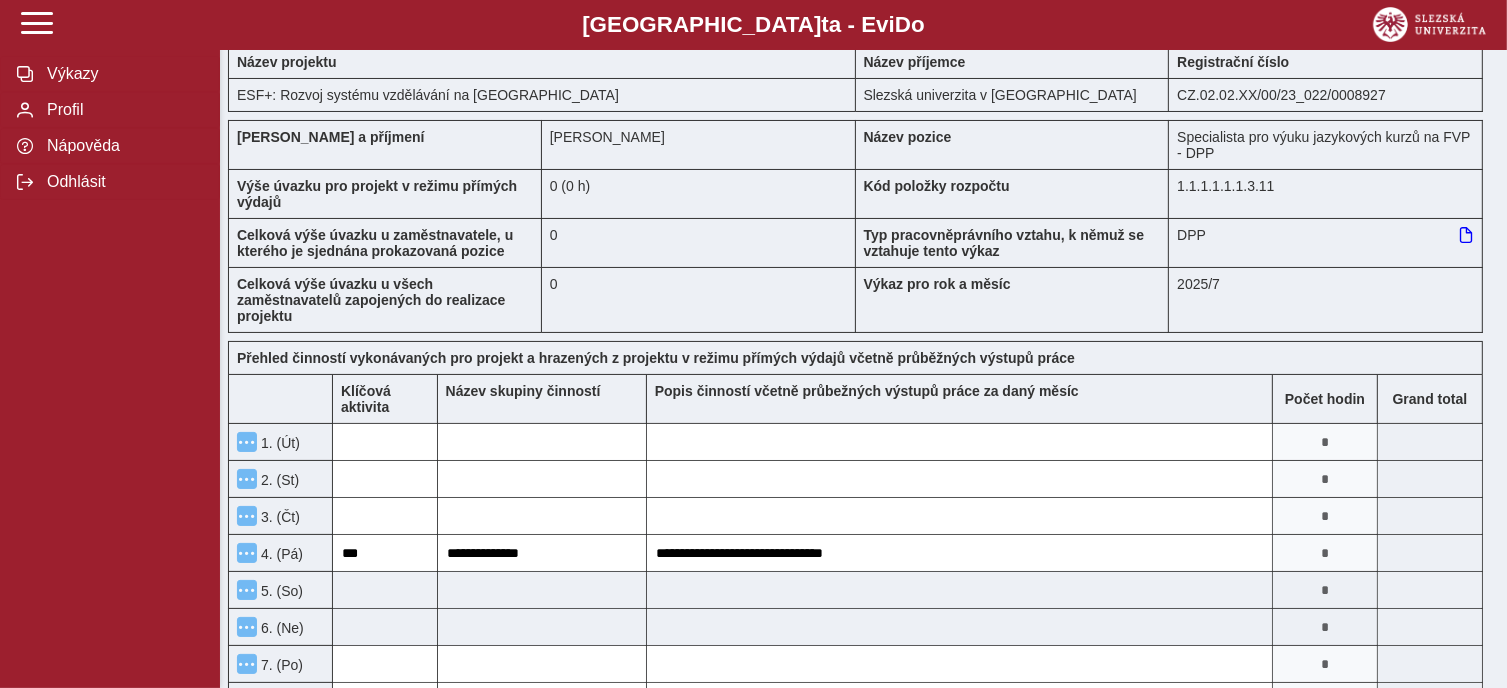 scroll, scrollTop: 428, scrollLeft: 0, axis: vertical 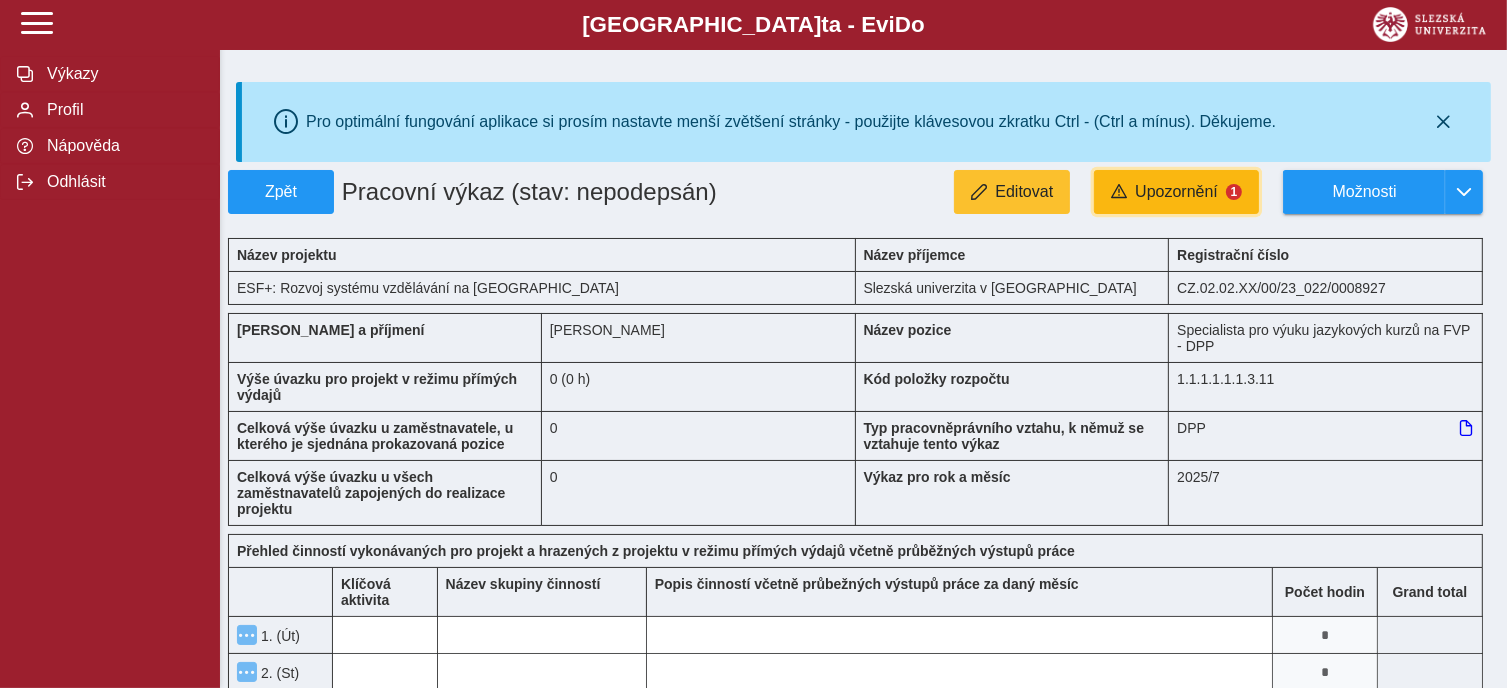 click on "Upozornění" at bounding box center (1176, 192) 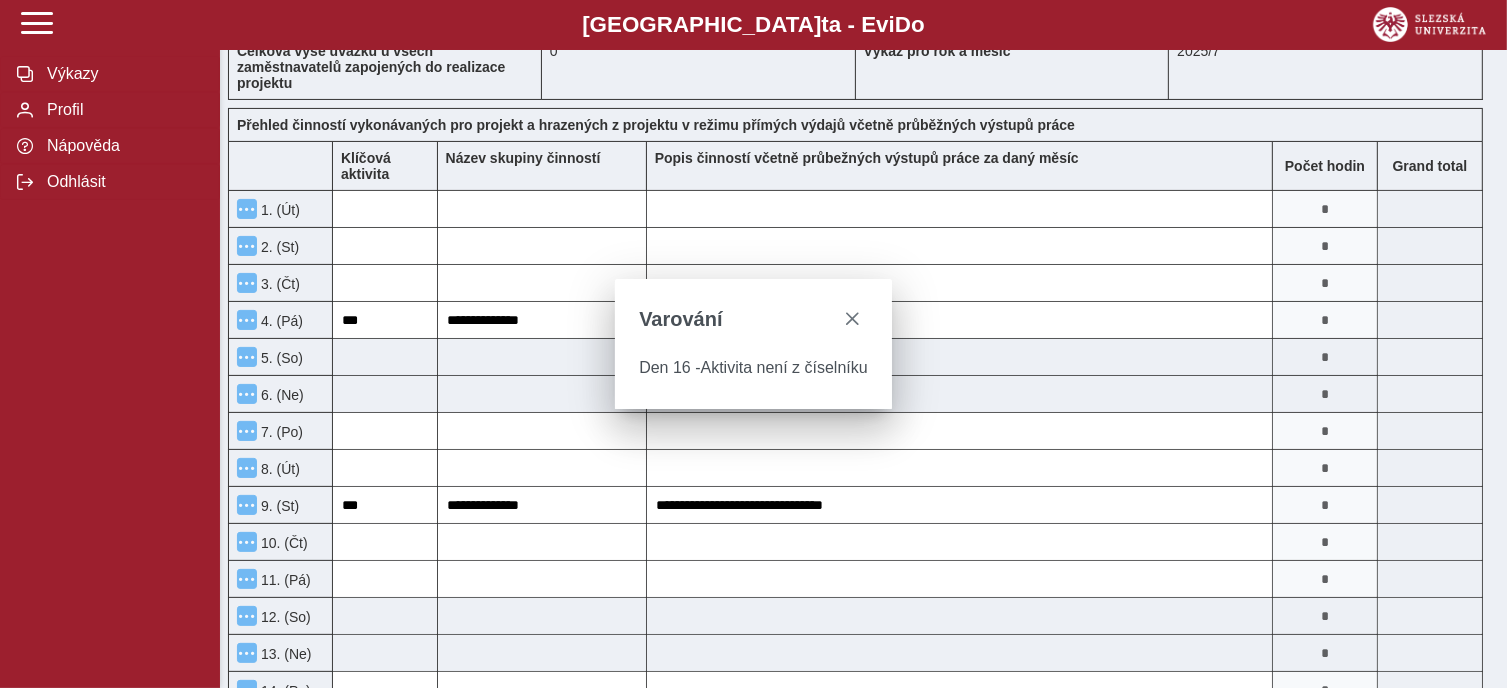 scroll, scrollTop: 314, scrollLeft: 0, axis: vertical 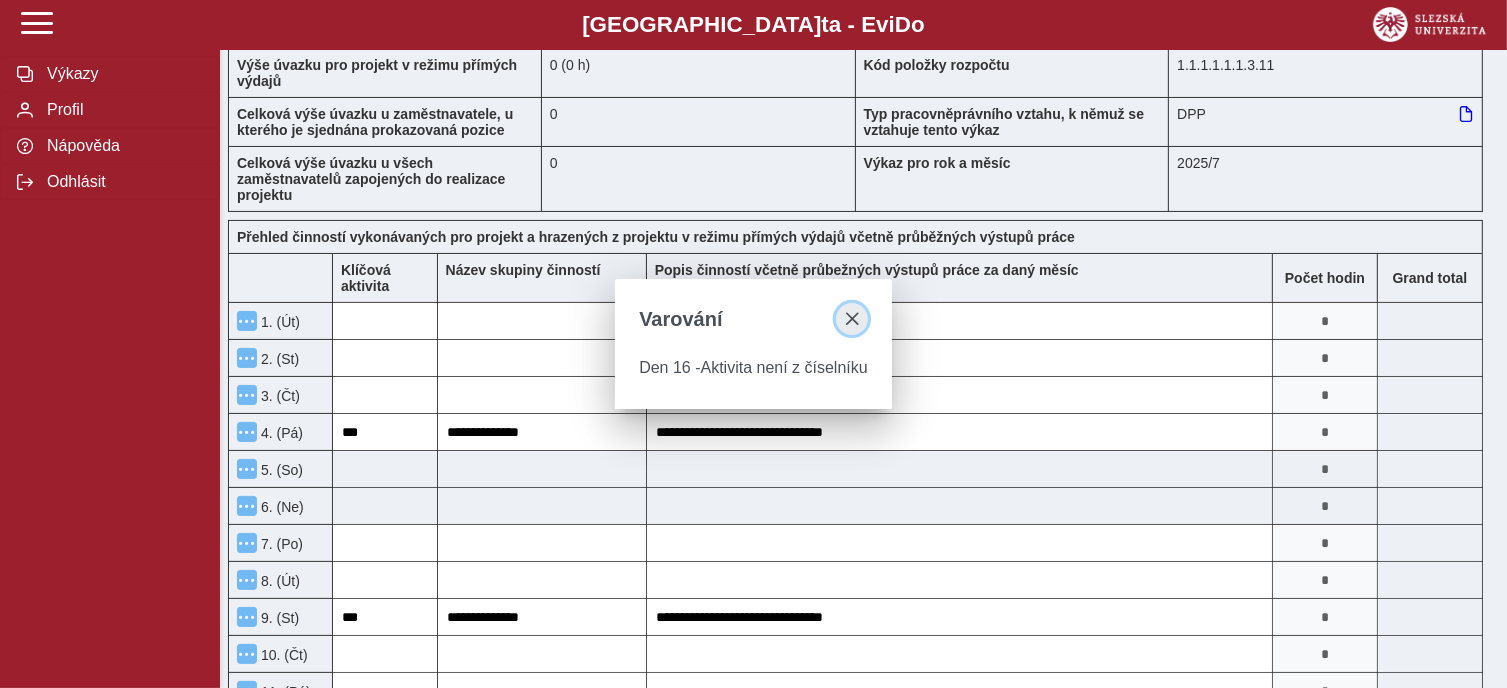 click at bounding box center (852, 319) 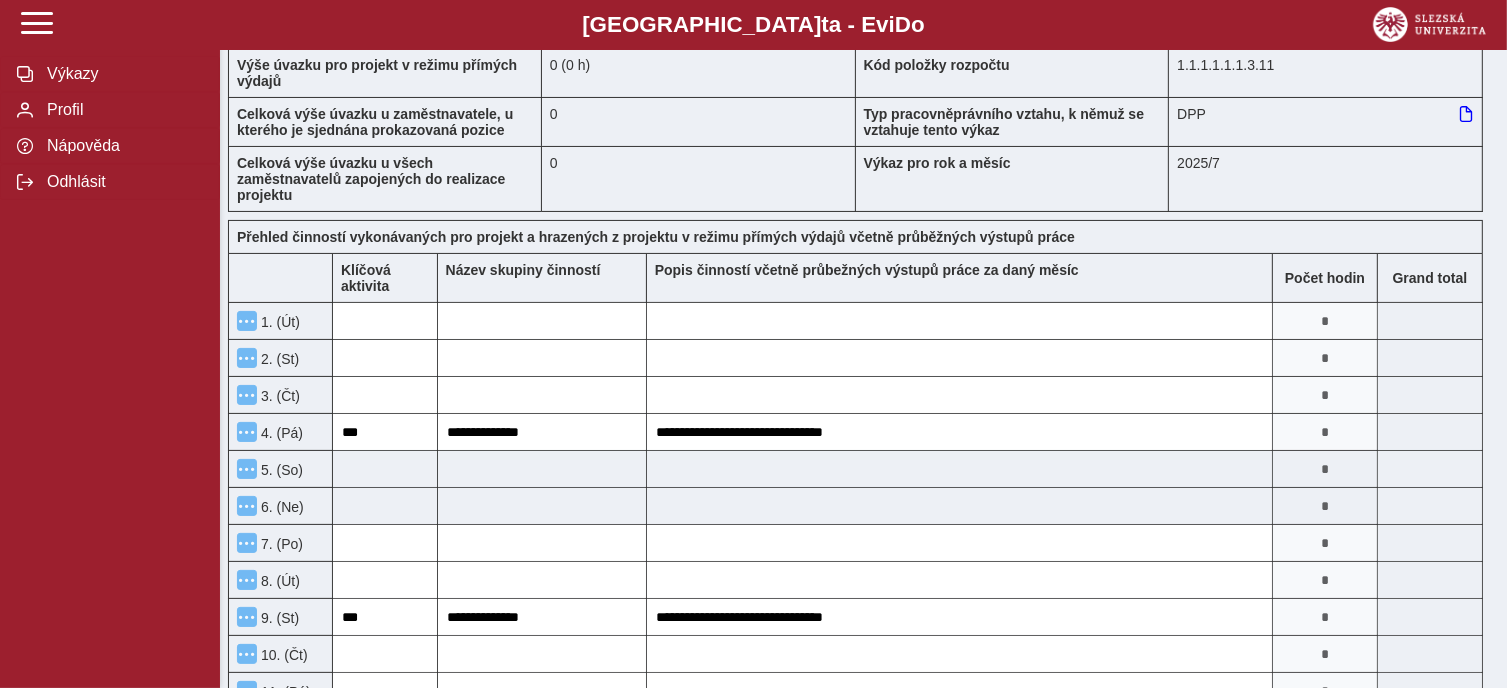 scroll, scrollTop: 0, scrollLeft: 0, axis: both 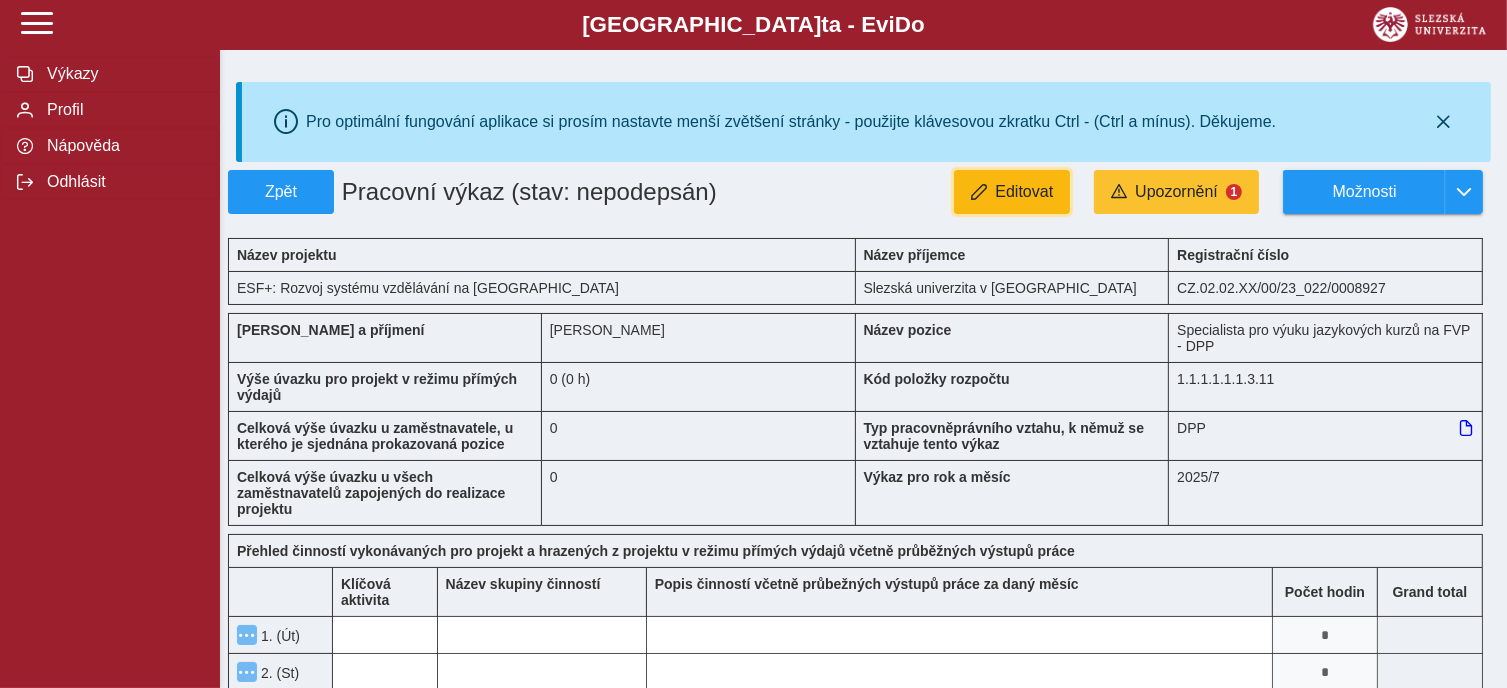 click on "Editovat" at bounding box center (1024, 192) 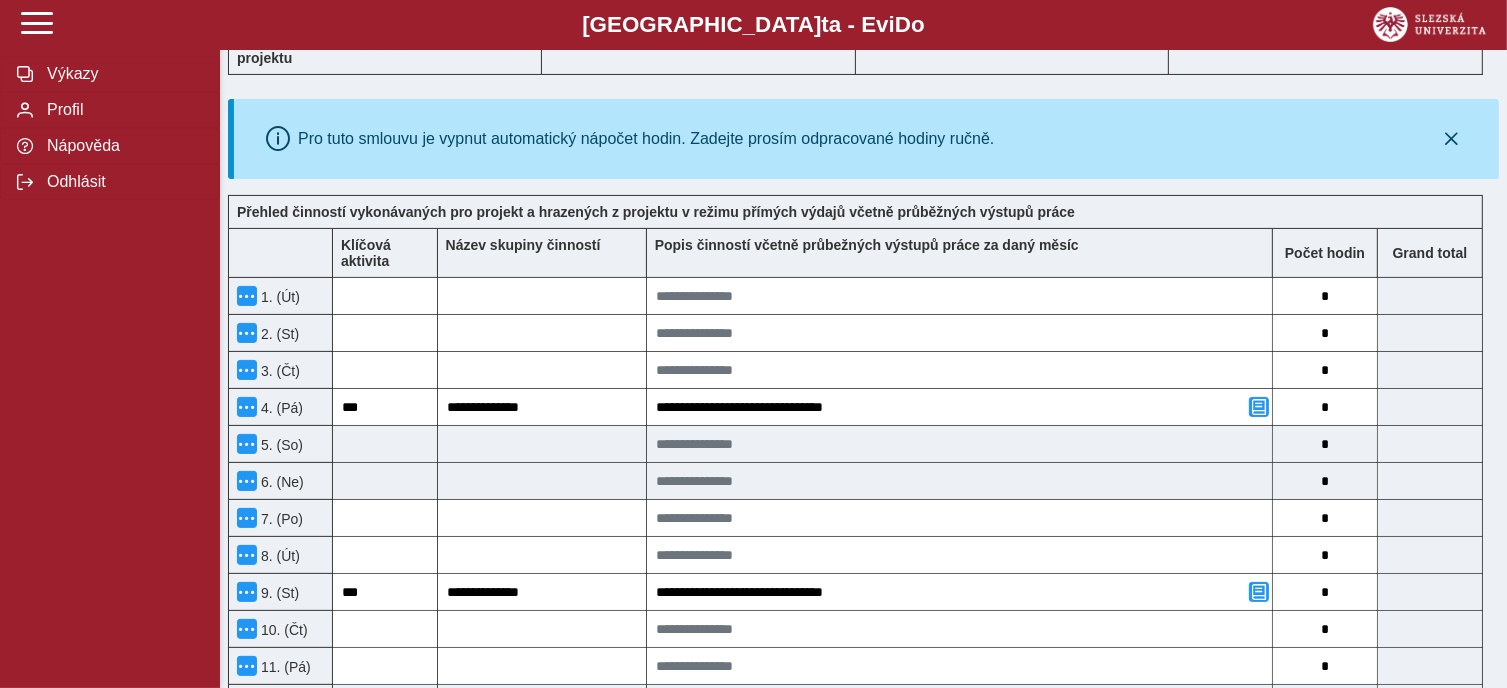scroll, scrollTop: 454, scrollLeft: 0, axis: vertical 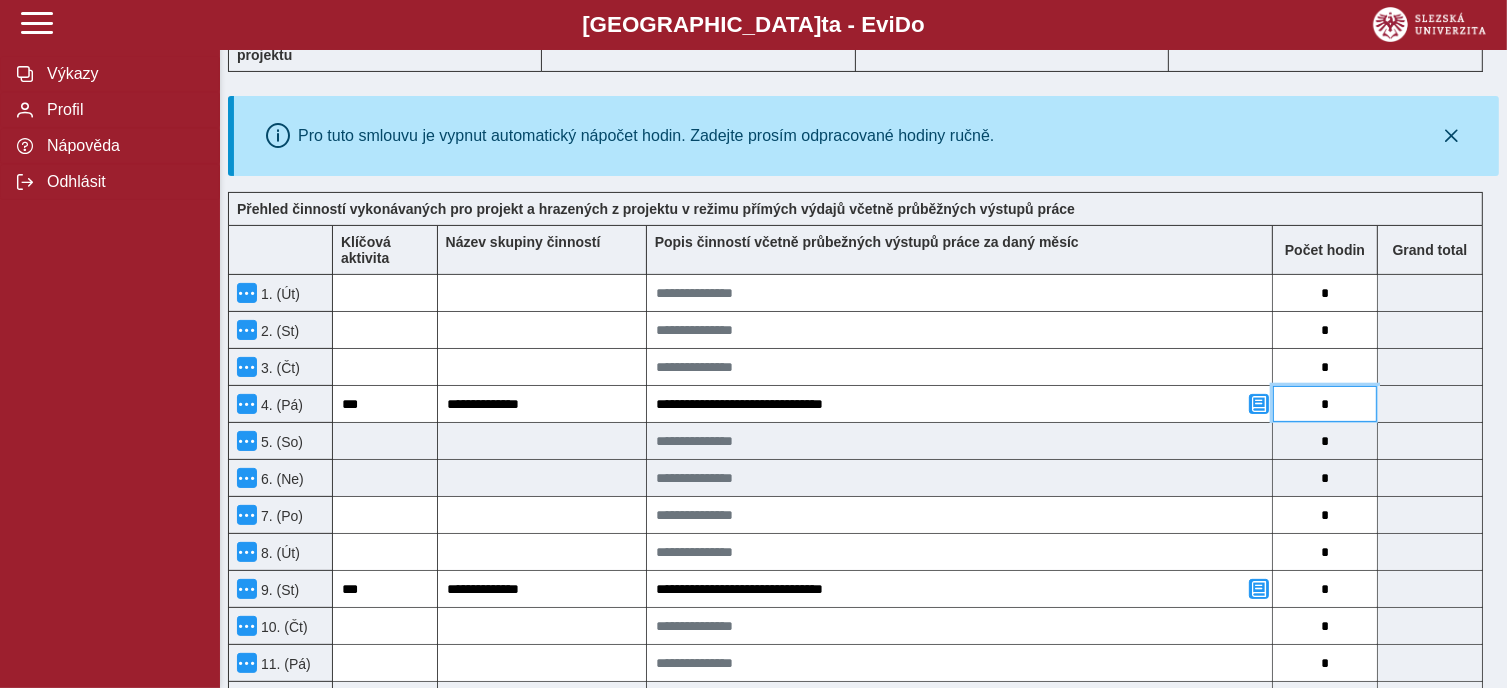 click on "*" at bounding box center (1325, 404) 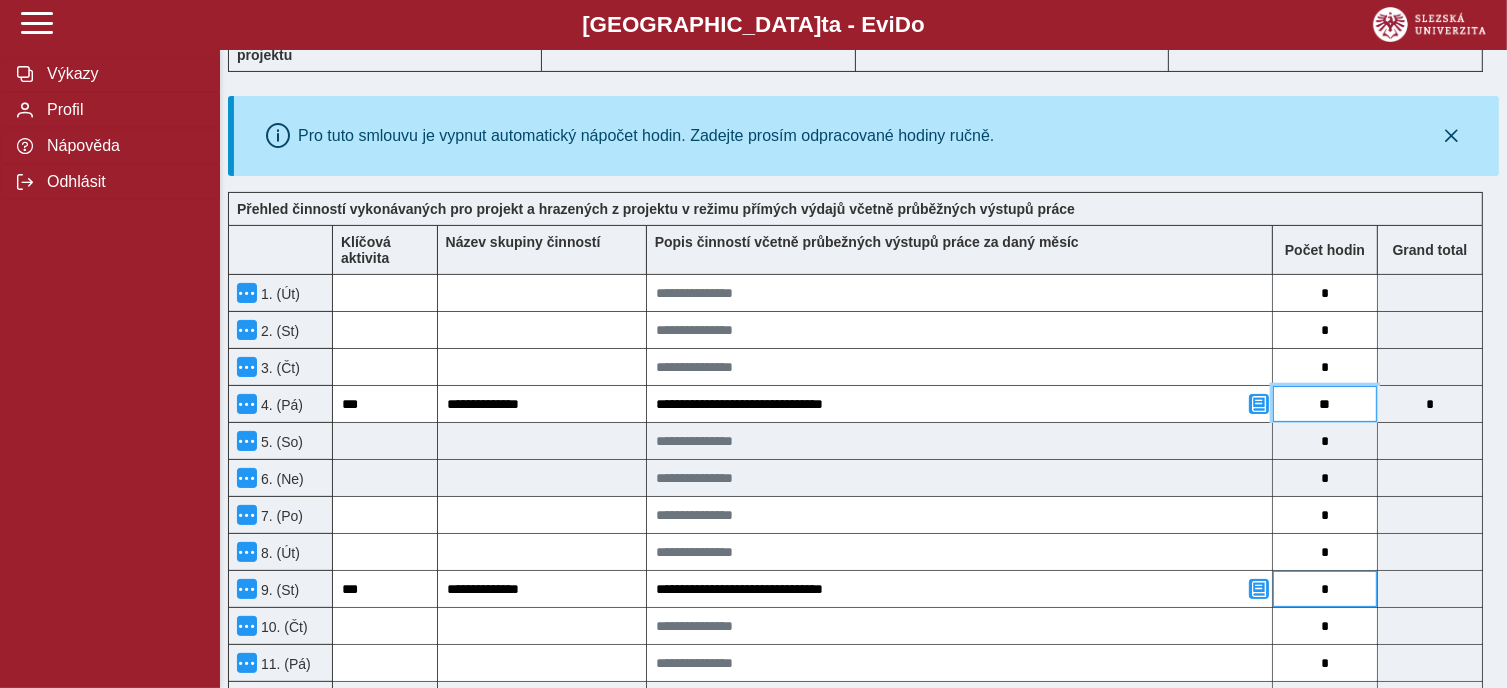 type on "**" 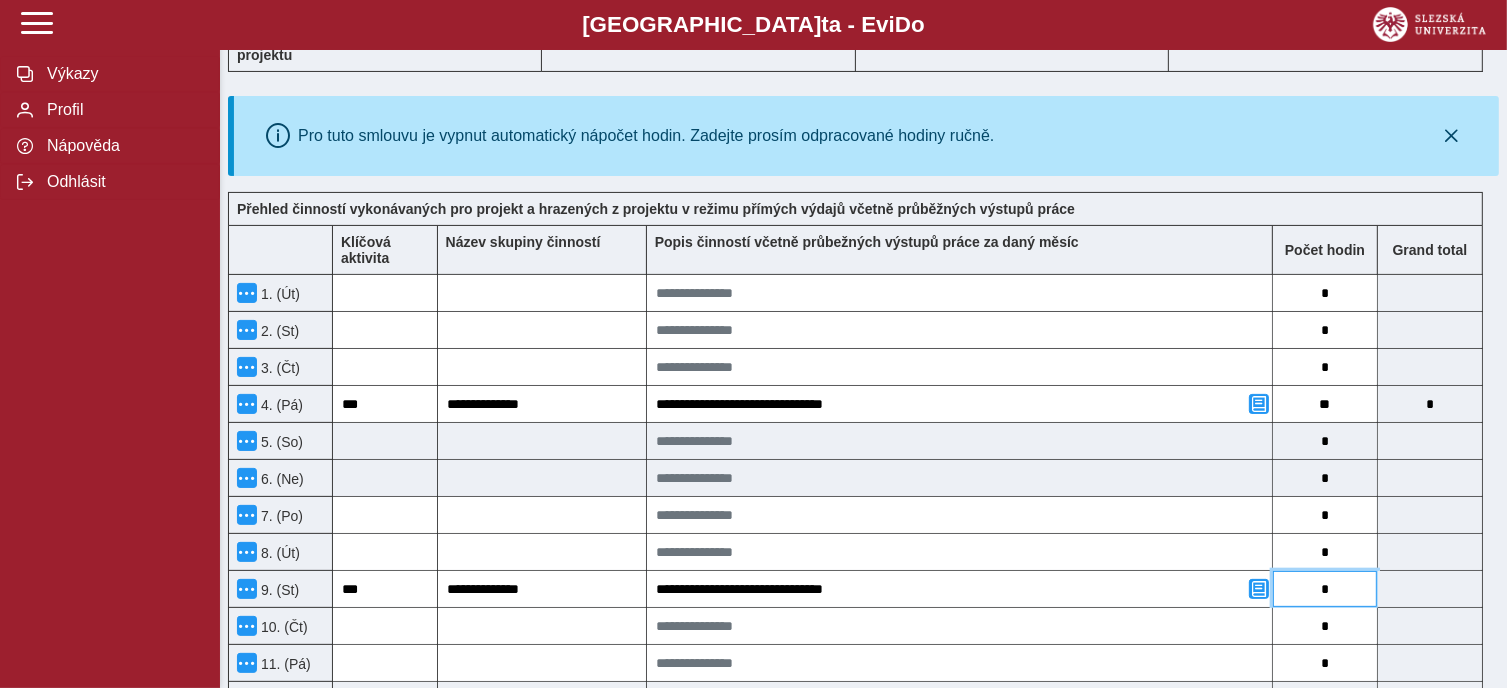 click on "*" at bounding box center (1325, 589) 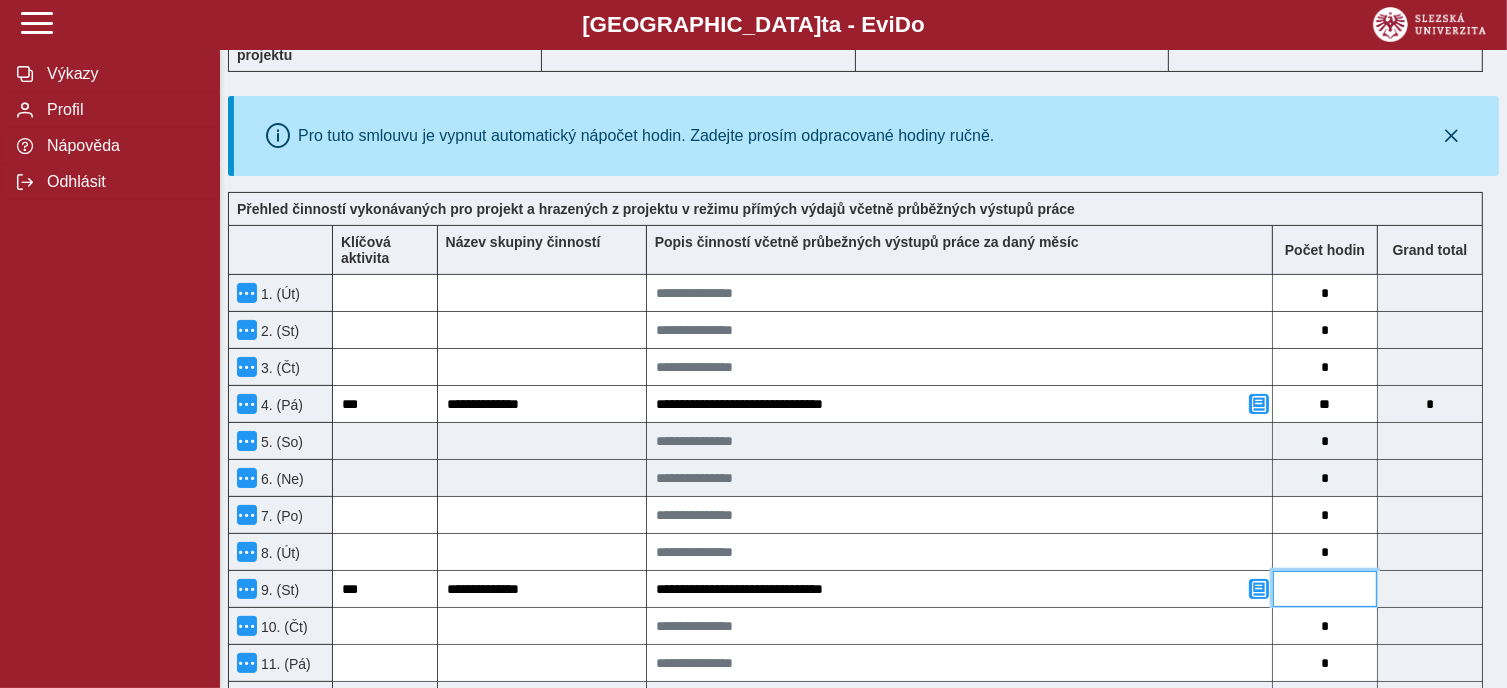 type on "*" 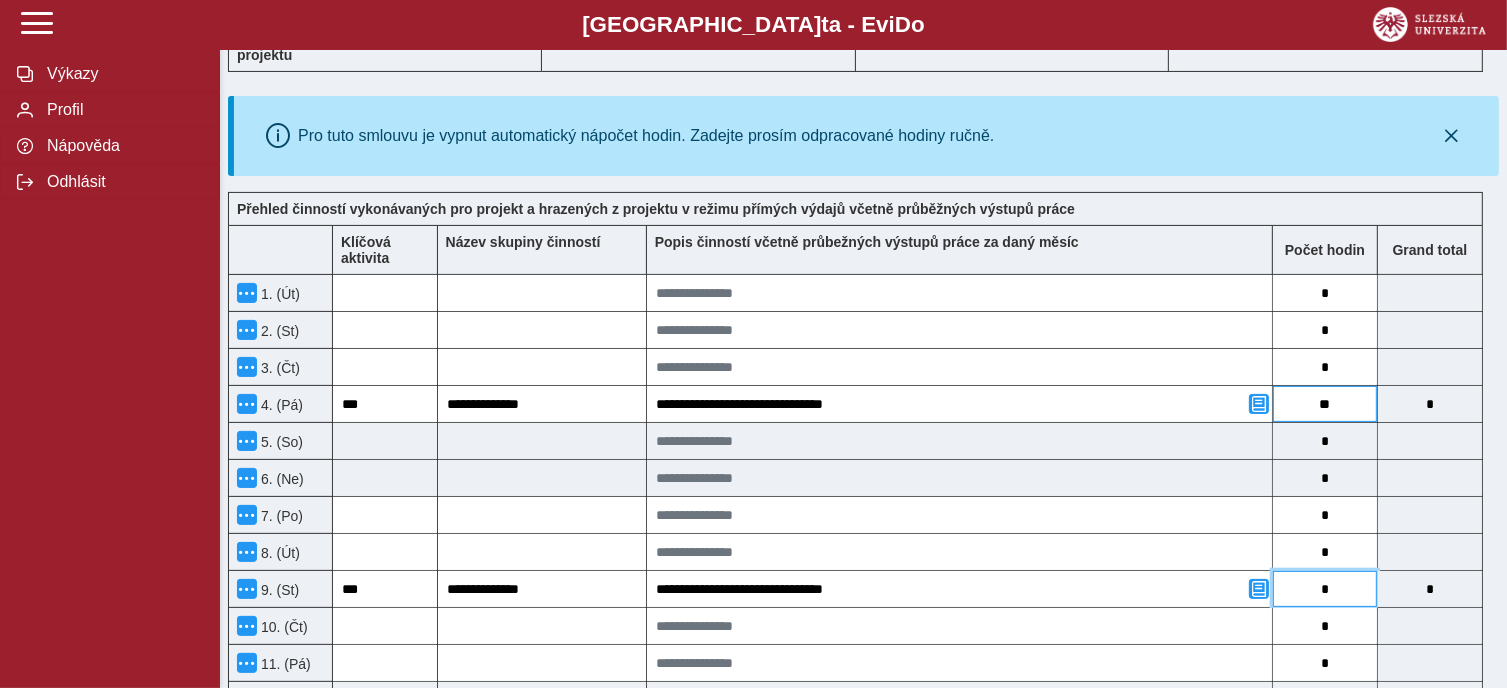 type on "*" 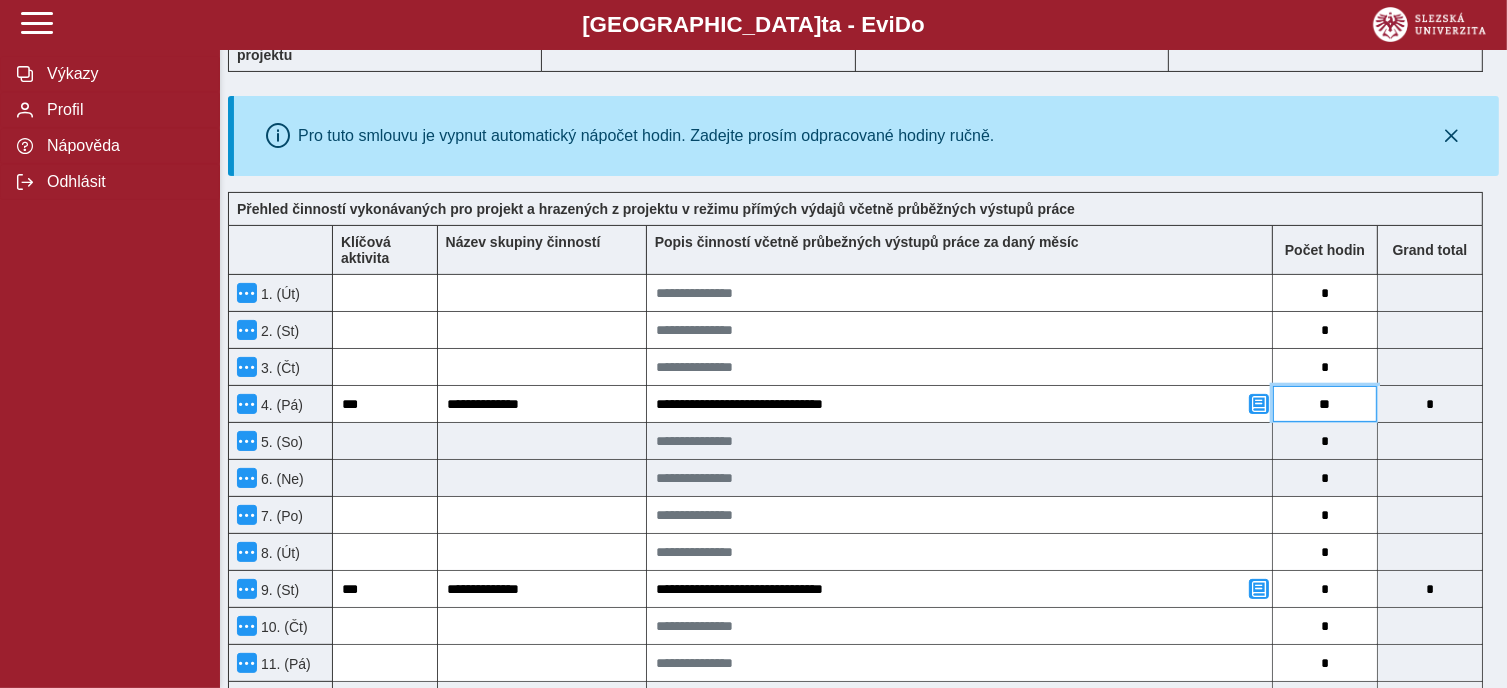 click on "**" at bounding box center (1325, 404) 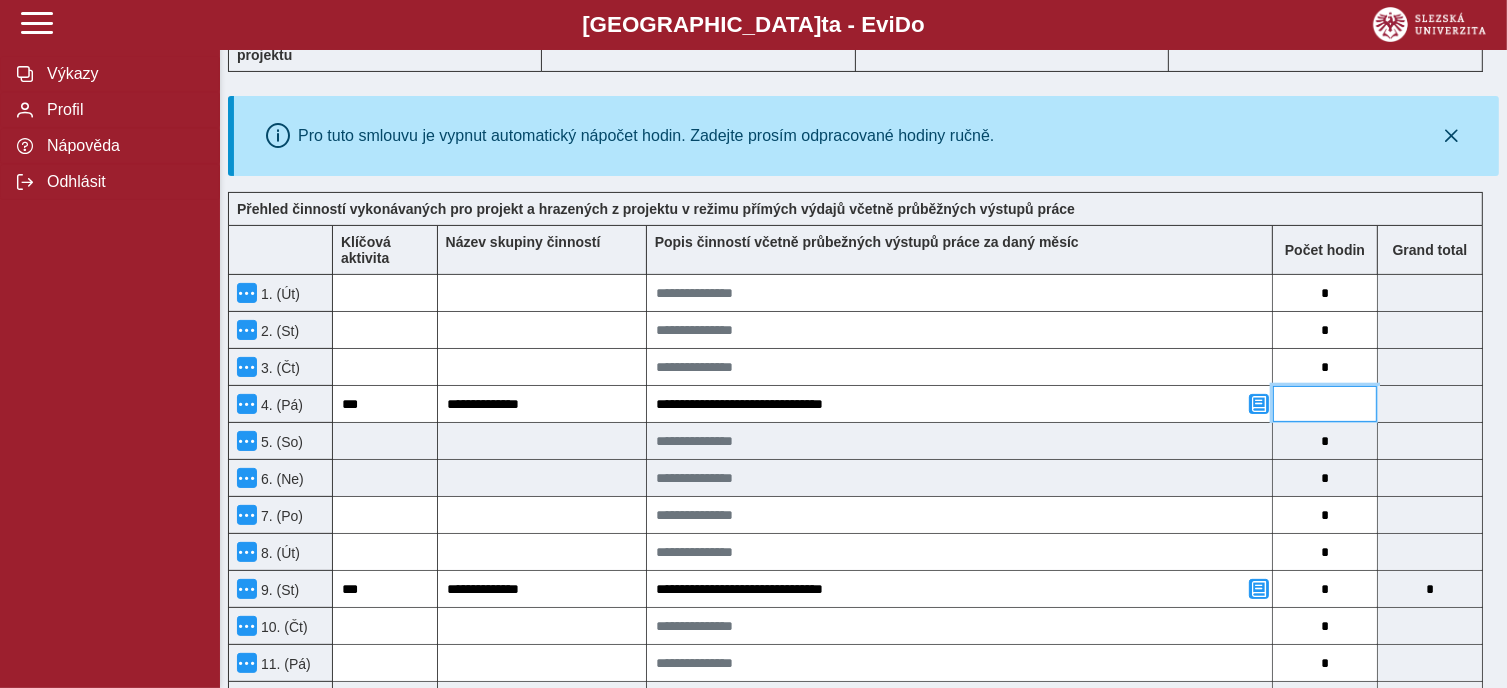 type on "*" 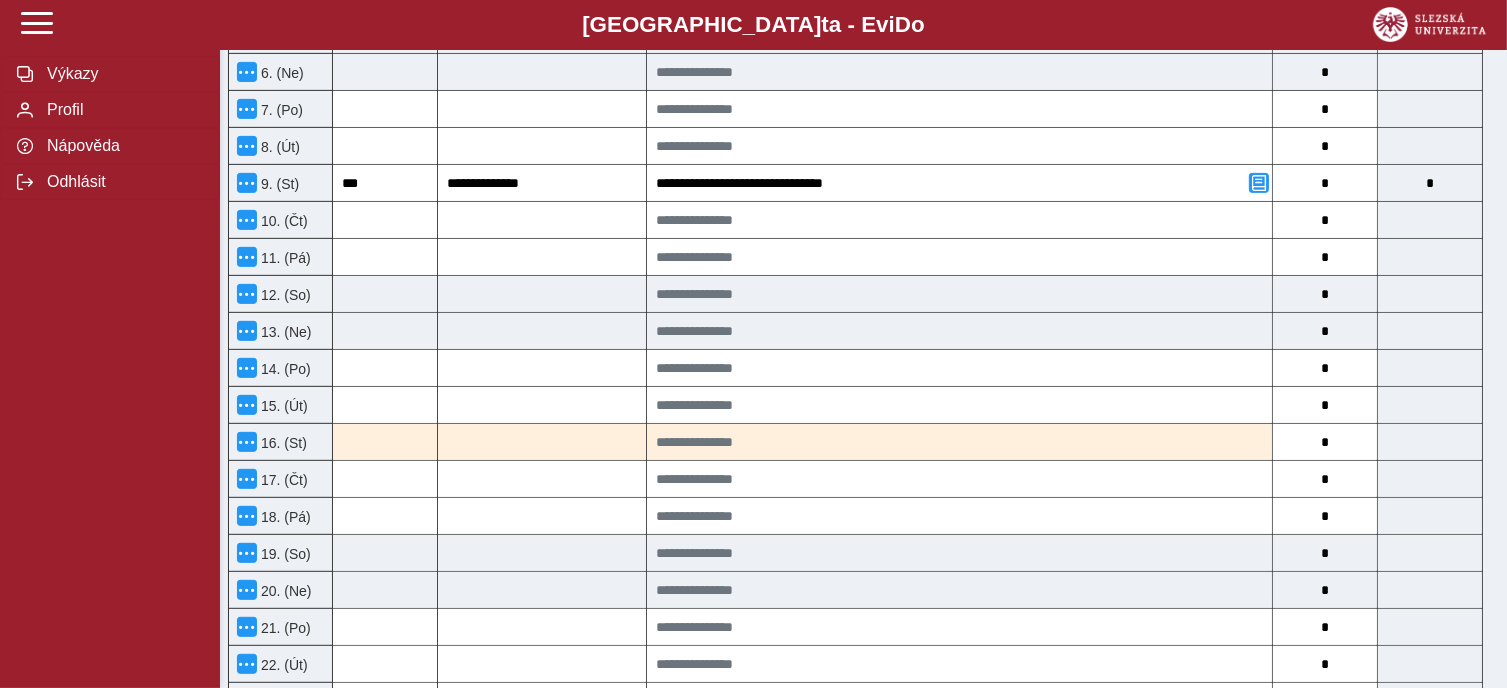 scroll, scrollTop: 863, scrollLeft: 0, axis: vertical 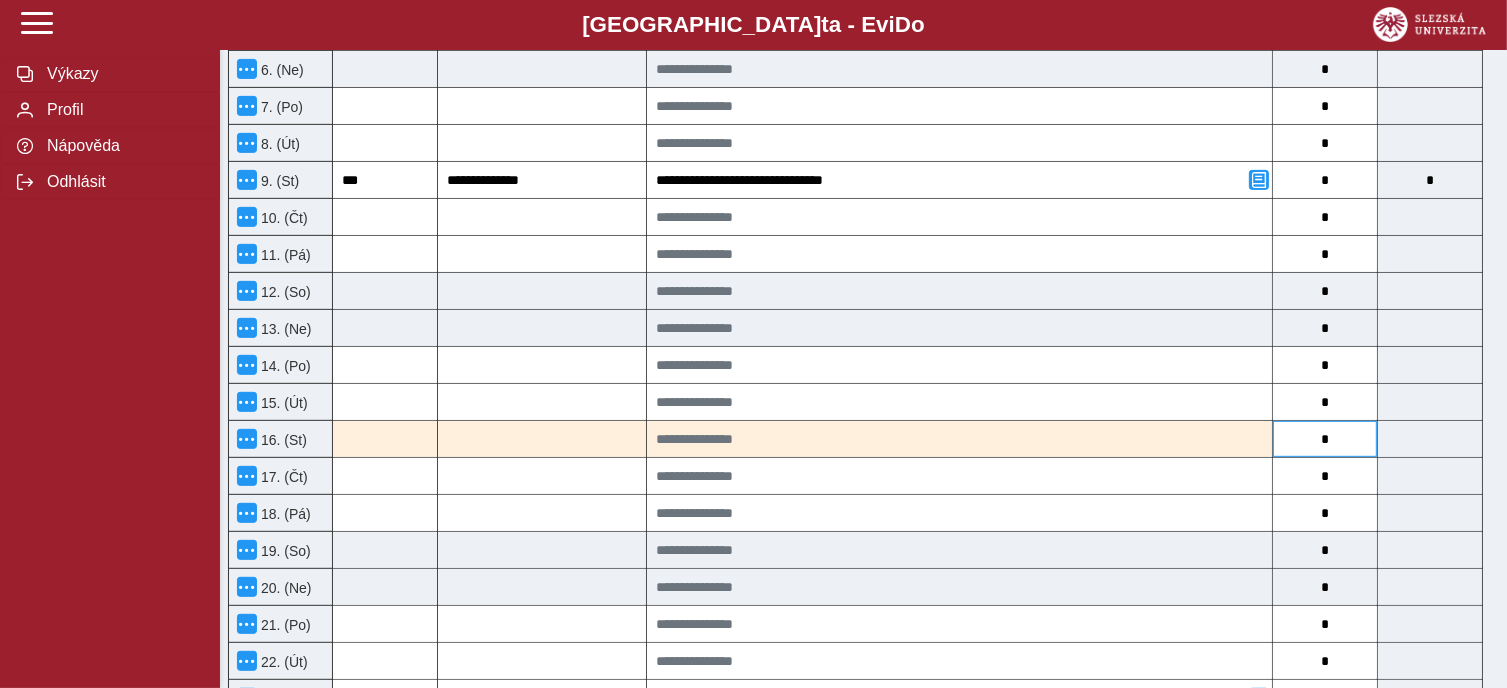 type on "*" 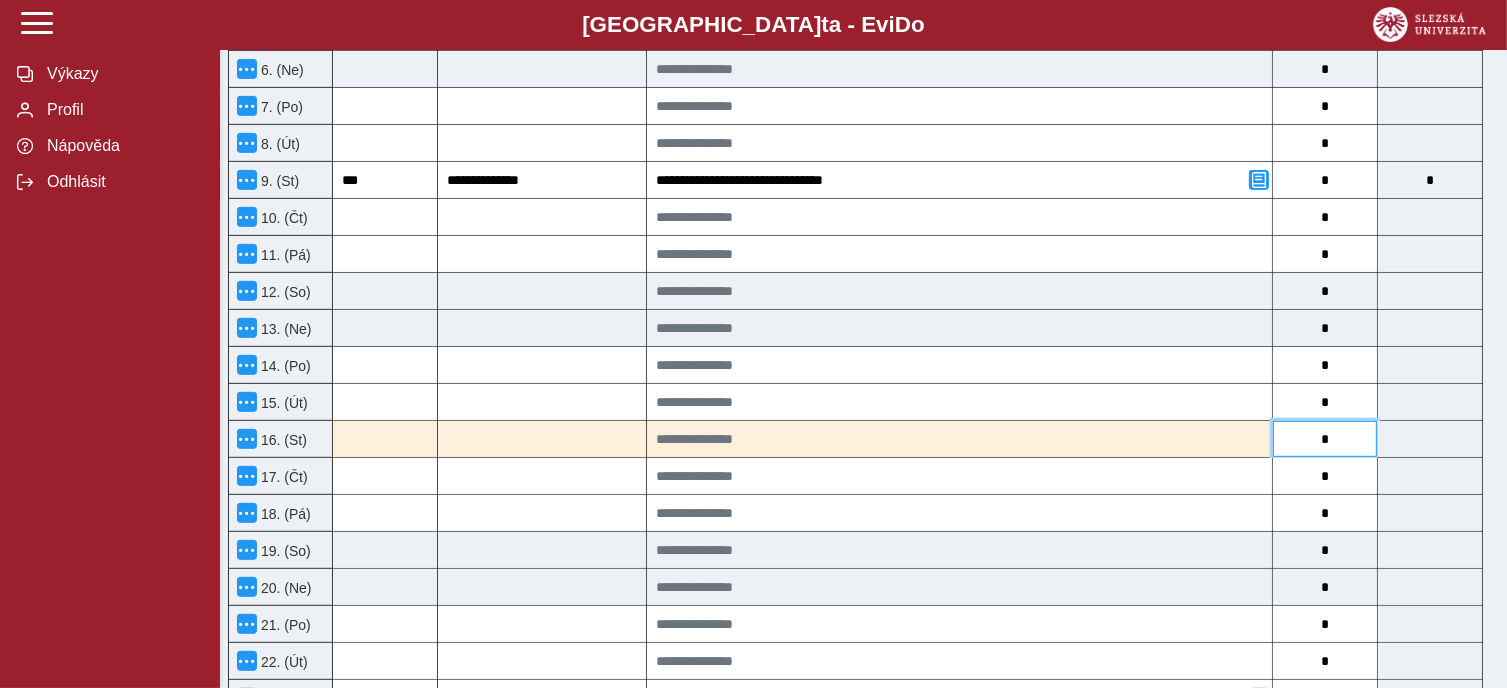 click on "*" at bounding box center (1325, 439) 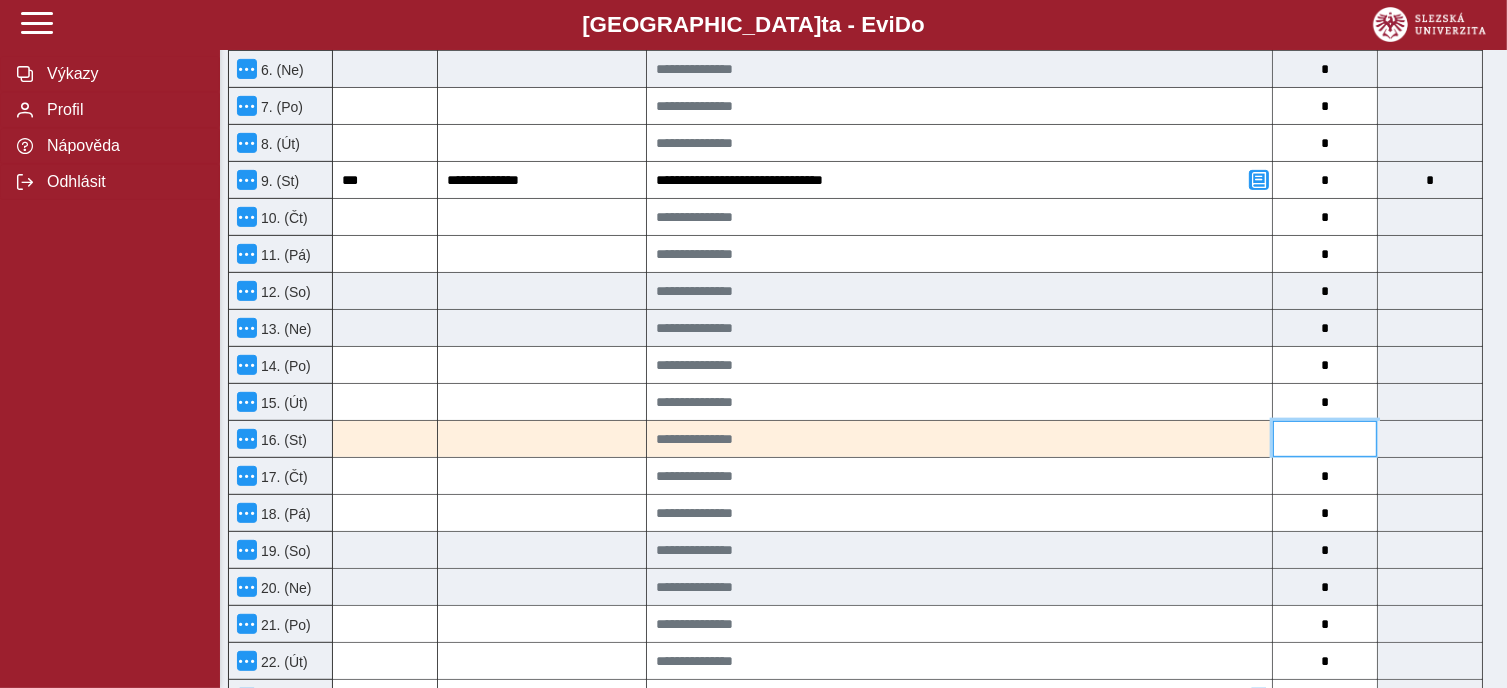 type on "*" 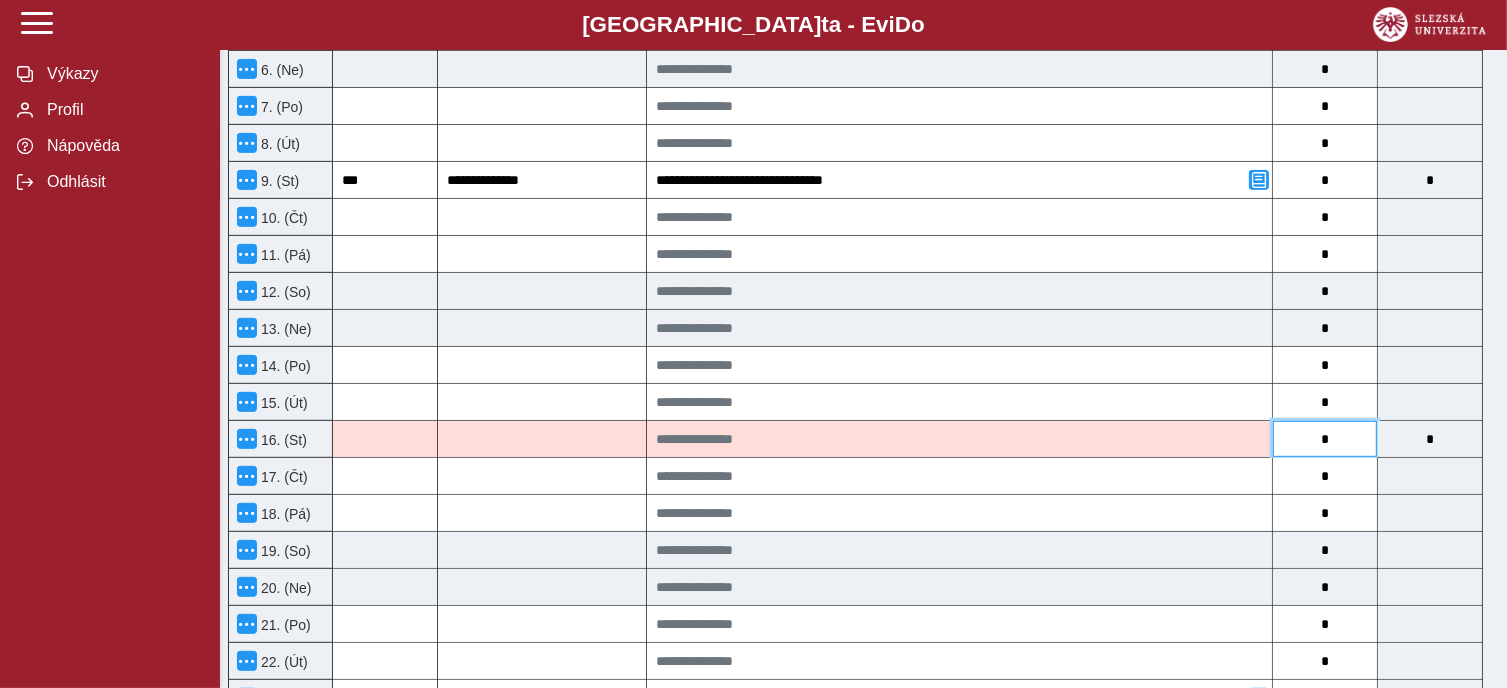 click on "*" at bounding box center [1325, 439] 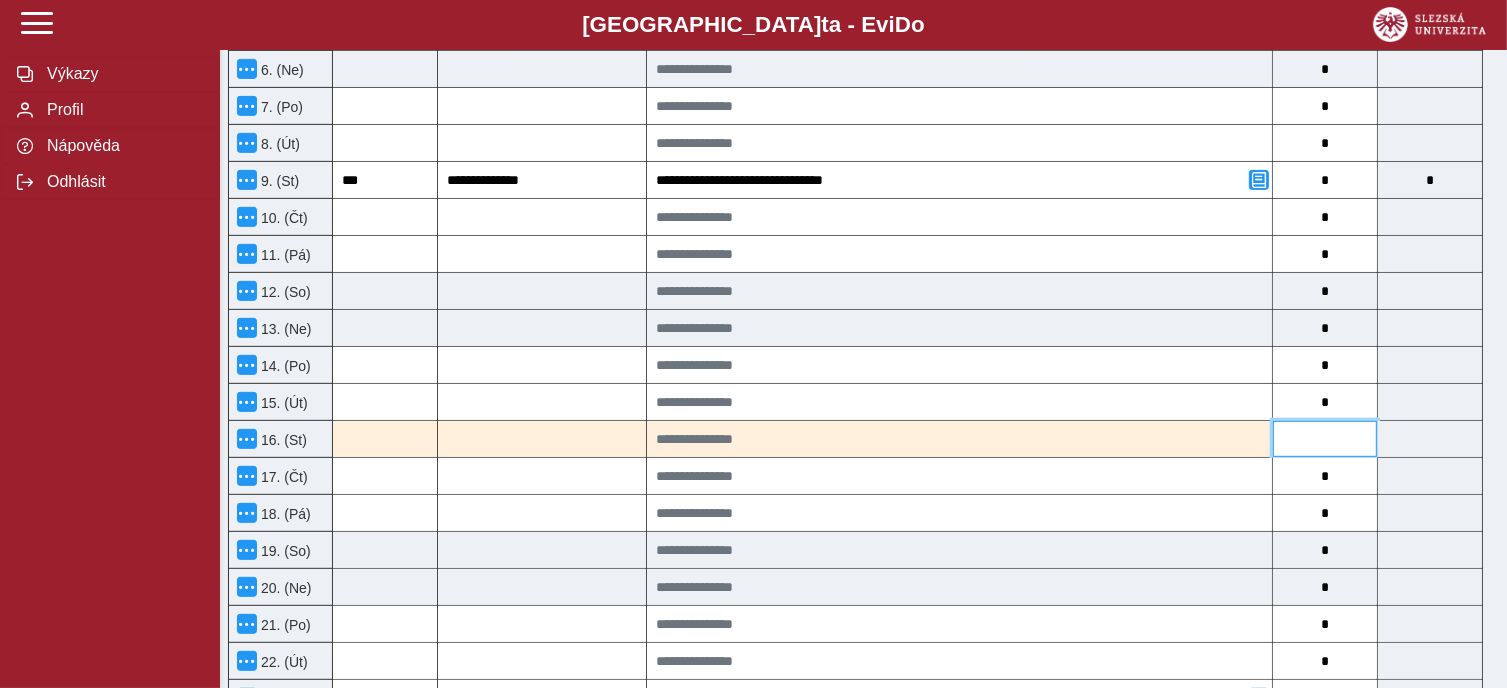 type on "*" 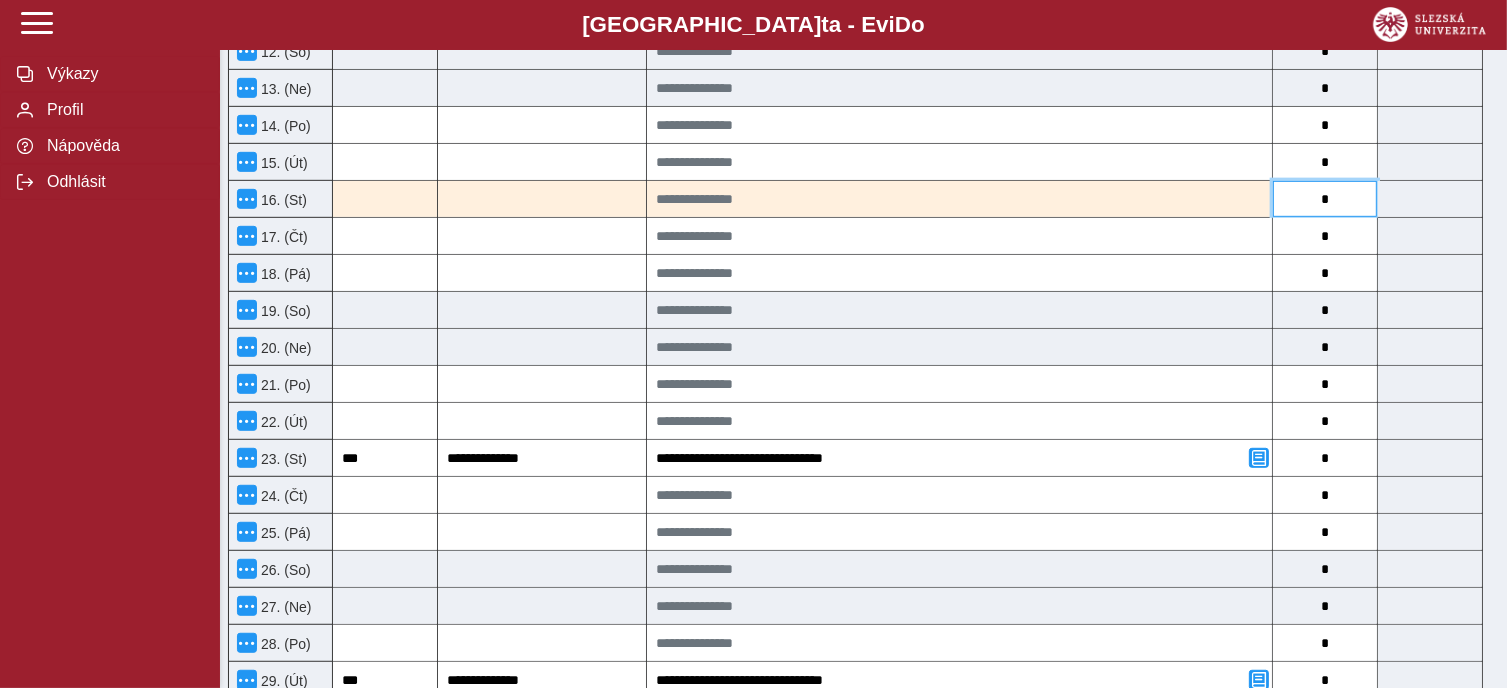 scroll, scrollTop: 1106, scrollLeft: 0, axis: vertical 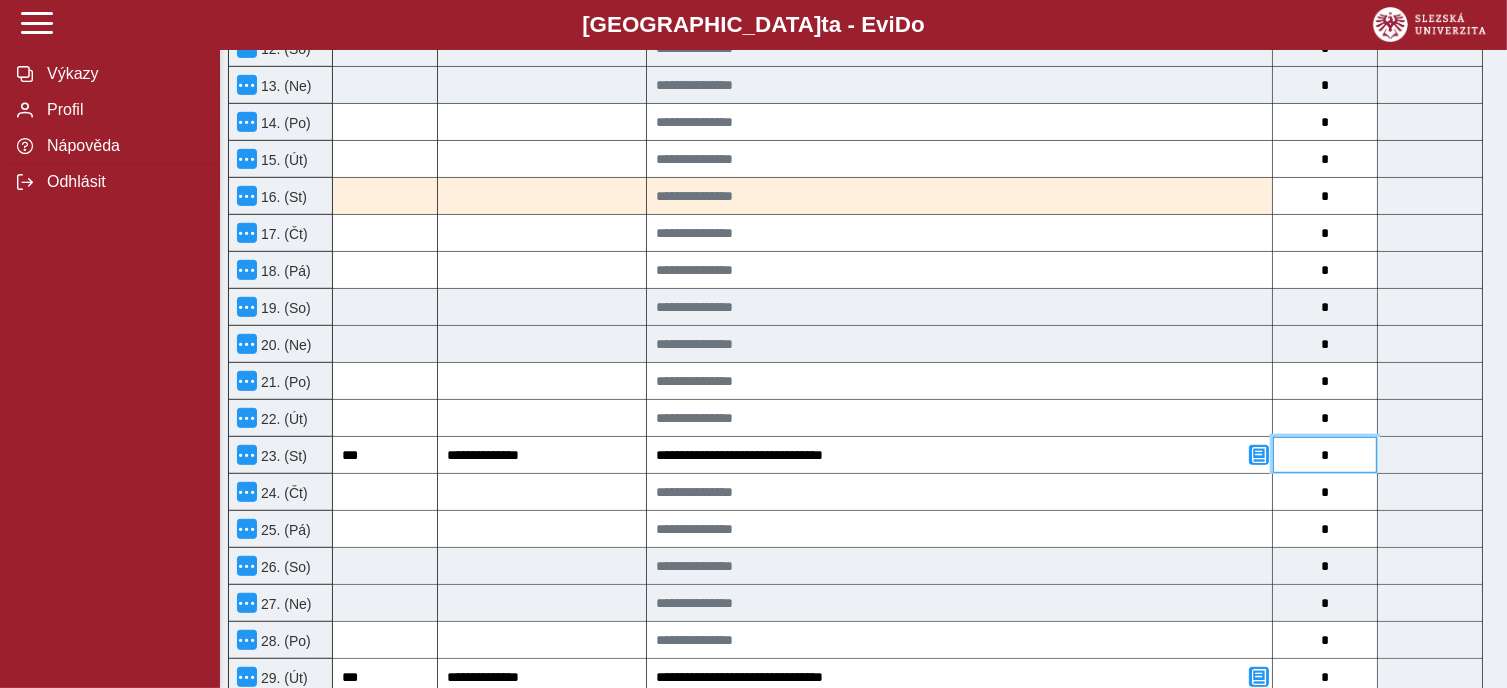 click on "*" at bounding box center (1325, 455) 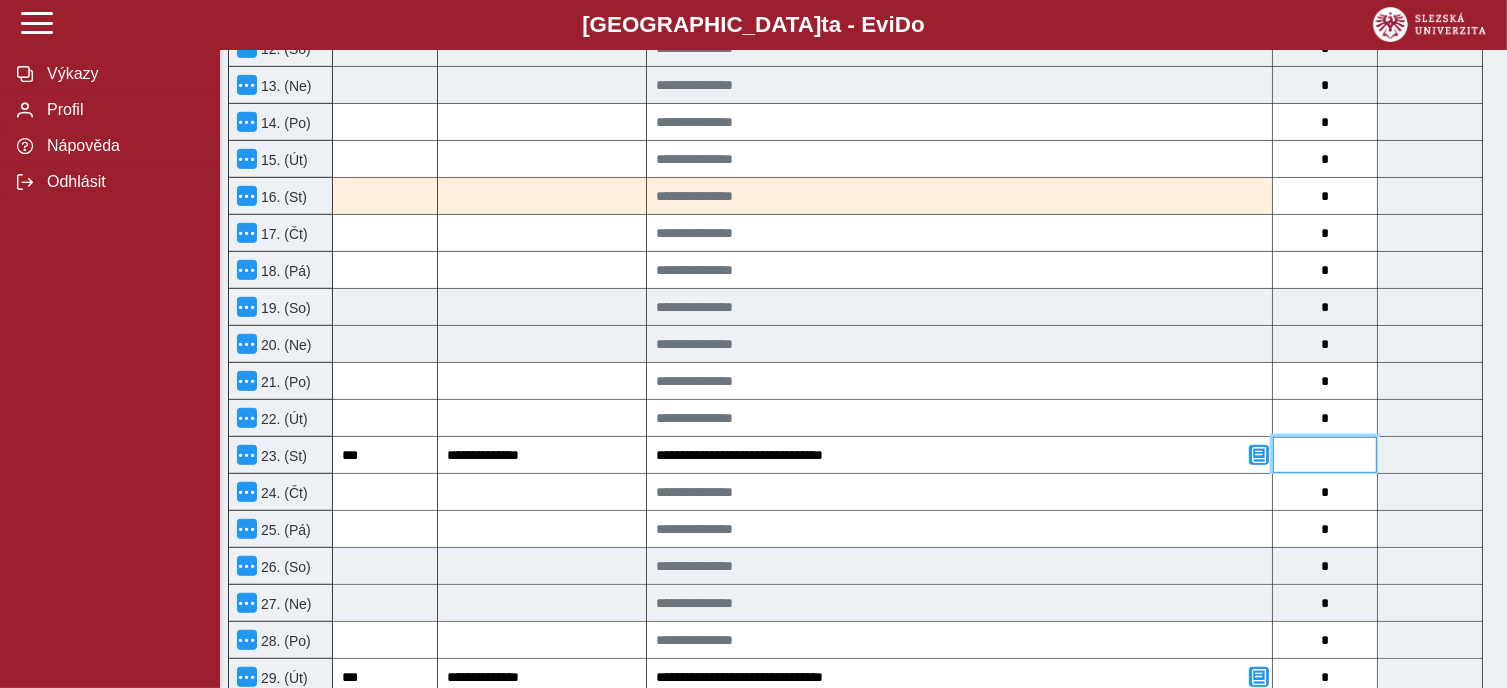 type on "*" 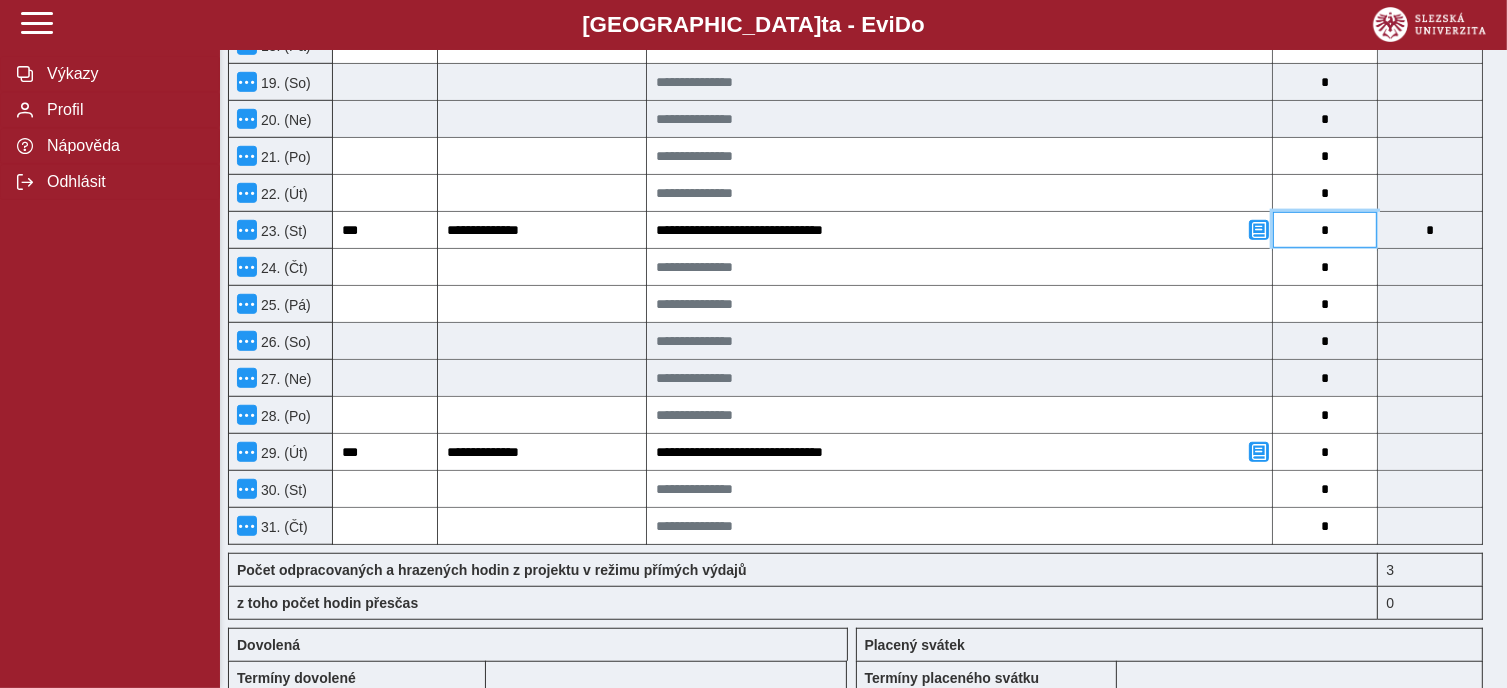 scroll, scrollTop: 1334, scrollLeft: 0, axis: vertical 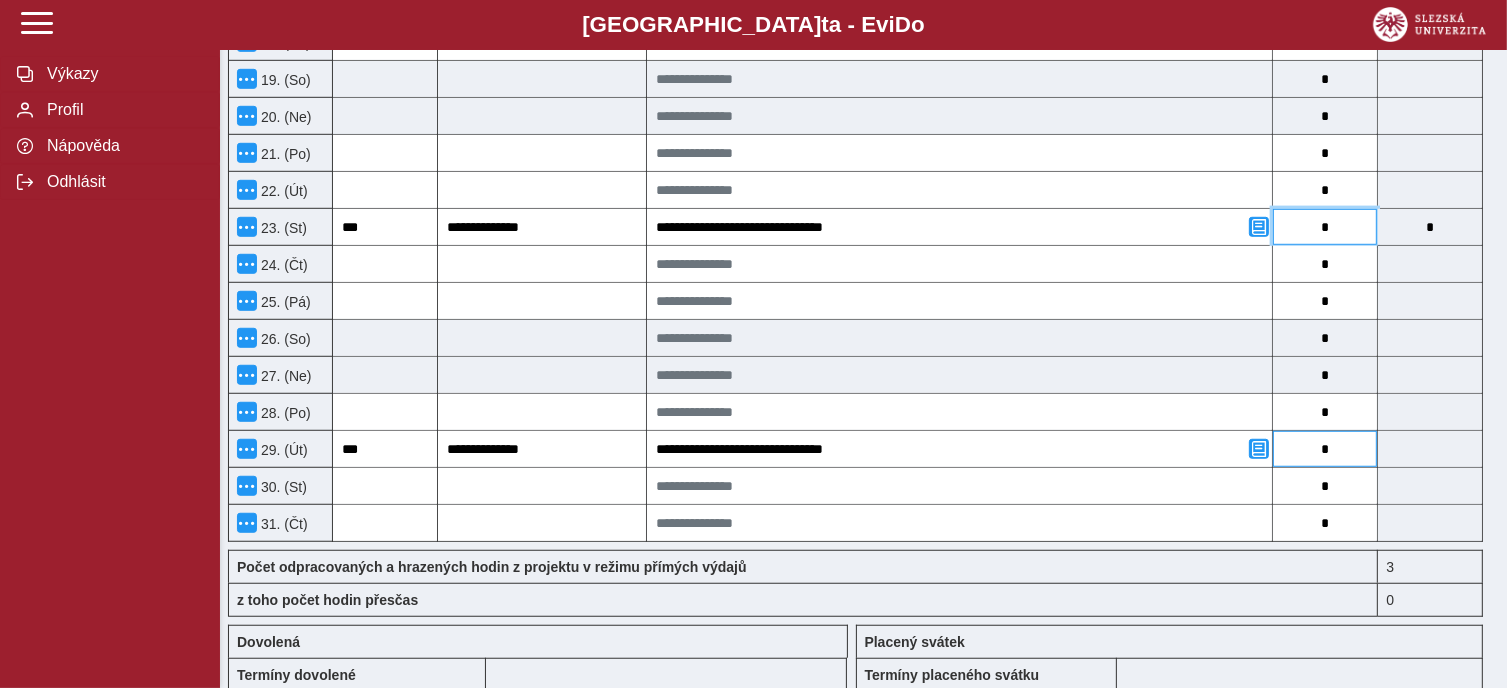 type on "*" 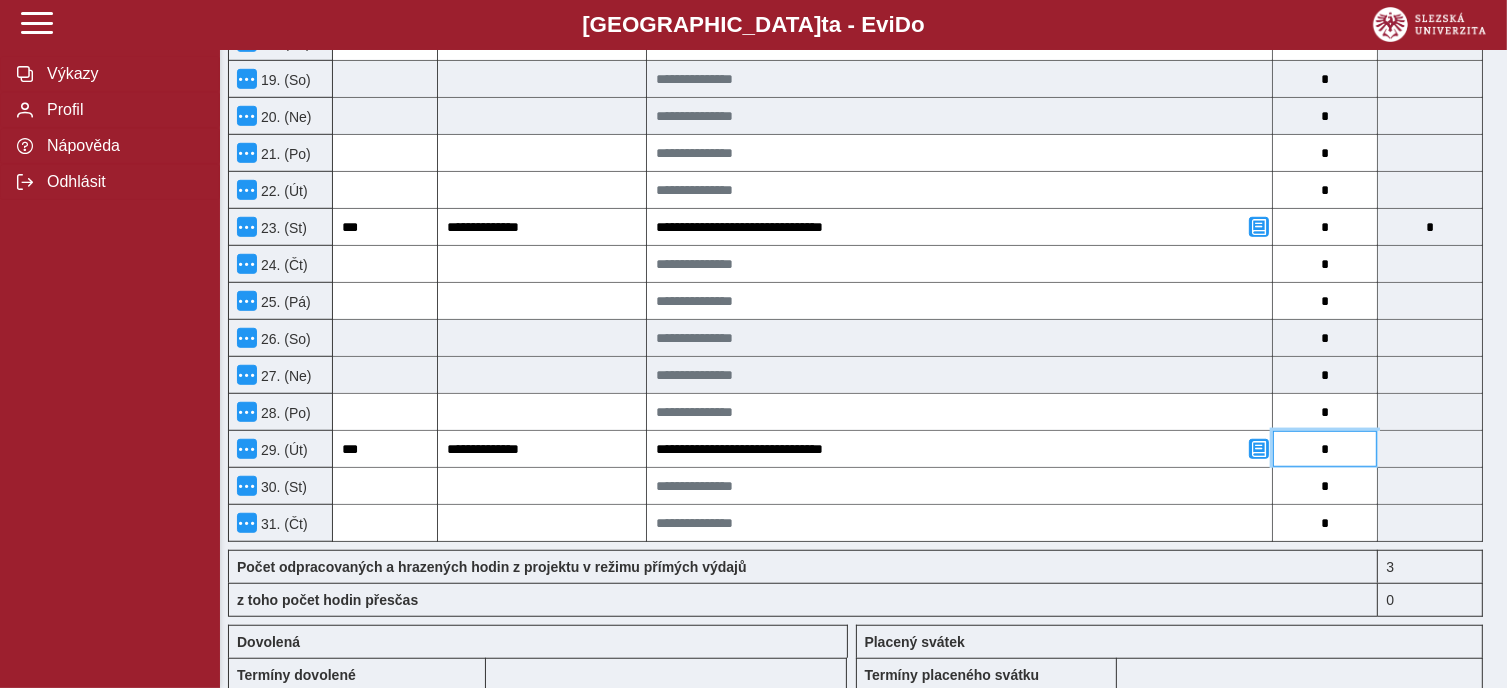 click on "*" at bounding box center (1325, 449) 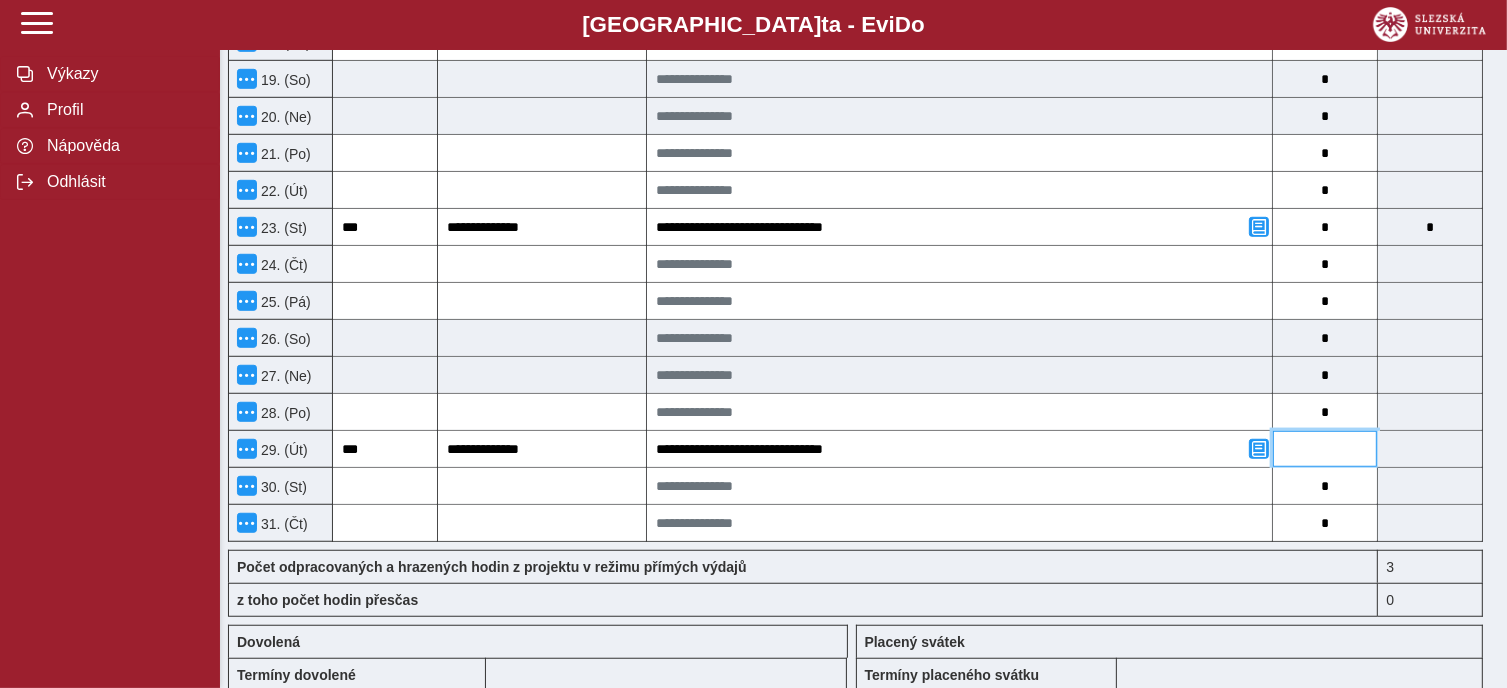 type on "*" 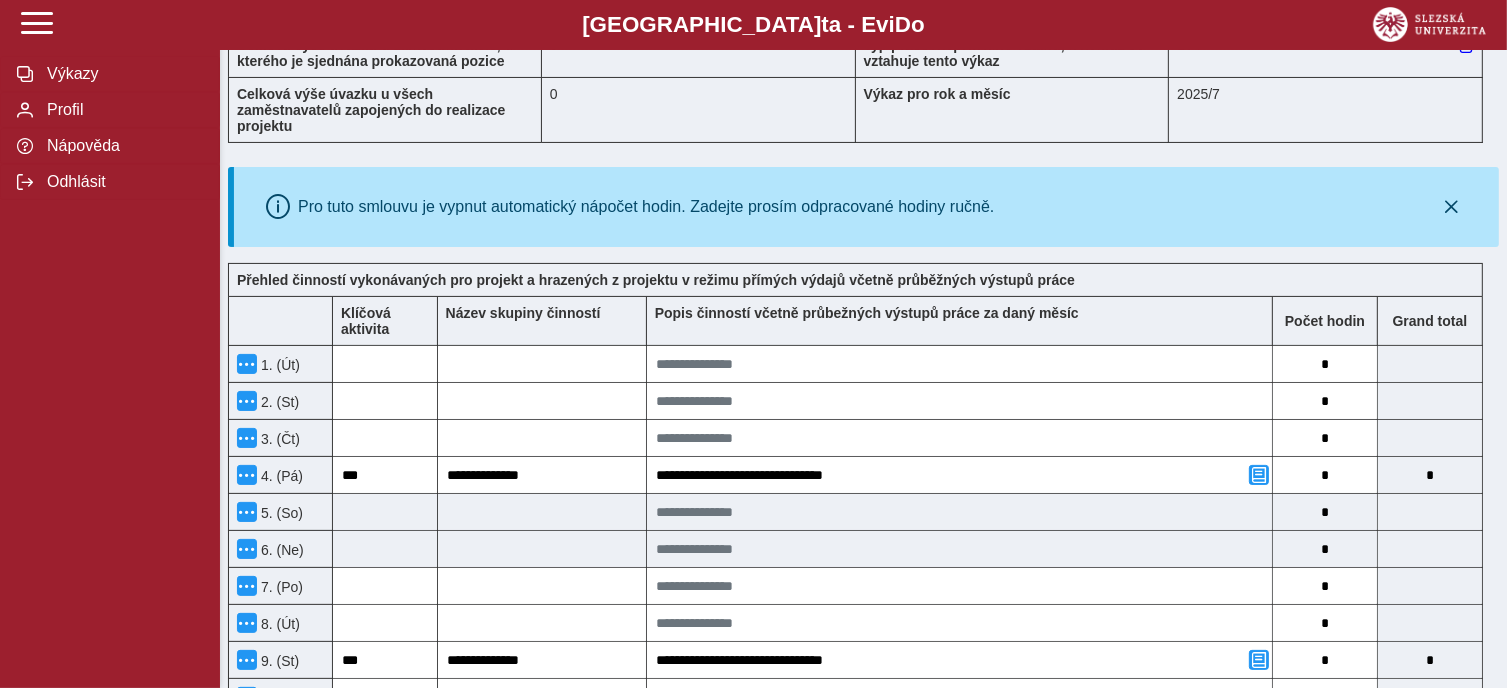 scroll, scrollTop: 0, scrollLeft: 0, axis: both 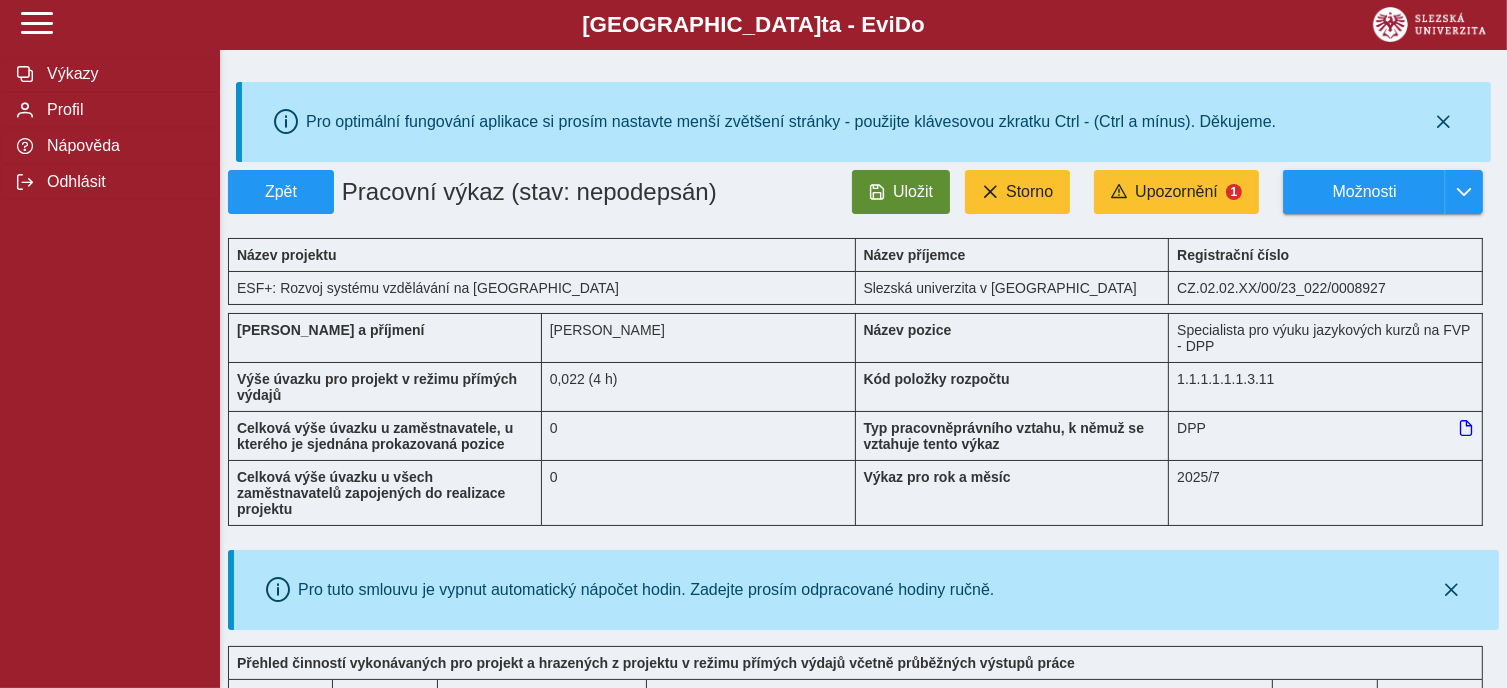 type on "*" 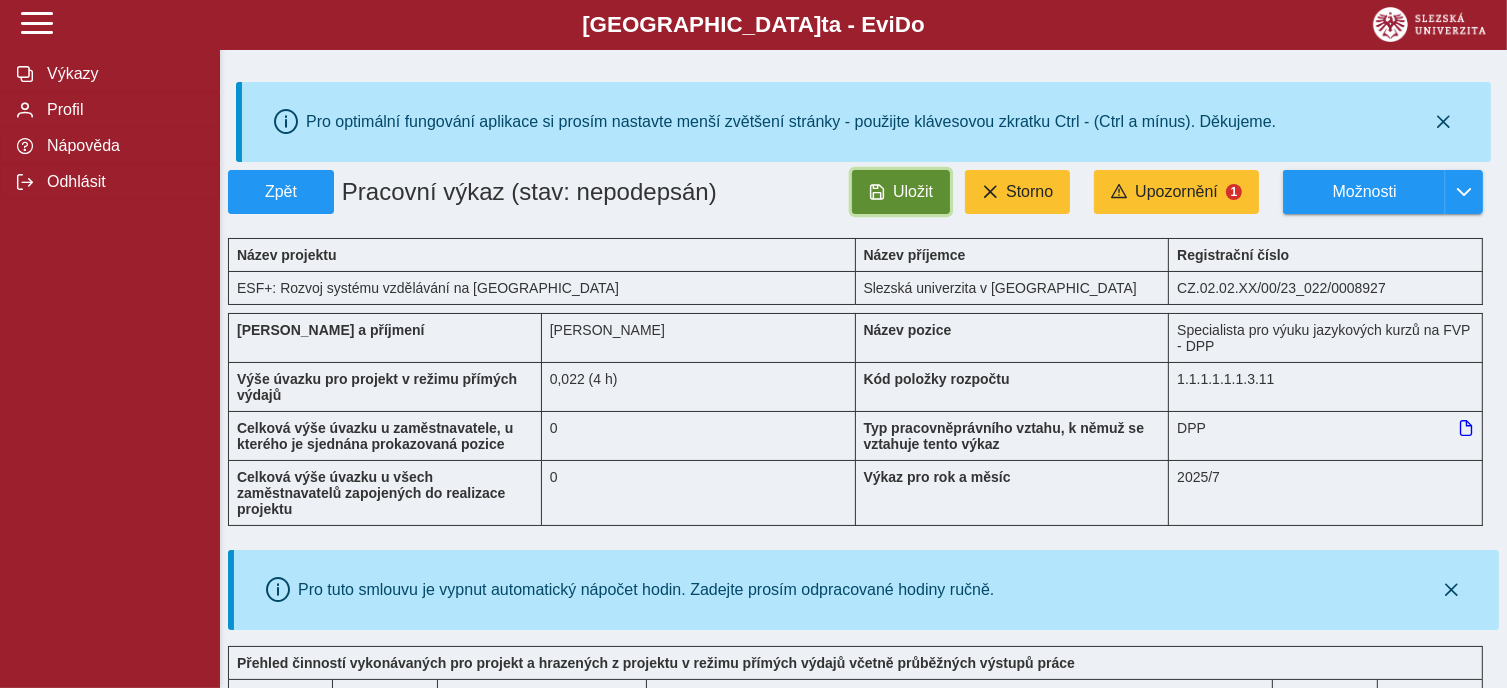 click on "Uložit" at bounding box center [901, 192] 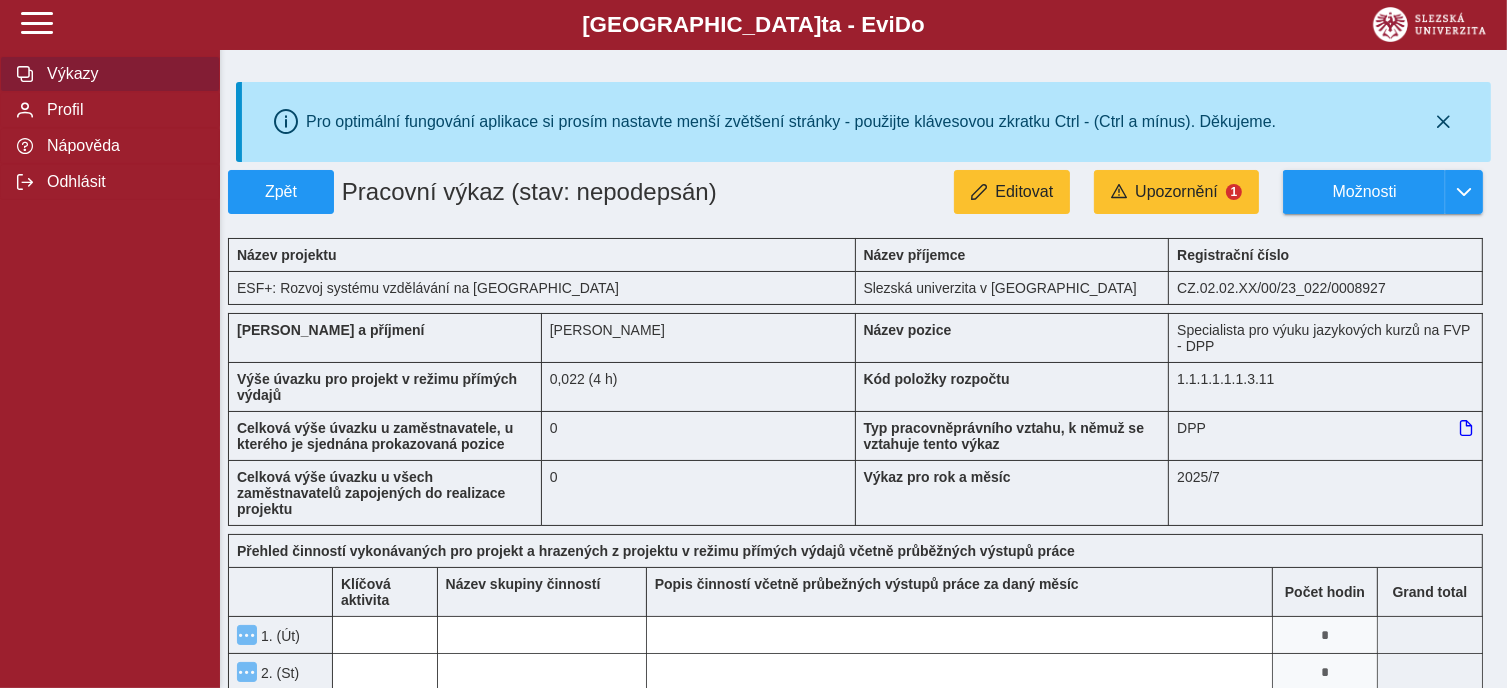 click on "Výkazy" at bounding box center [122, 74] 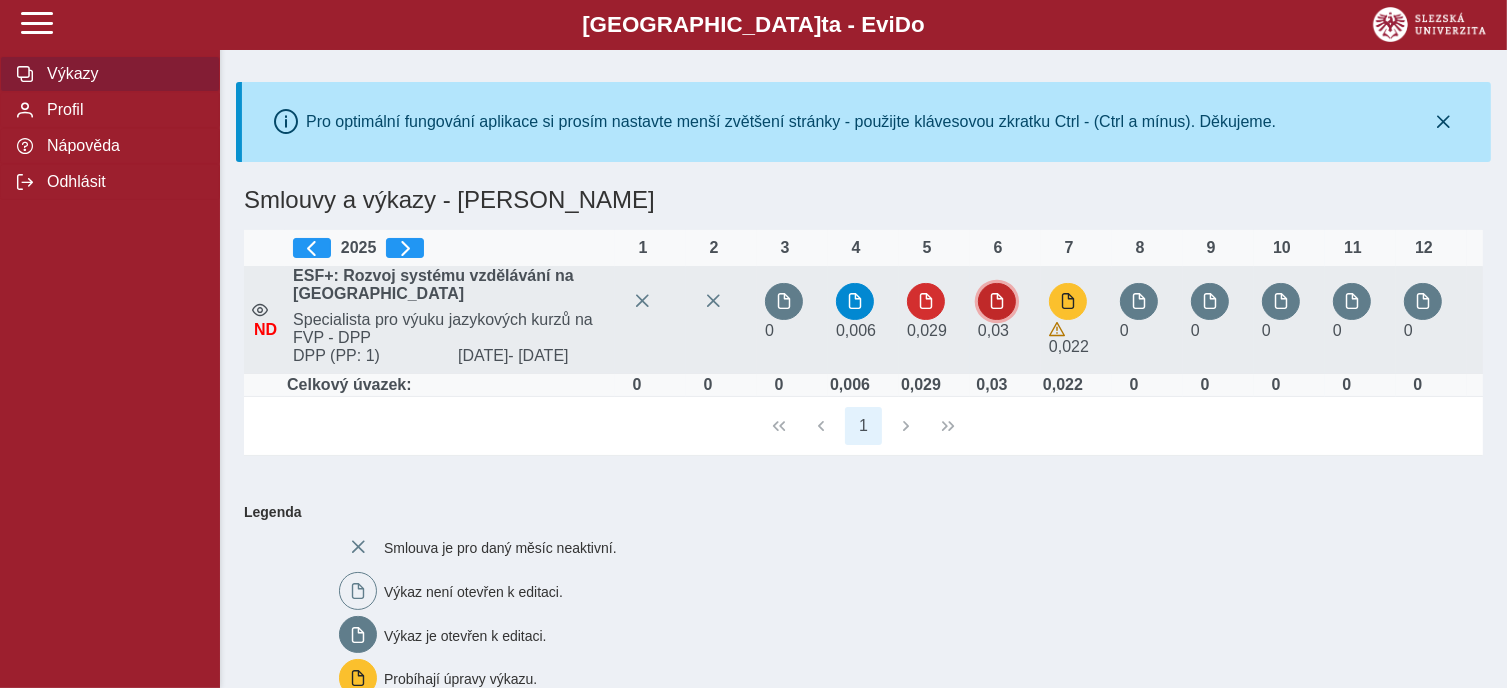 click at bounding box center [997, 301] 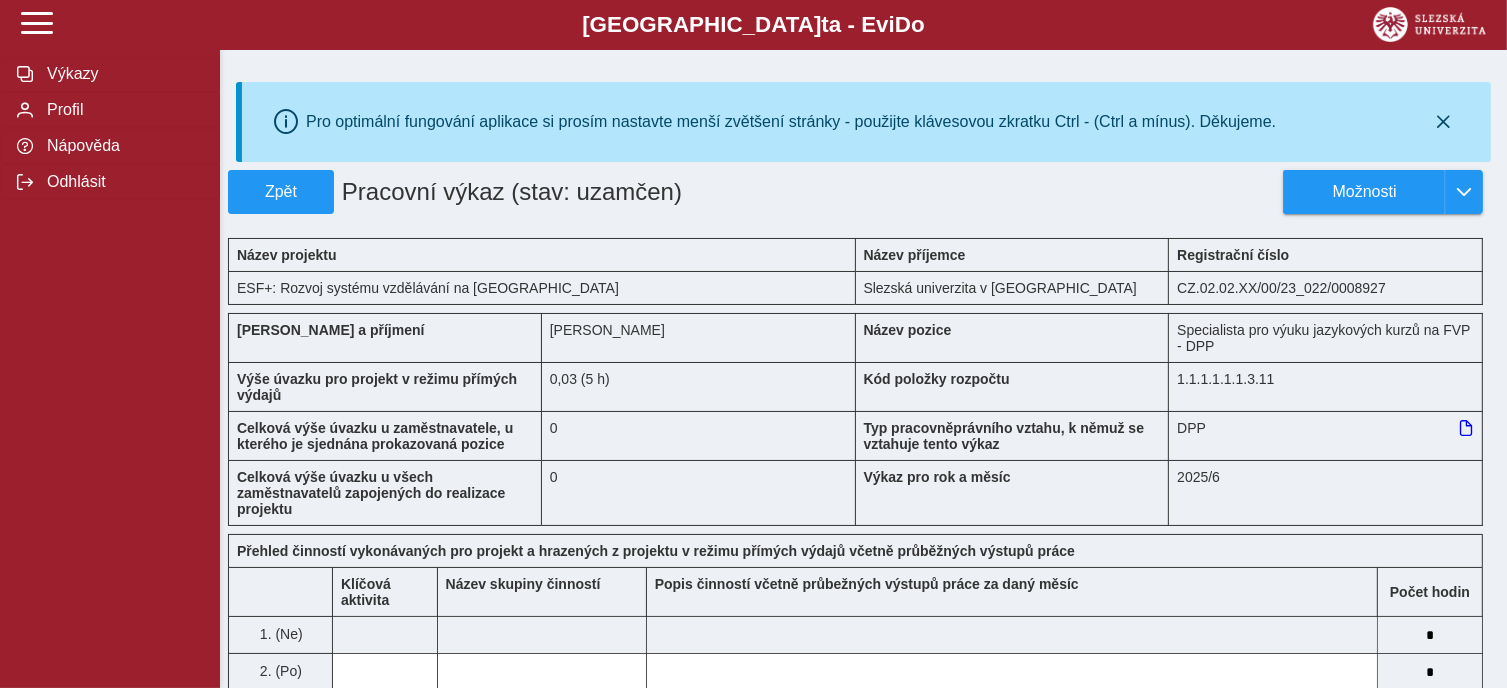 type 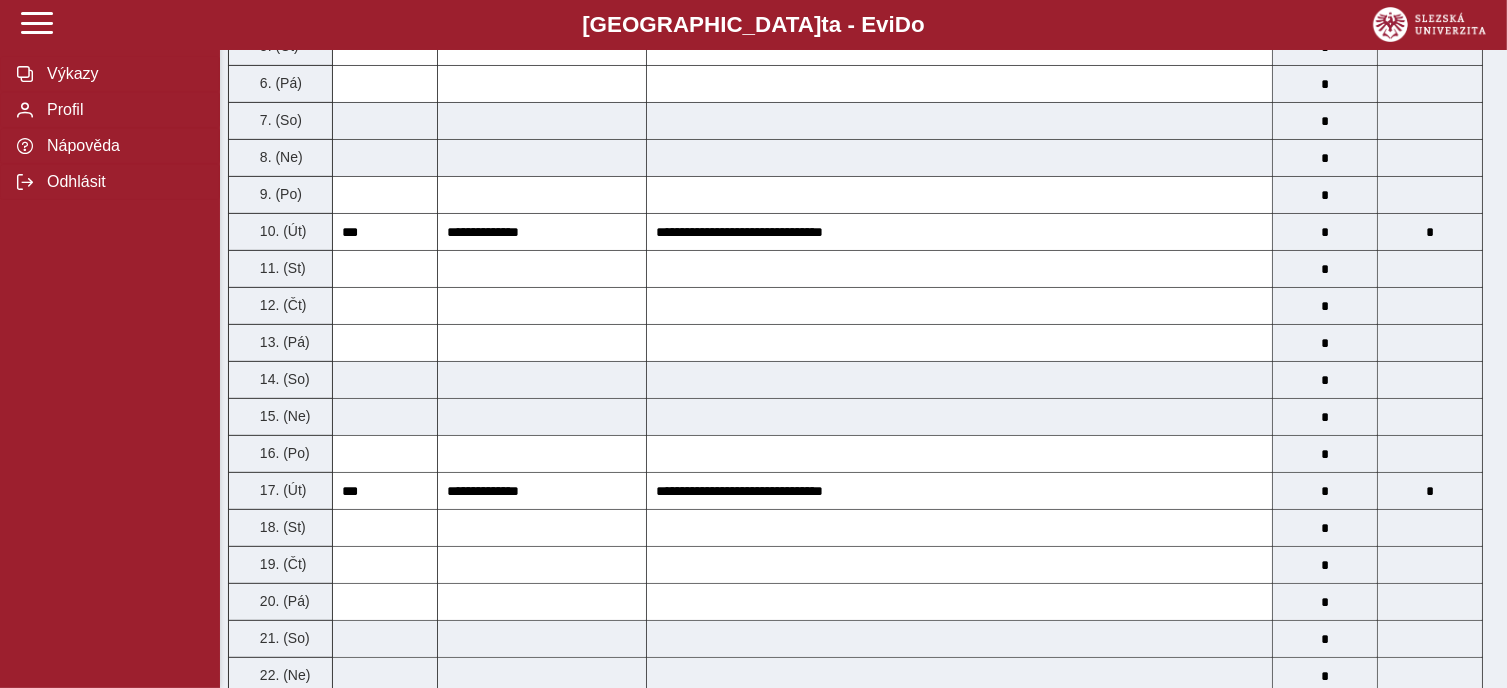 scroll, scrollTop: 0, scrollLeft: 0, axis: both 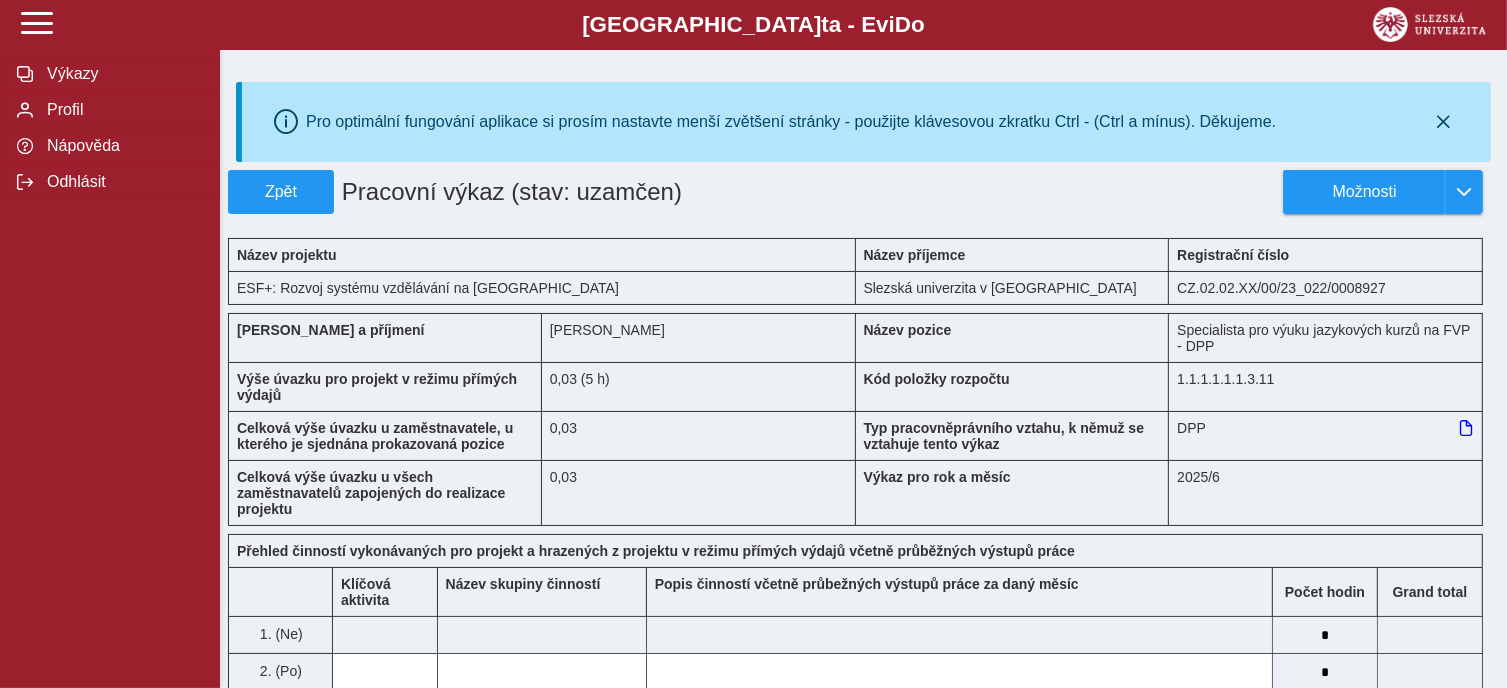 click on "Pro optimální fungování aplikace si prosím nastavte menší zvětšení stránky - použijte klávesovou zkratku Ctrl - (Ctrl a mínus). Děkujeme.  Zpět  Pracovní výkaz (stav: uzamčen)  Možnosti   Název projektu Název příjemce Registrační číslo  ESF+: Rozvoj systému vzdělávání na Slezské univerzitě    Slezská univerzita v Opavě   CZ.02.02.XX/00/23_022/0008927  Jméno a příjmení  Ing. Petr Melecký  Název pozice  Specialista pro výuku jazykových kurzů na FVP - DPP  Výše úvazku pro projekt v režimu přímých výdajů  0,03 (5 h)  Kód položky rozpočtu  1.1.1.1.1.1.3.11  Celková výše úvazku u zaměstnavatele, u kterého je sjednána prokazovaná pozice  0,03  Typ pracovněprávního vztahu, k němuž se vztahuje tento výkaz  DPP    Celková výše úvazku u všech zaměstnavatelů zapojených do realizace projektu  0,03  Výkaz pro rok a měsíc  2025/6  Klíčová aktivita Název skupiny činností Počet hodin Grand total    1. (Ne)  *    2. (Po)  *   *** * *" at bounding box center (863, 1324) 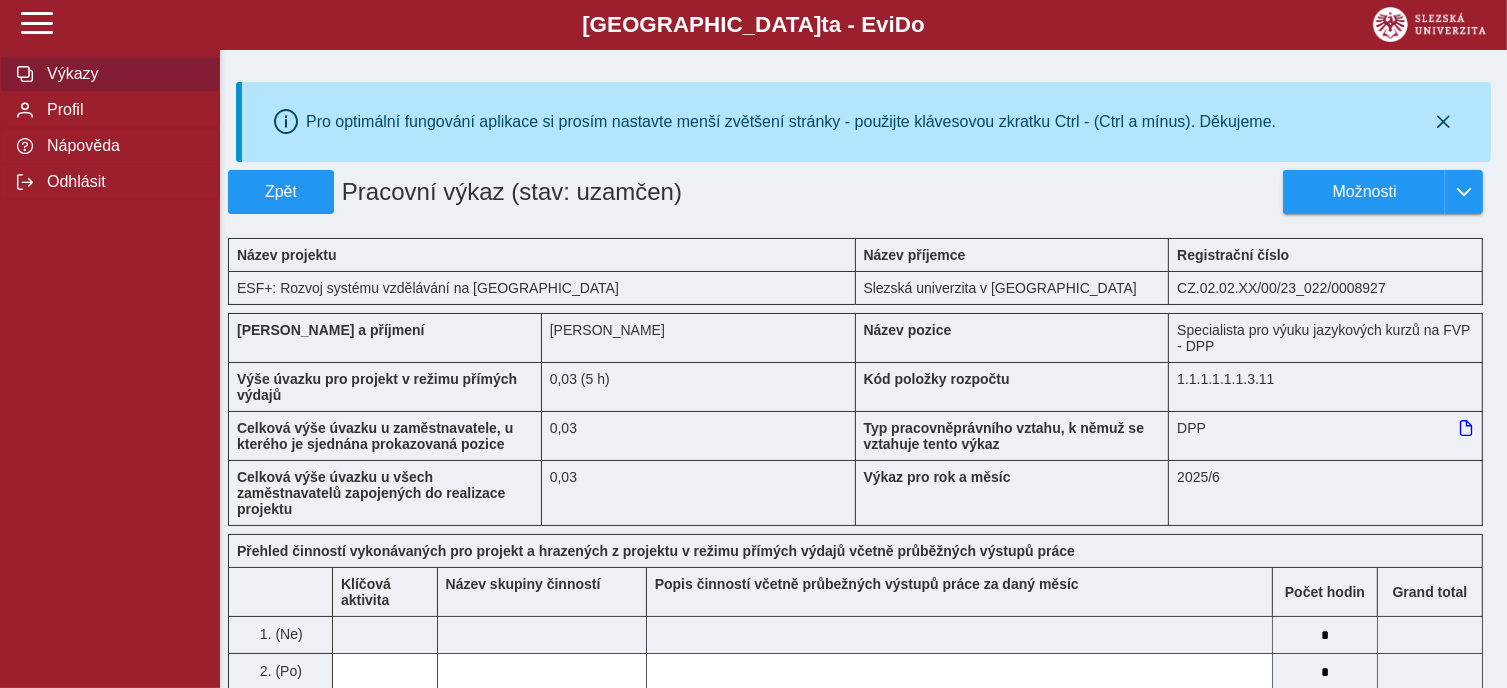 click on "Výkazy" at bounding box center (122, 74) 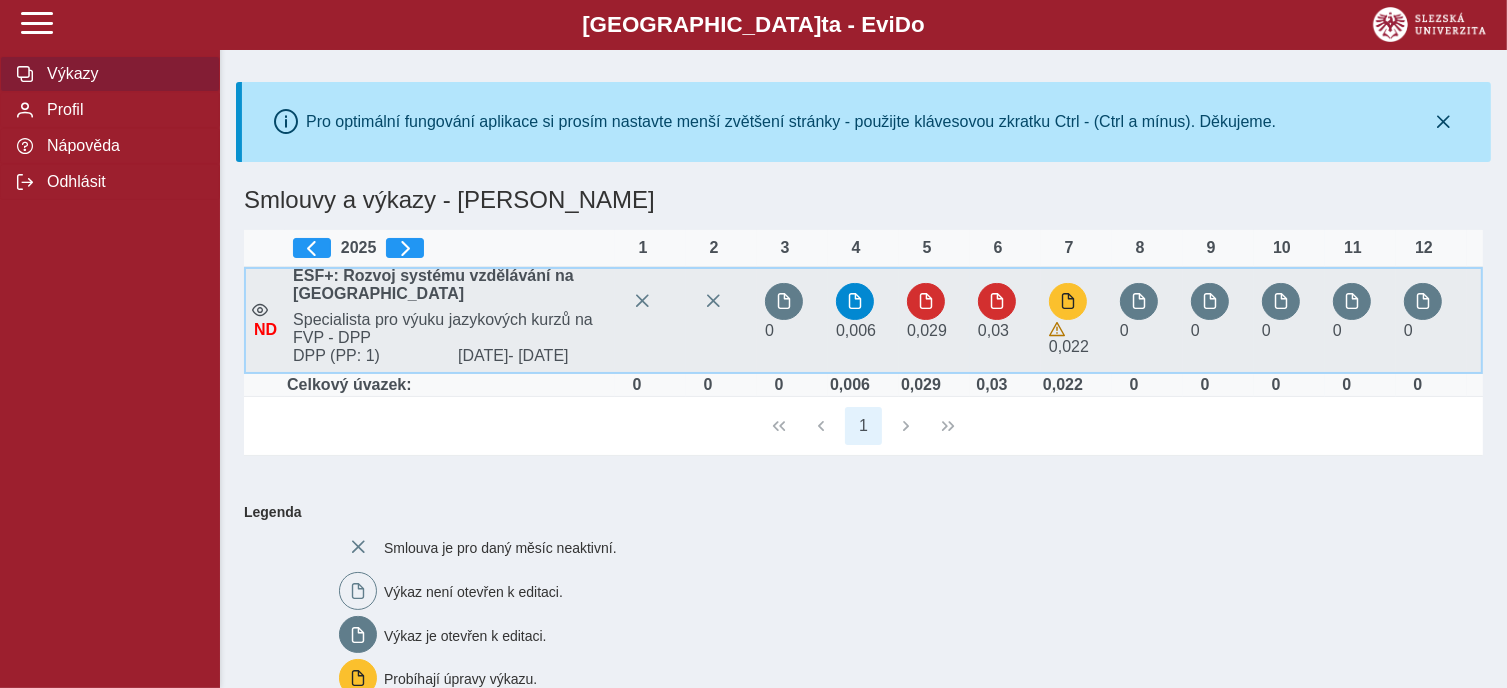 click on "0,022" at bounding box center (1076, 320) 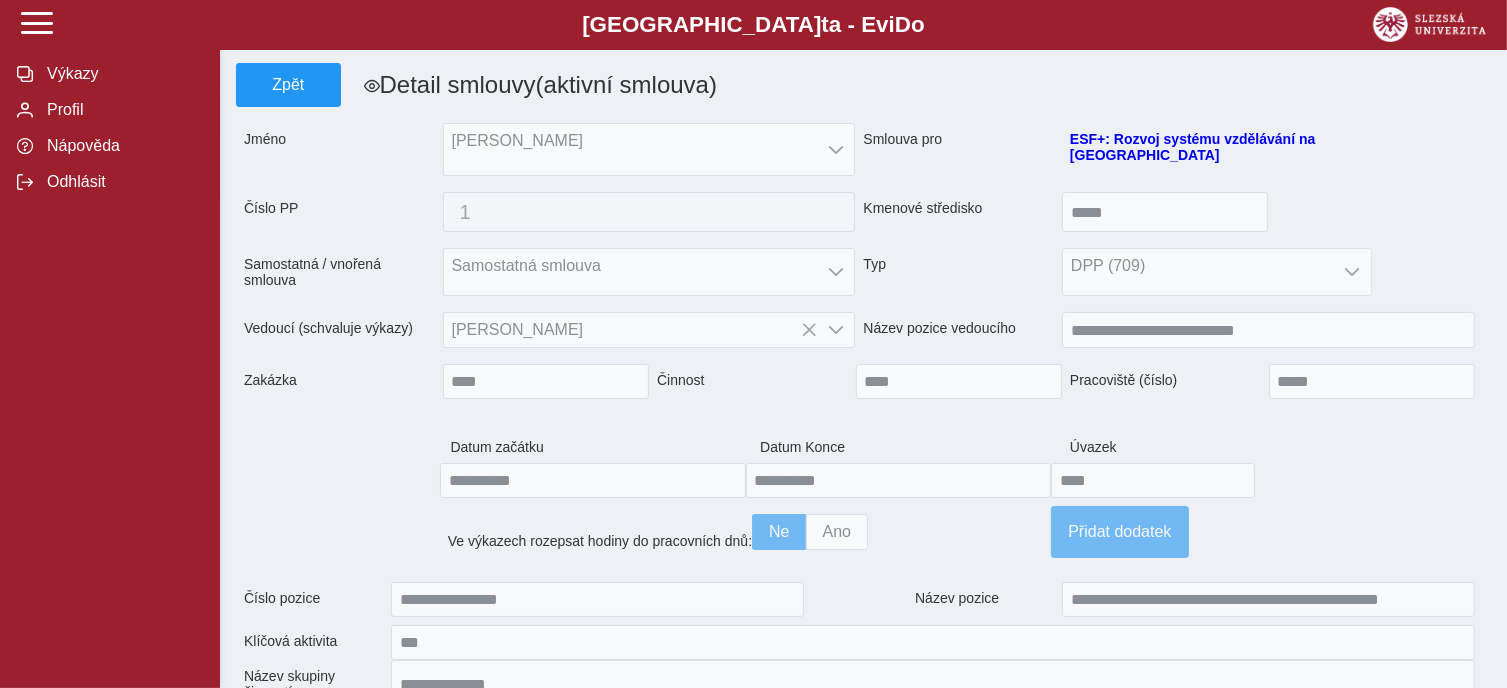 scroll, scrollTop: 0, scrollLeft: 0, axis: both 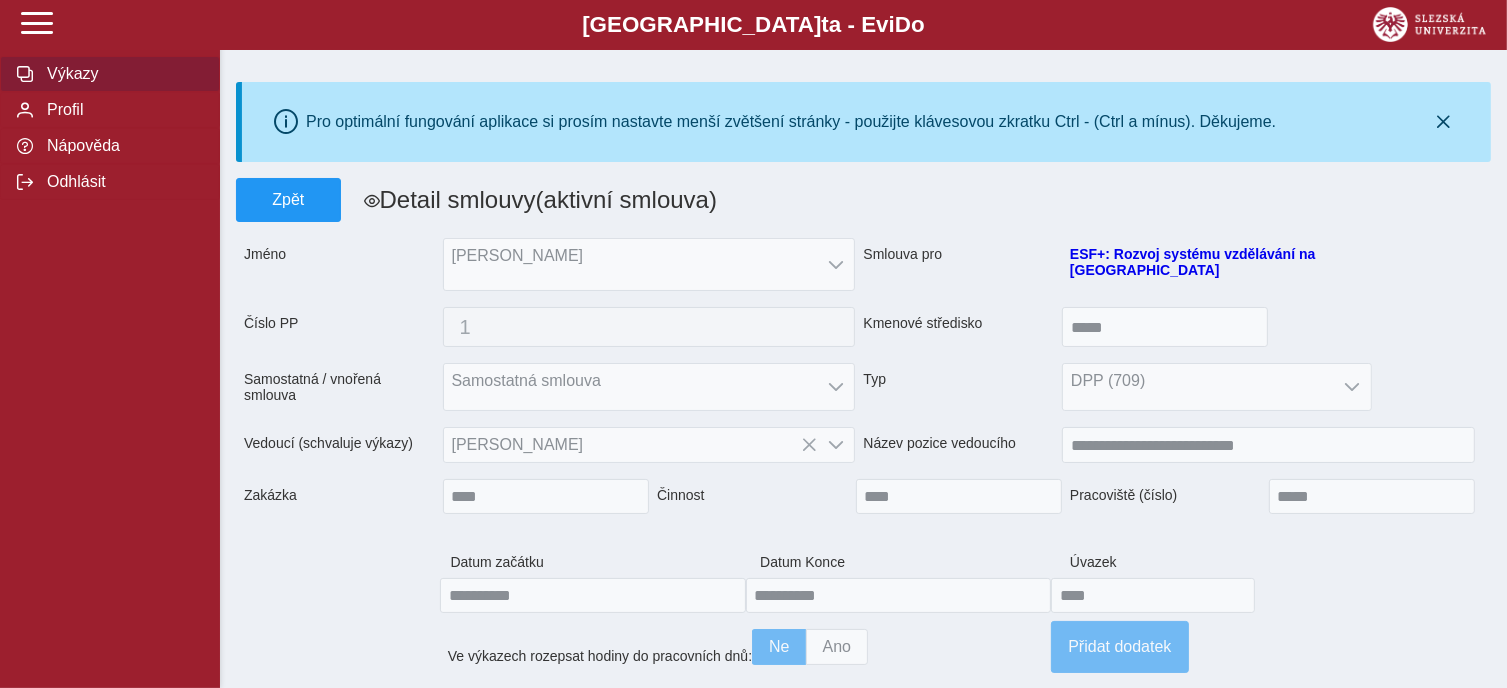 click on "Výkazy" at bounding box center (122, 74) 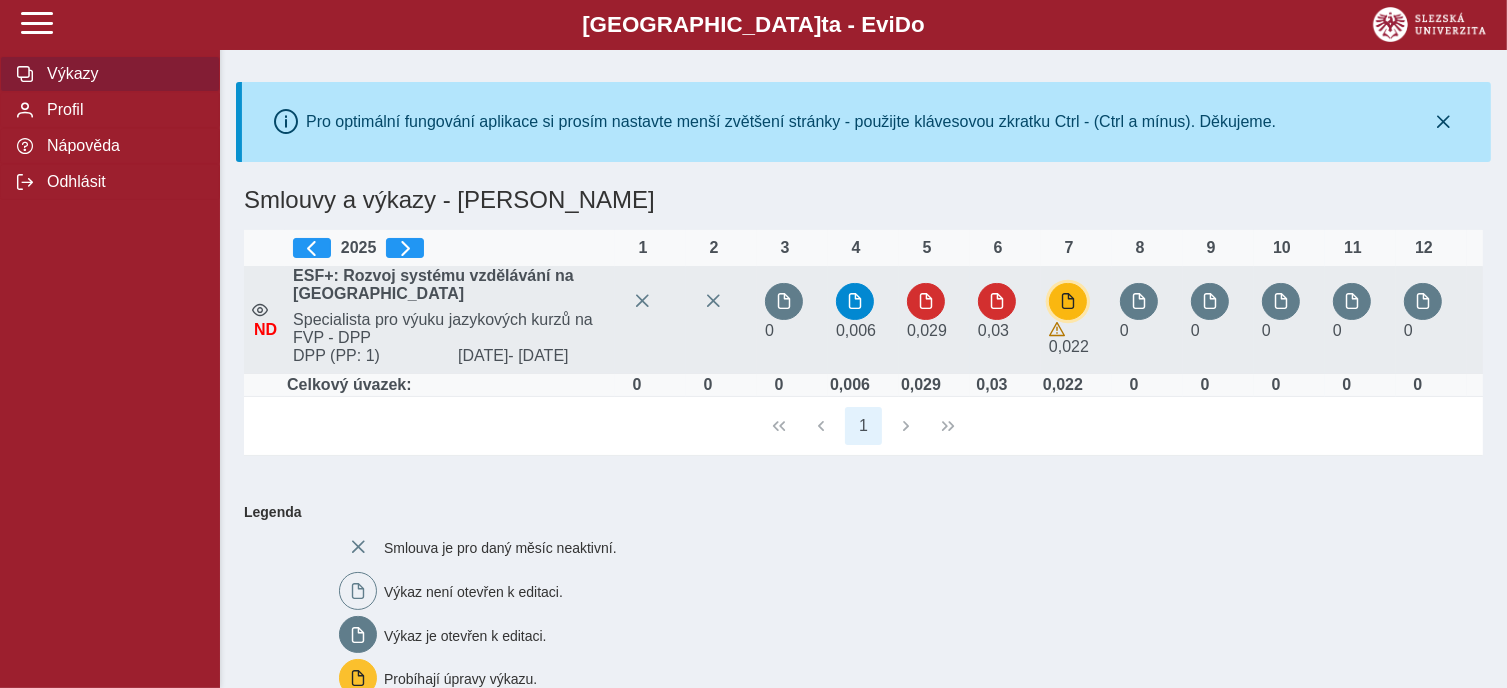 click at bounding box center [1068, 302] 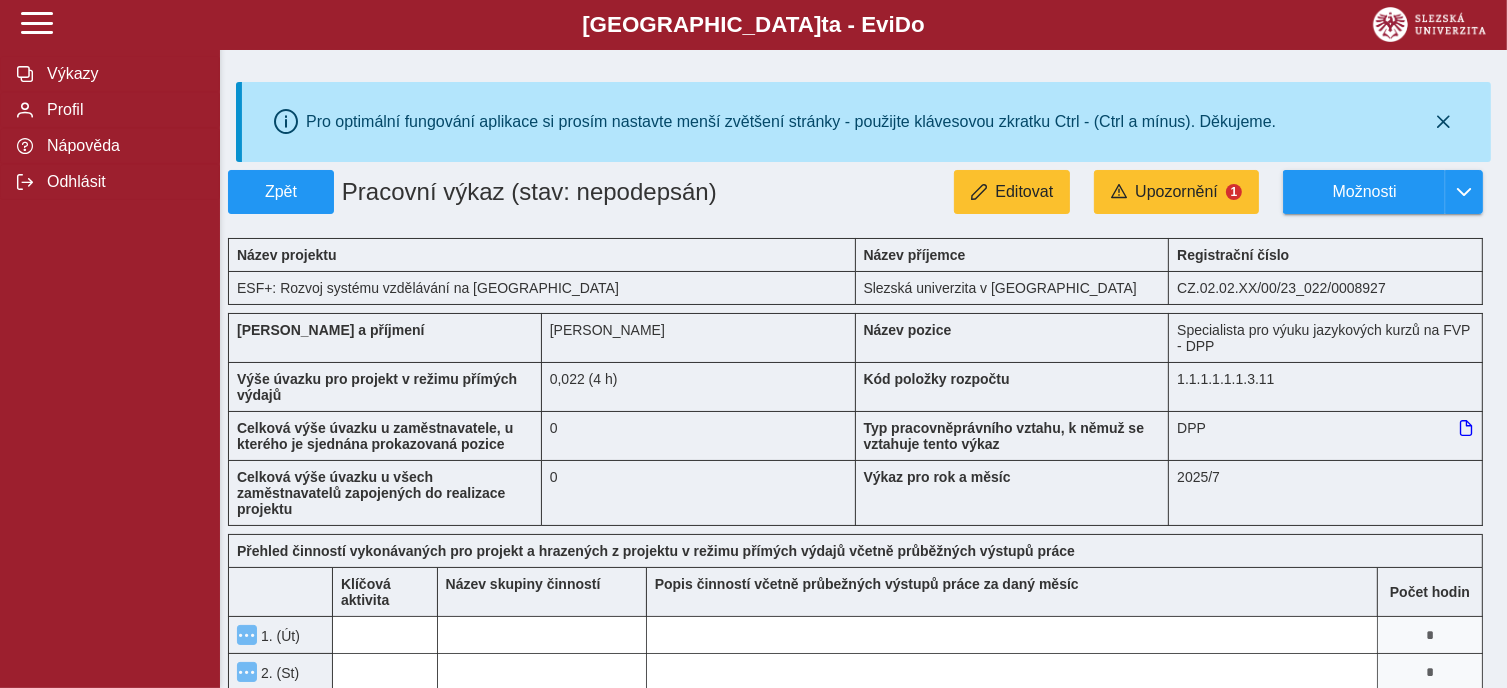type 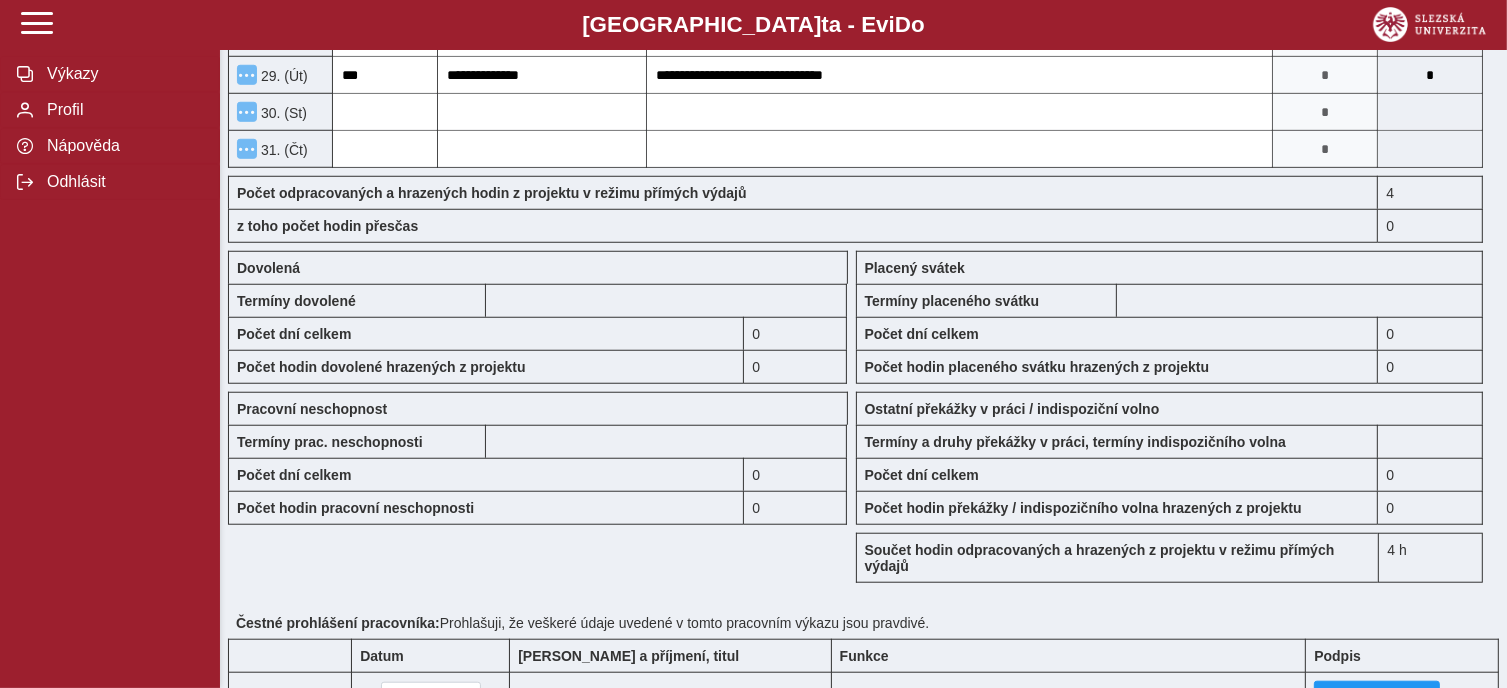 scroll, scrollTop: 1837, scrollLeft: 0, axis: vertical 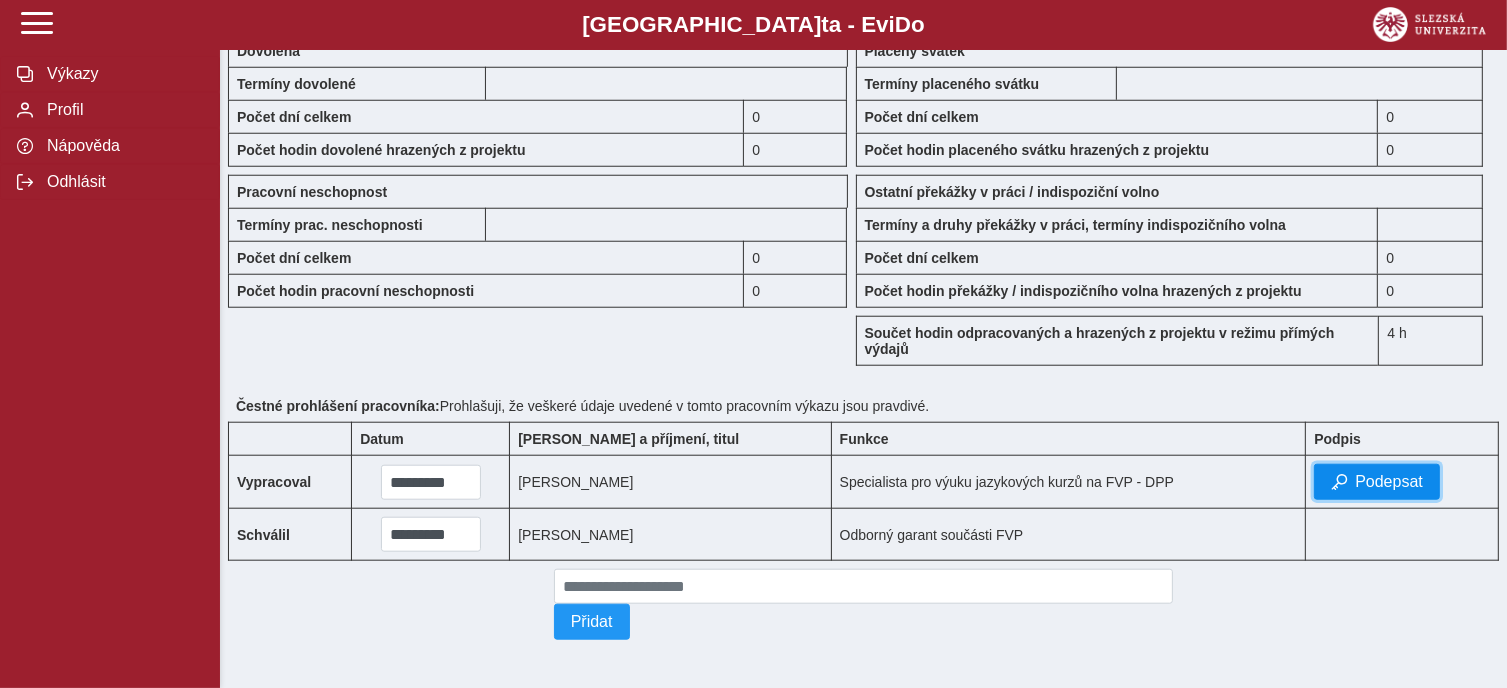 click on "Podepsat" at bounding box center (1389, 482) 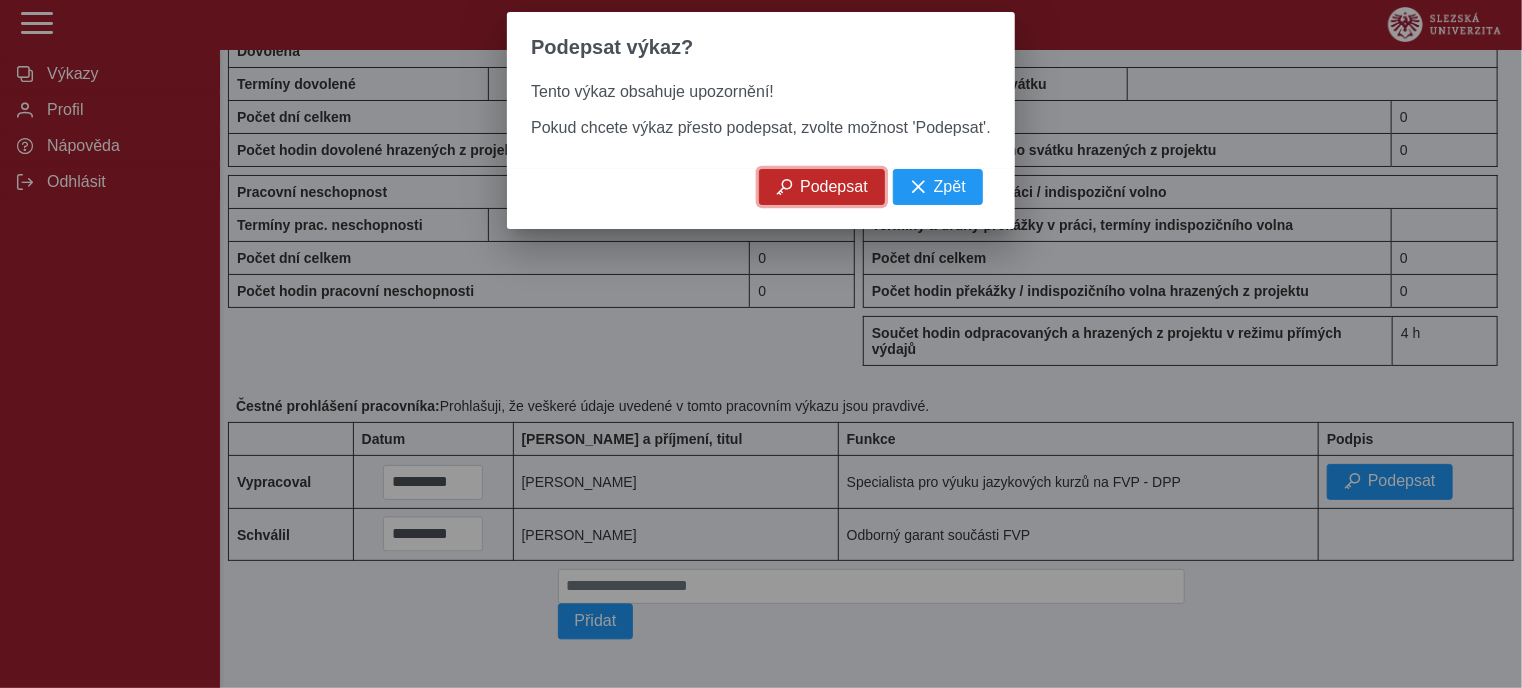 click on "Podepsat" at bounding box center [834, 187] 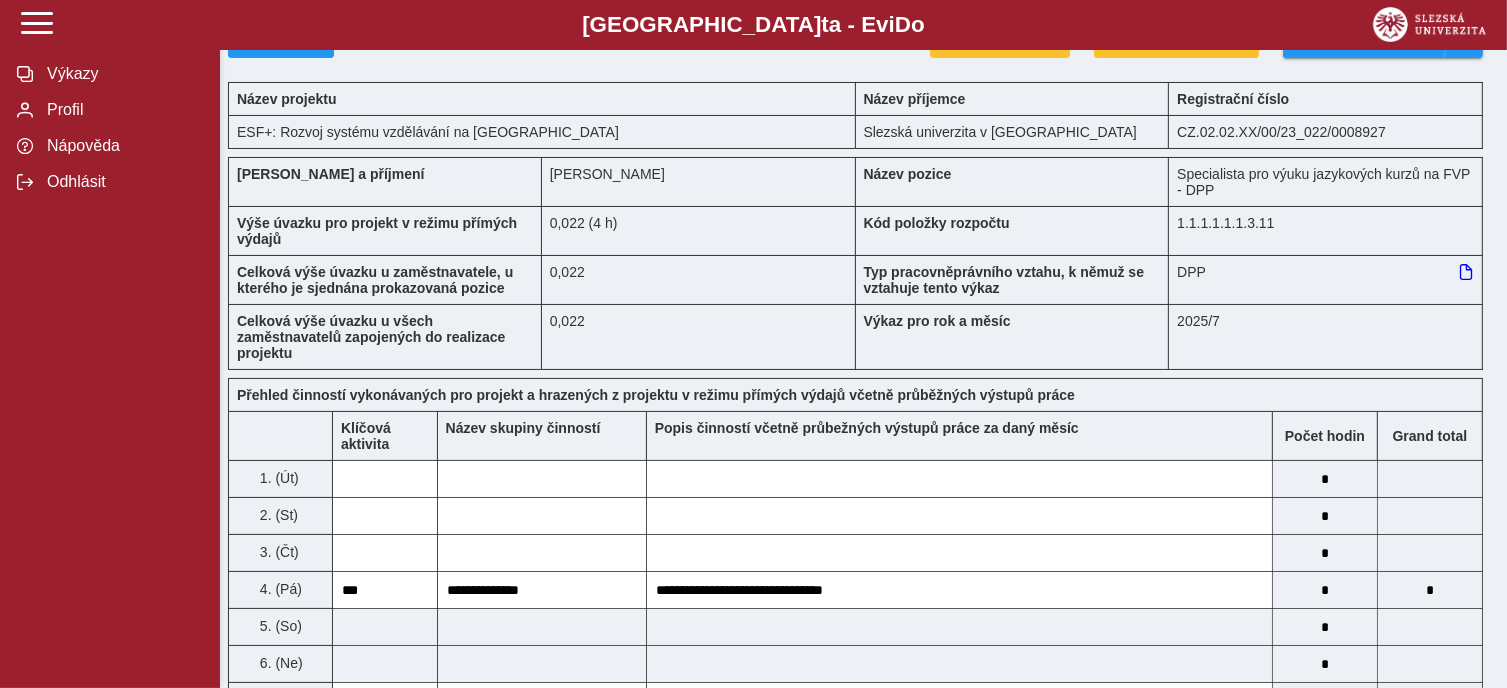 scroll, scrollTop: 0, scrollLeft: 0, axis: both 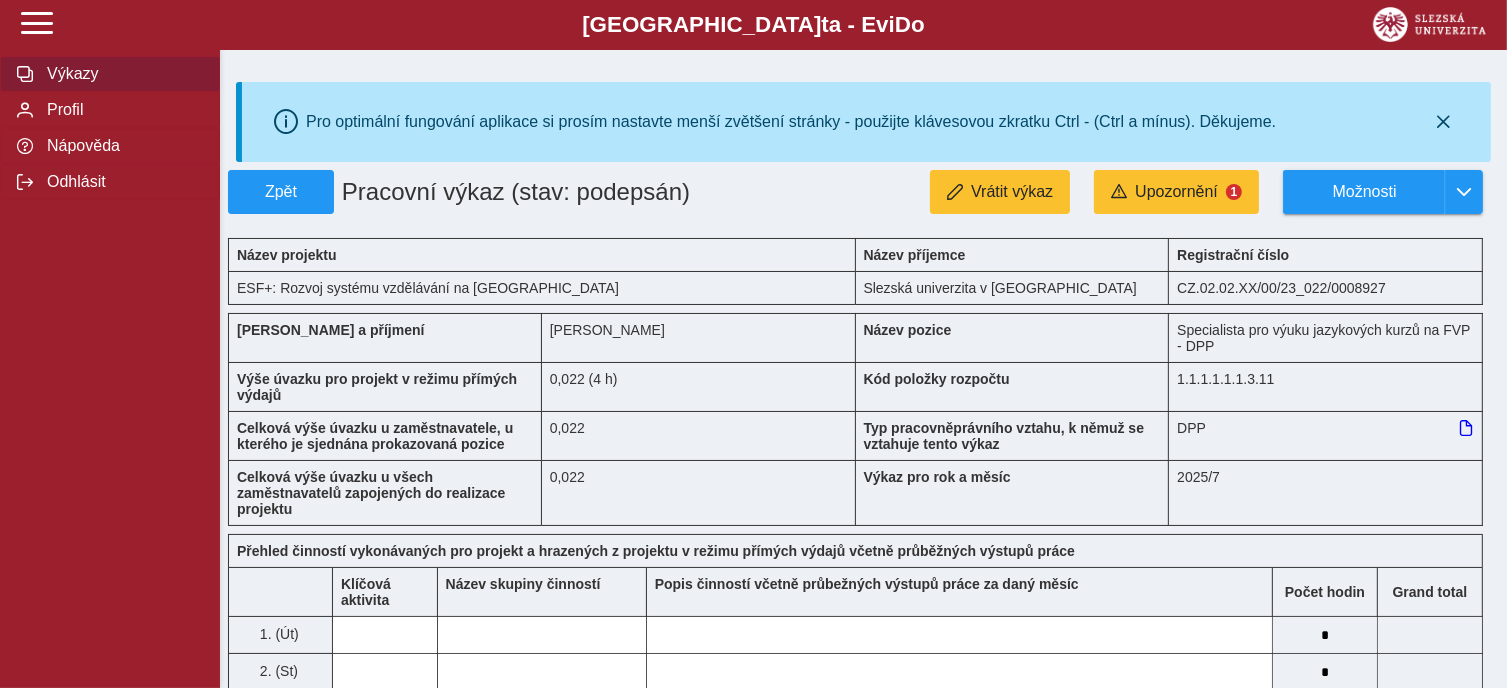 click on "Výkazy" at bounding box center [122, 74] 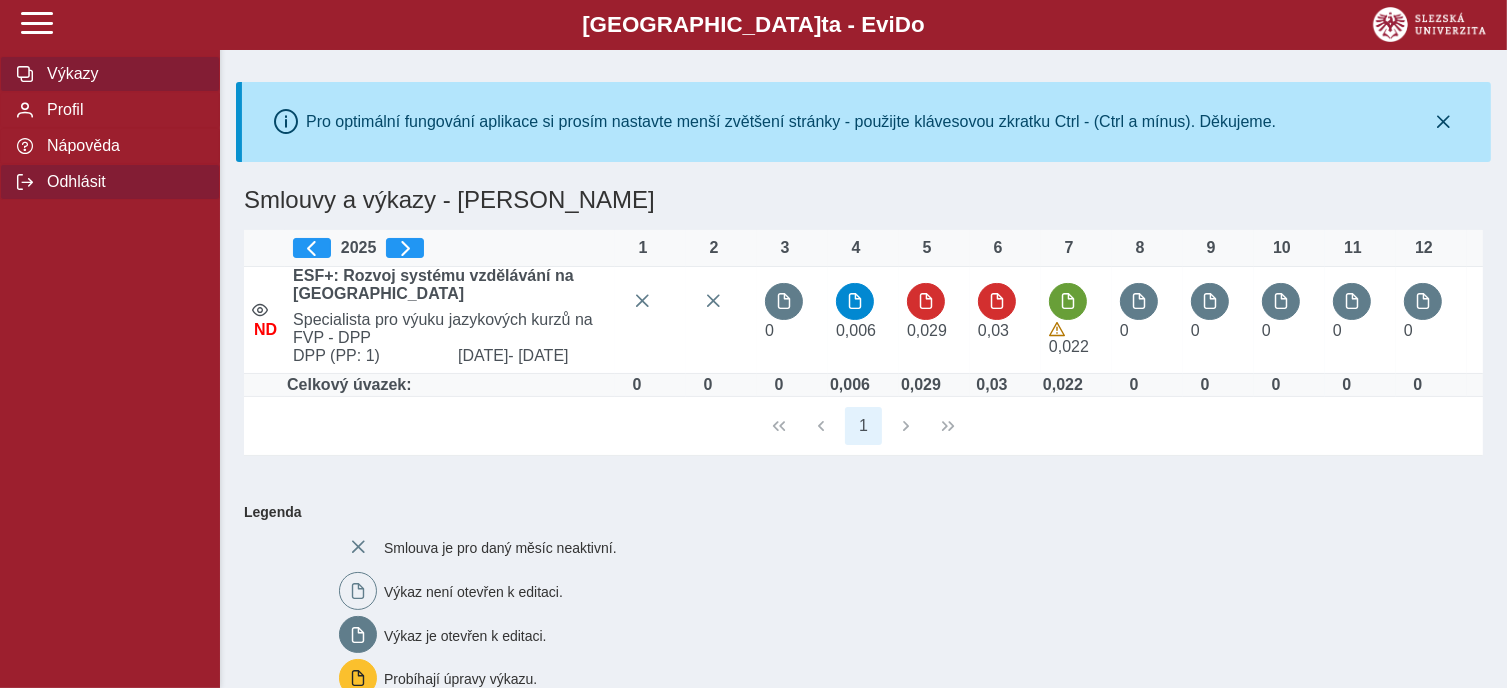 click on "Odhlásit" at bounding box center (122, 182) 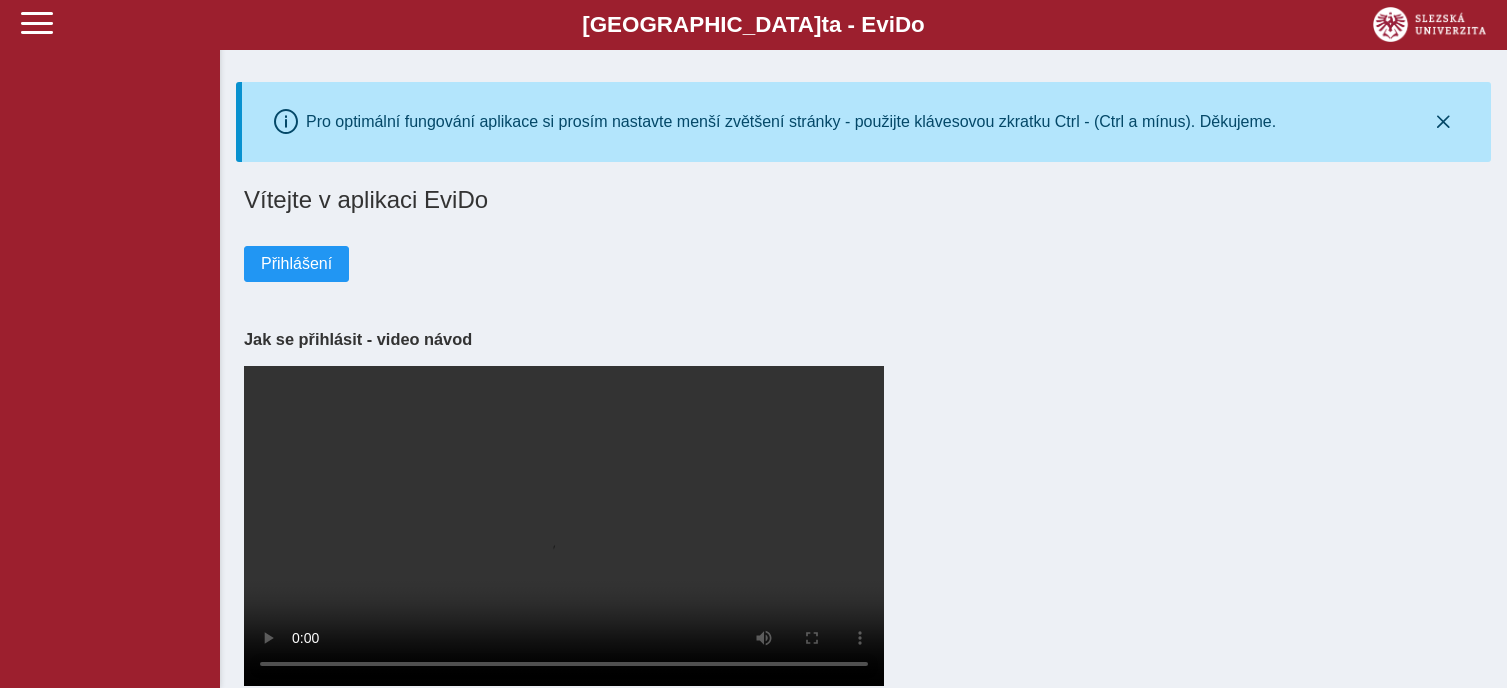 scroll, scrollTop: 0, scrollLeft: 0, axis: both 